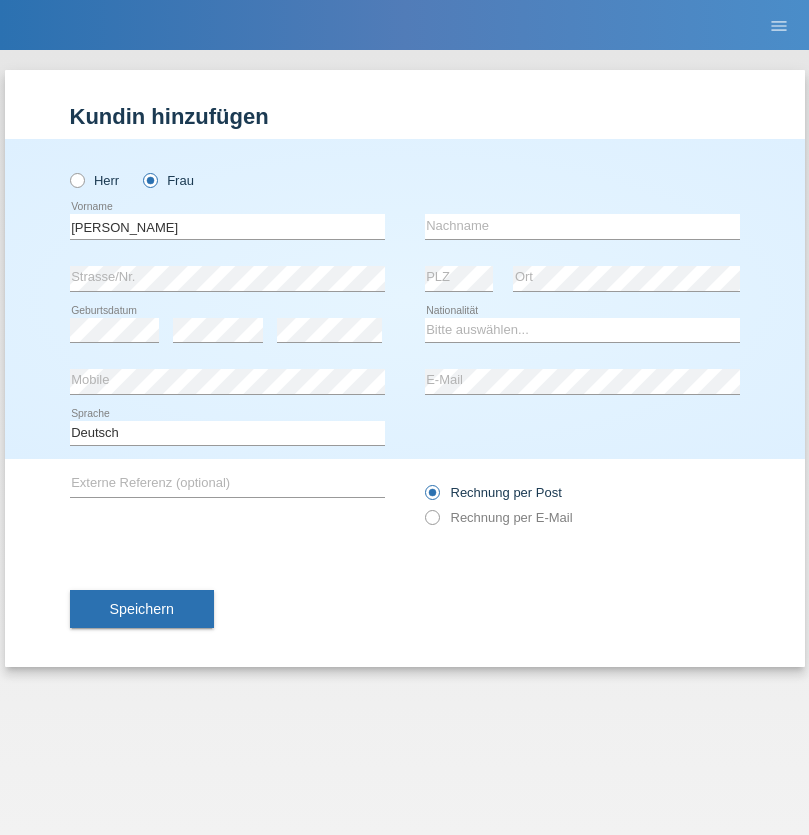 scroll, scrollTop: 0, scrollLeft: 0, axis: both 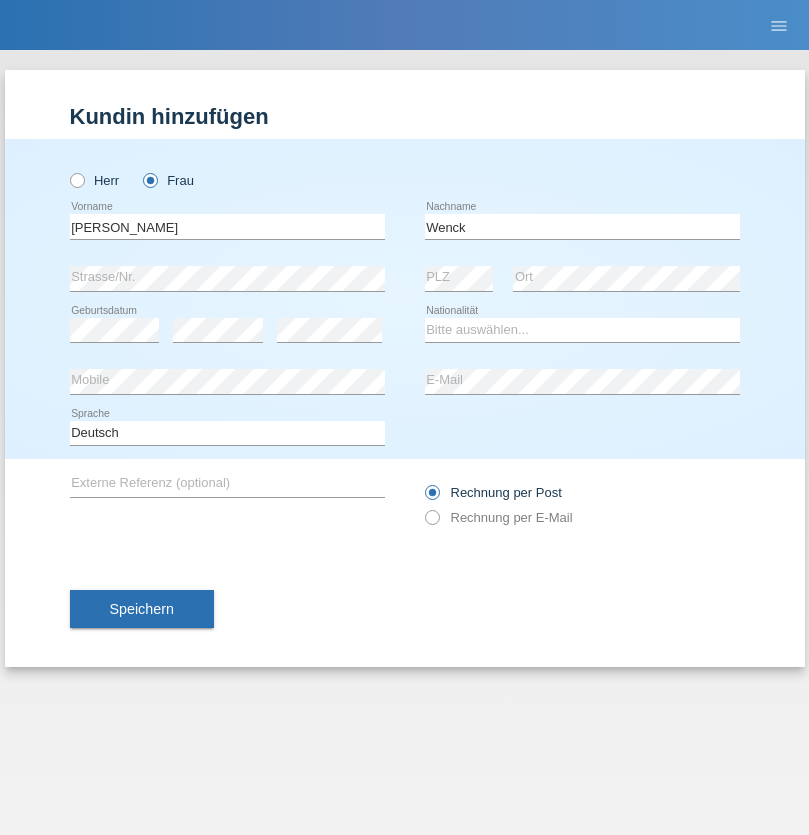 type on "Wenck" 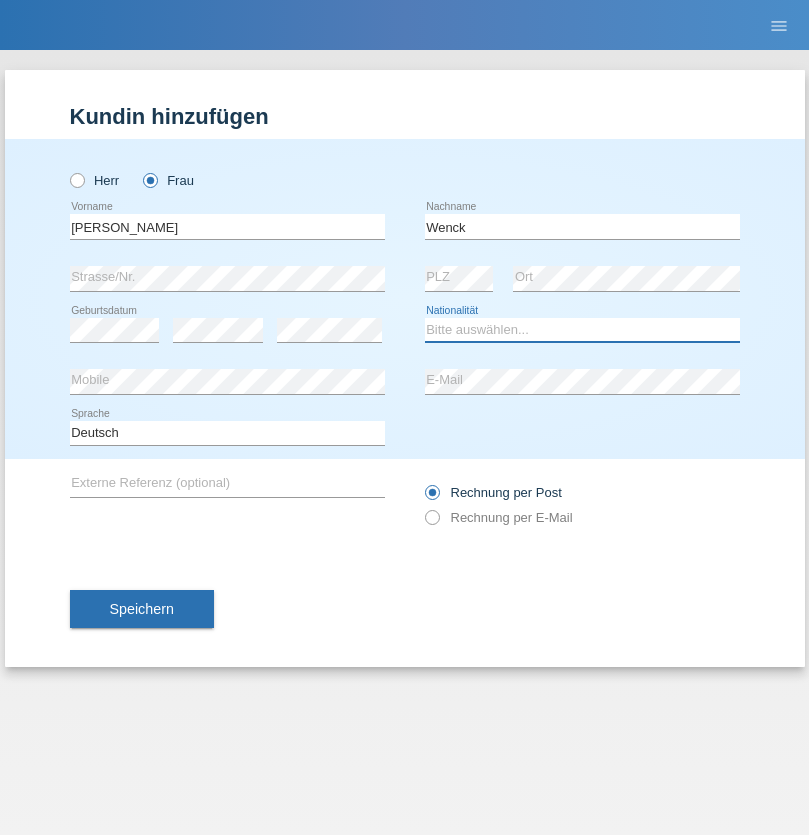 select on "DE" 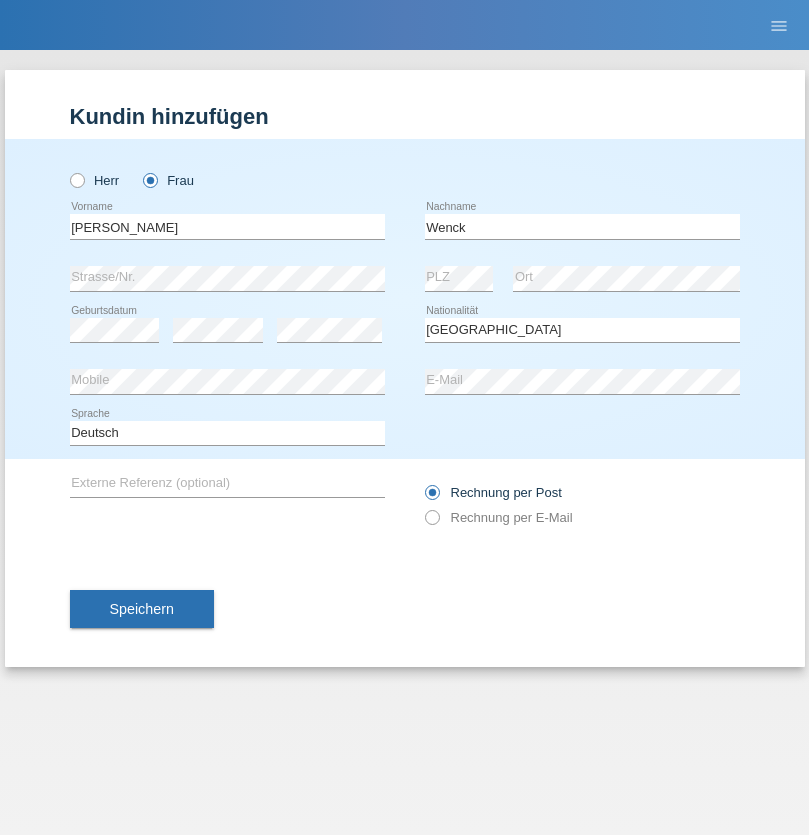 select on "C" 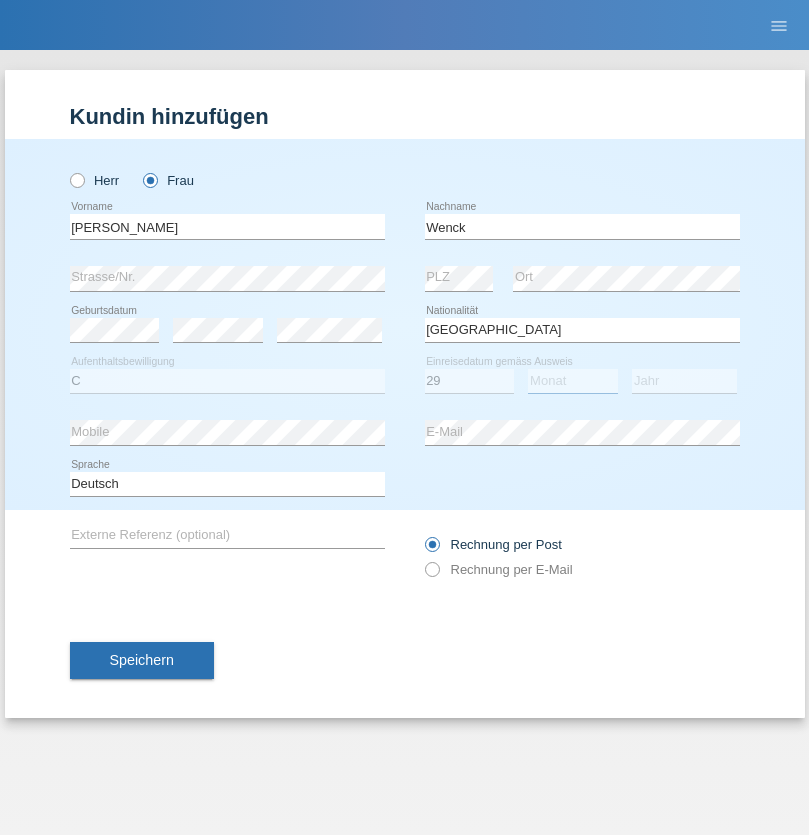 select on "08" 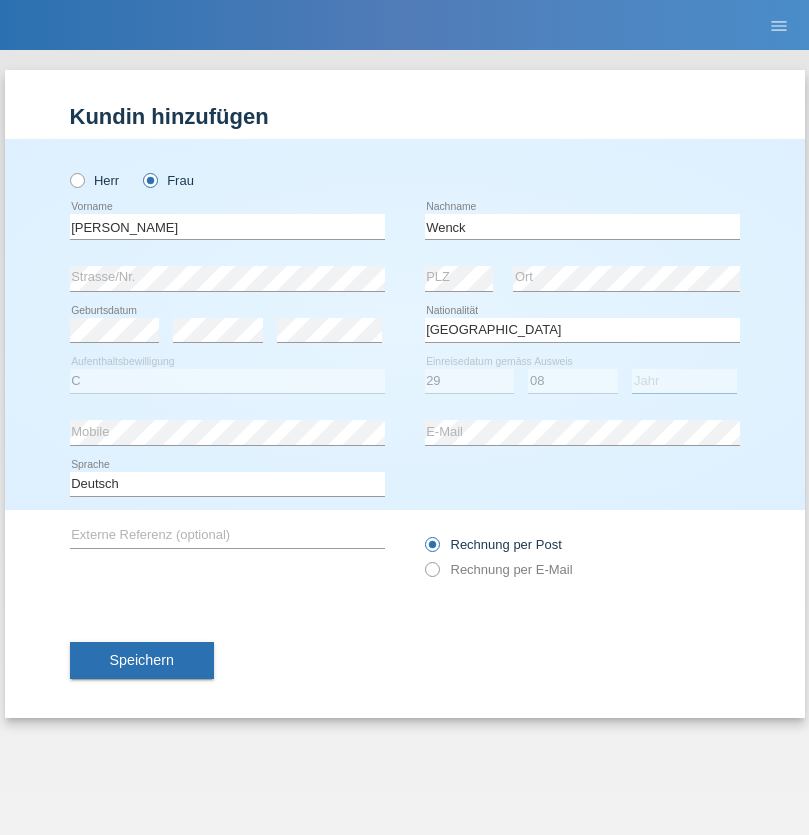 select on "2020" 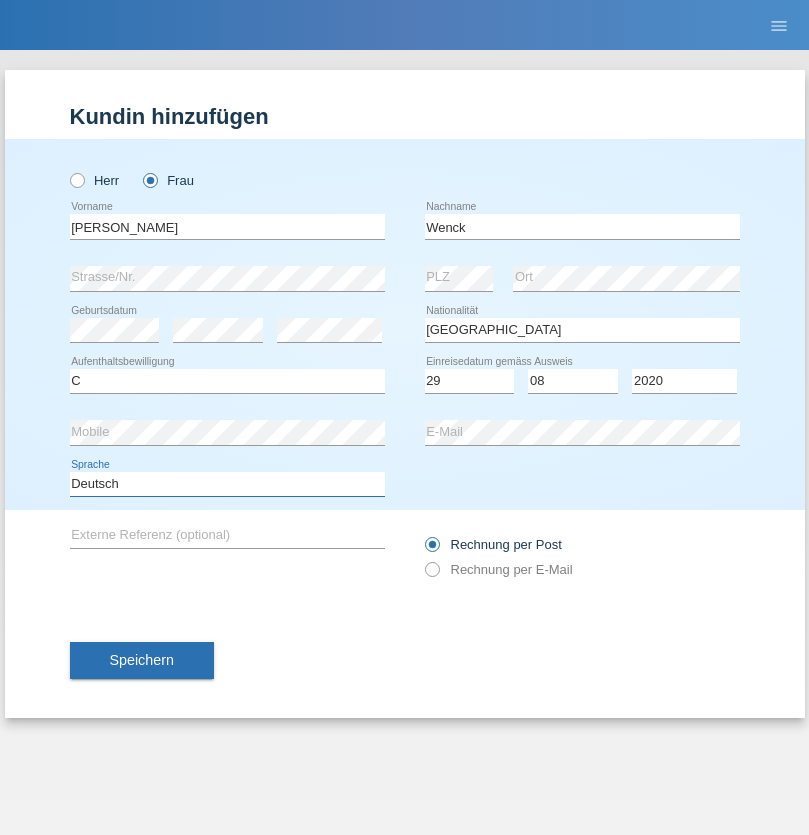 select on "en" 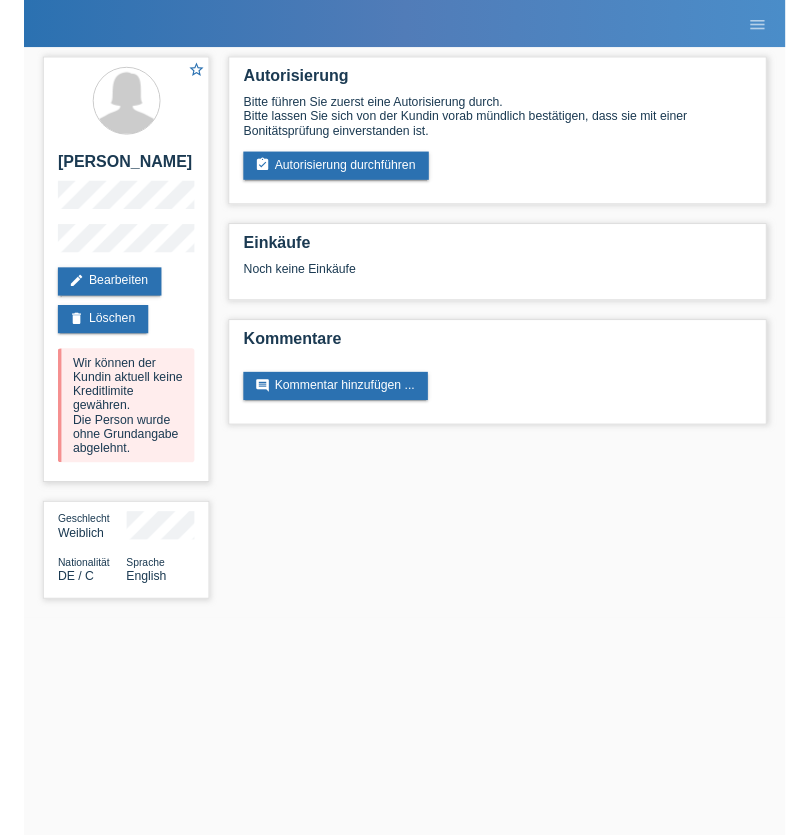 scroll, scrollTop: 0, scrollLeft: 0, axis: both 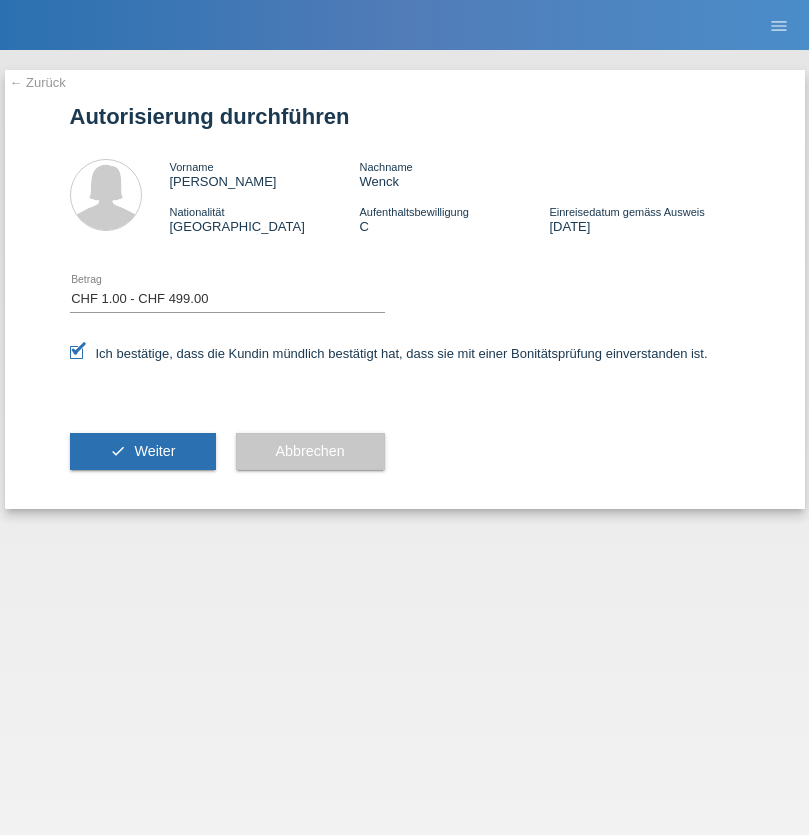 select on "1" 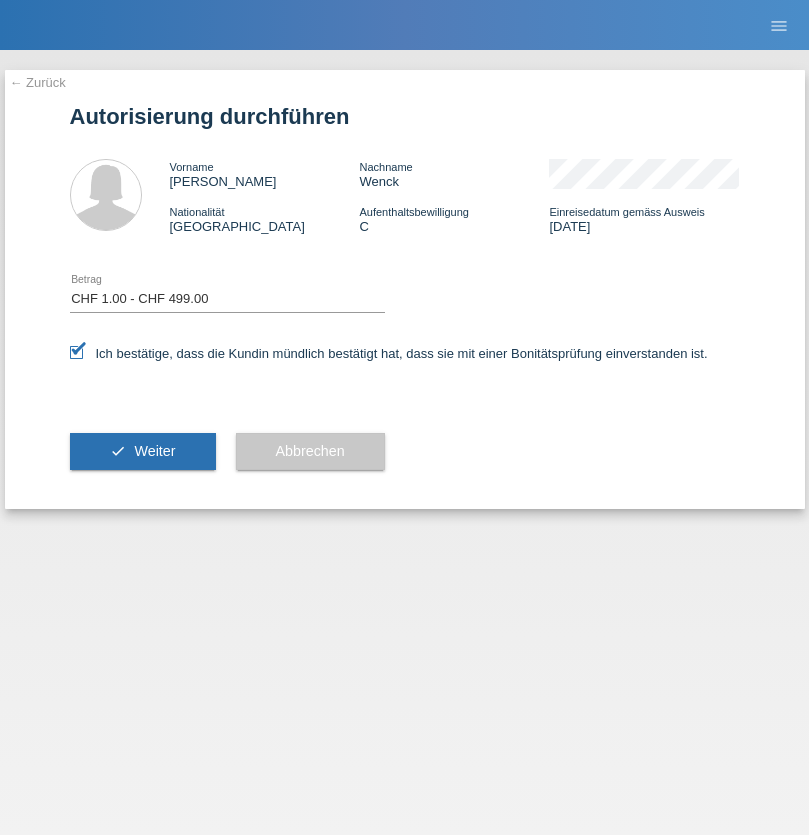scroll, scrollTop: 0, scrollLeft: 0, axis: both 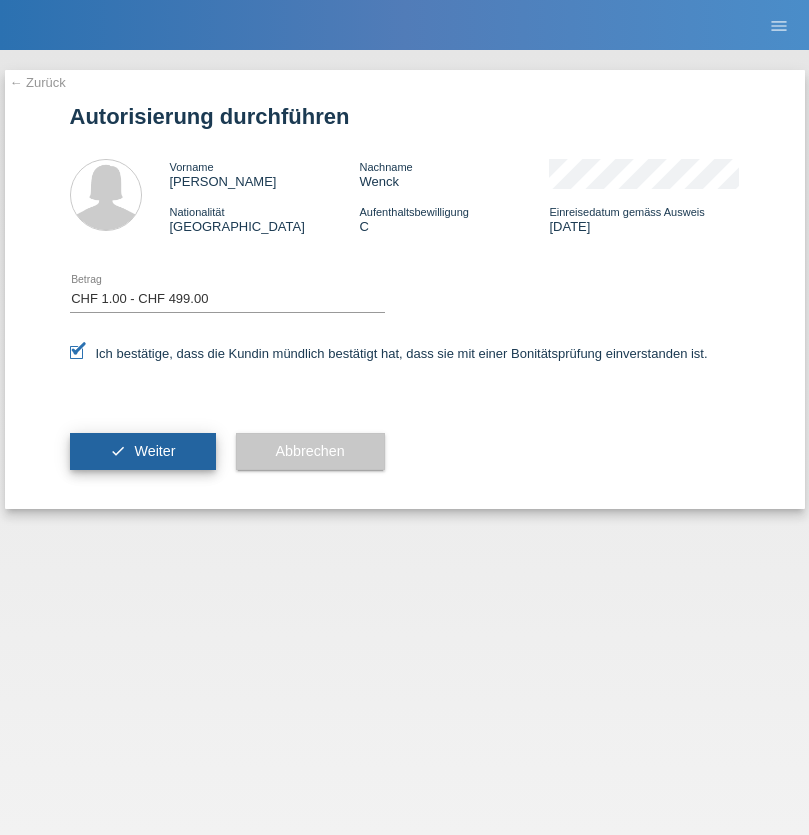 click on "Weiter" at bounding box center (154, 451) 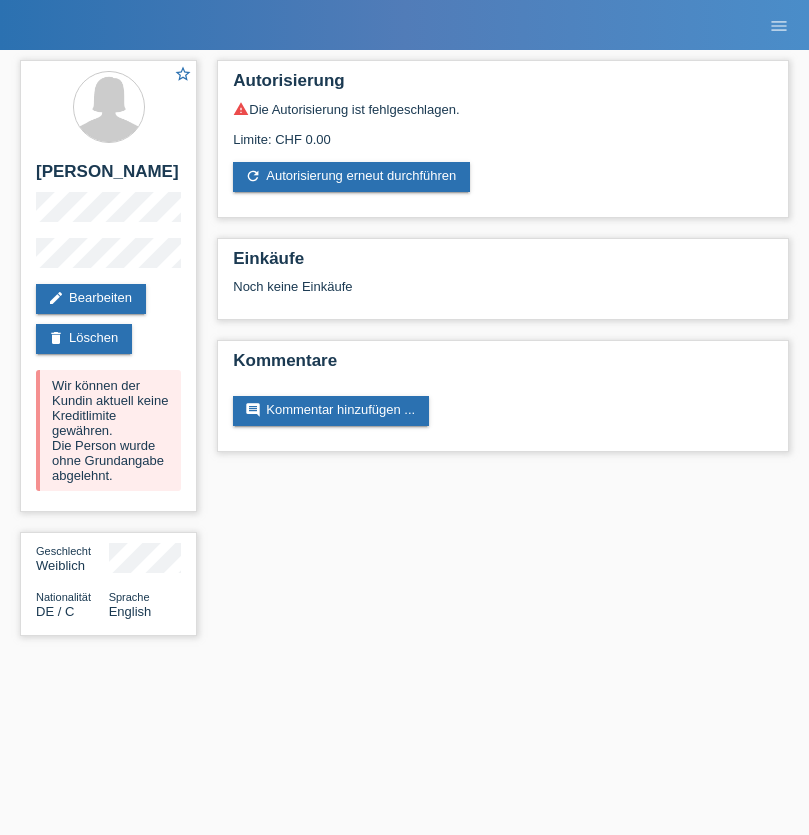 scroll, scrollTop: 0, scrollLeft: 0, axis: both 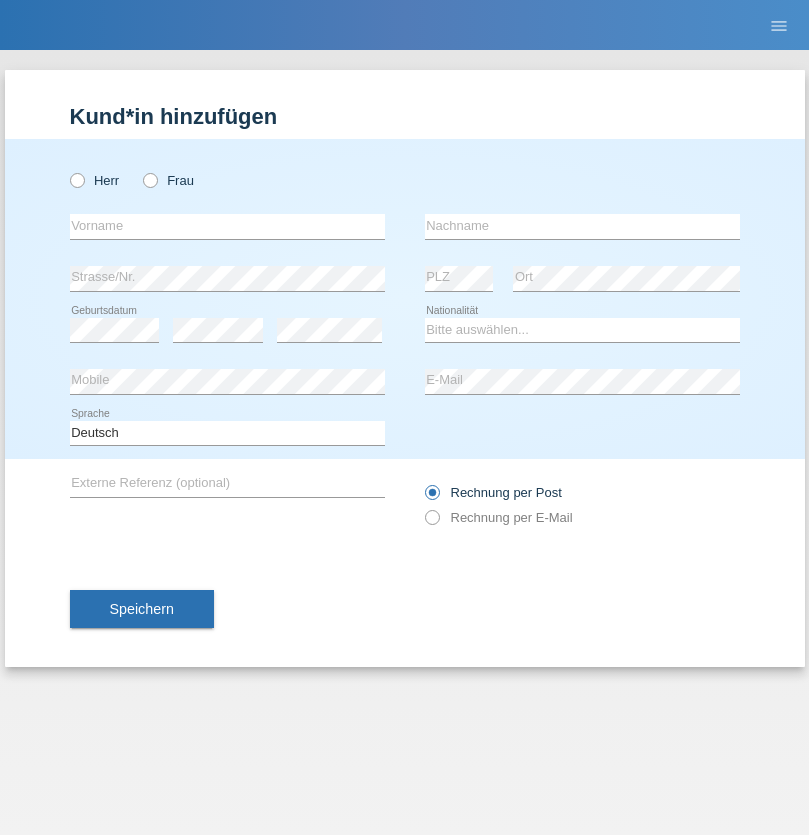 radio on "true" 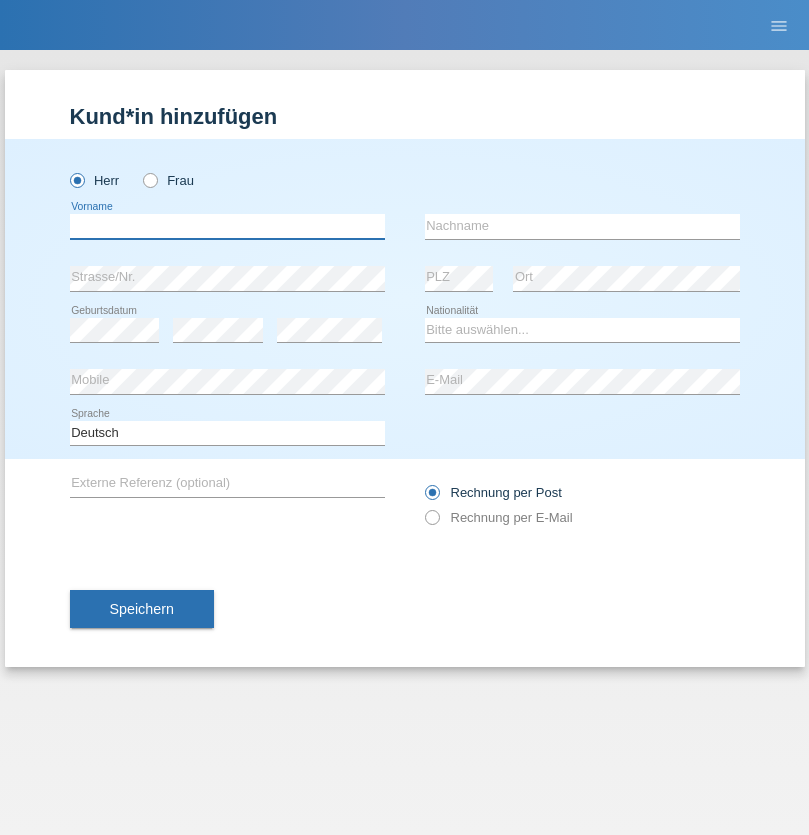 click at bounding box center (227, 226) 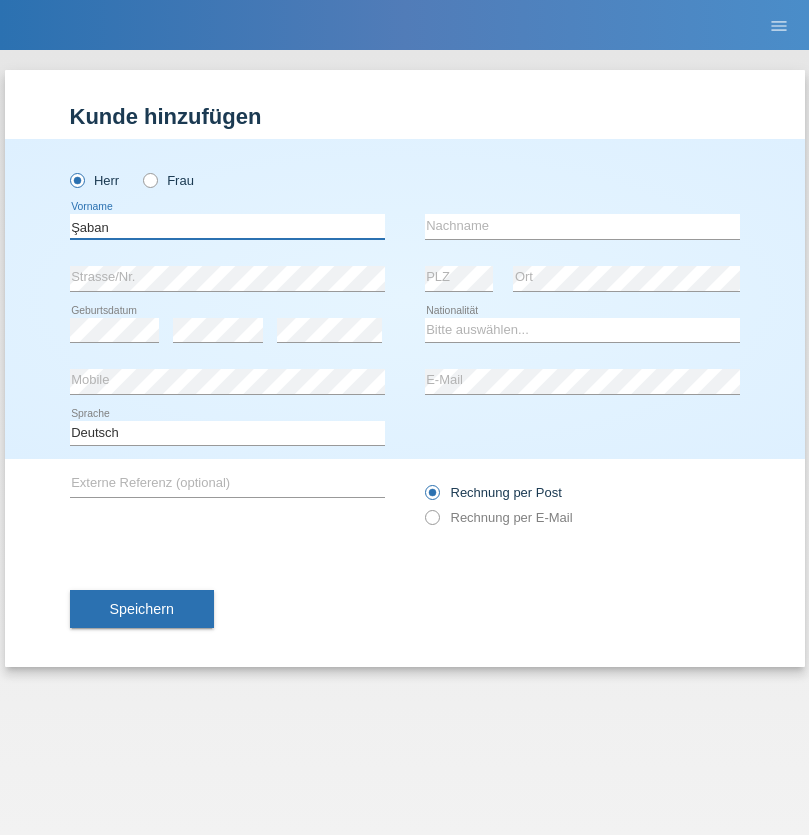 type on "Şaban" 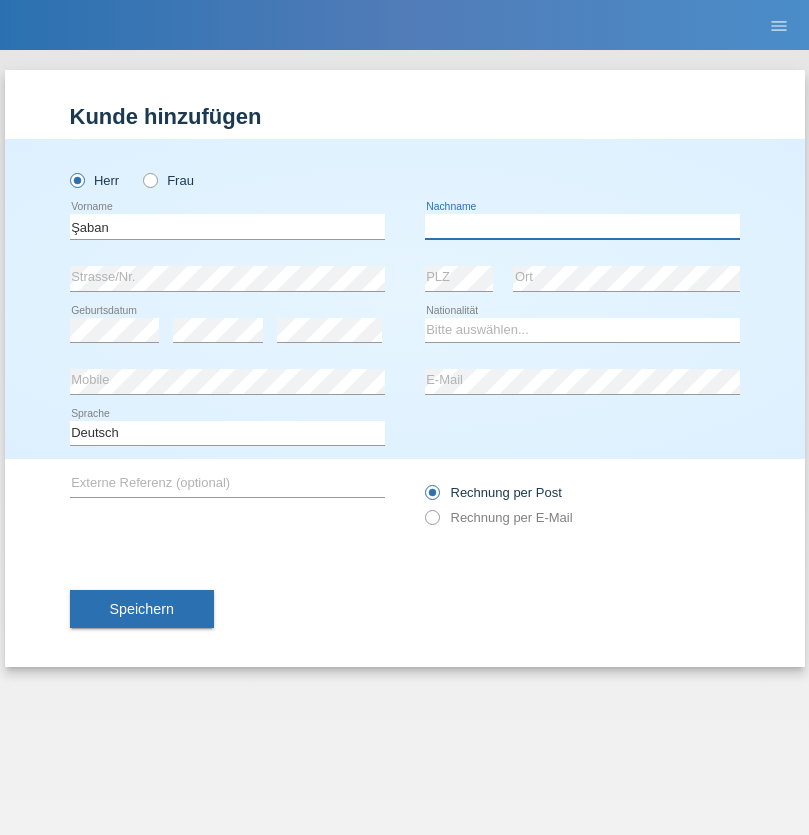 click at bounding box center (582, 226) 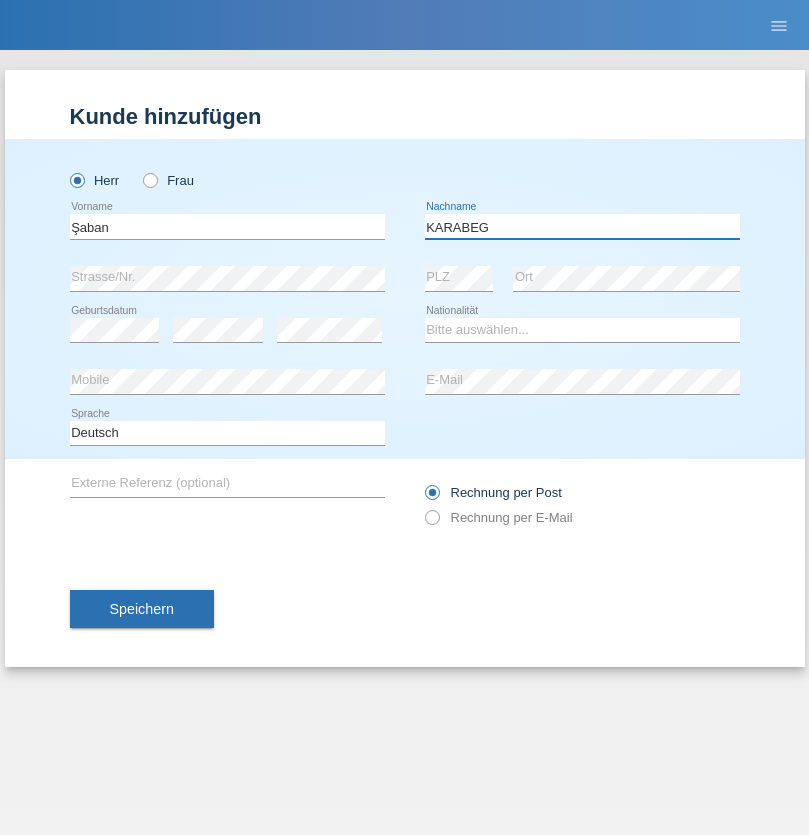 type on "KARABEG" 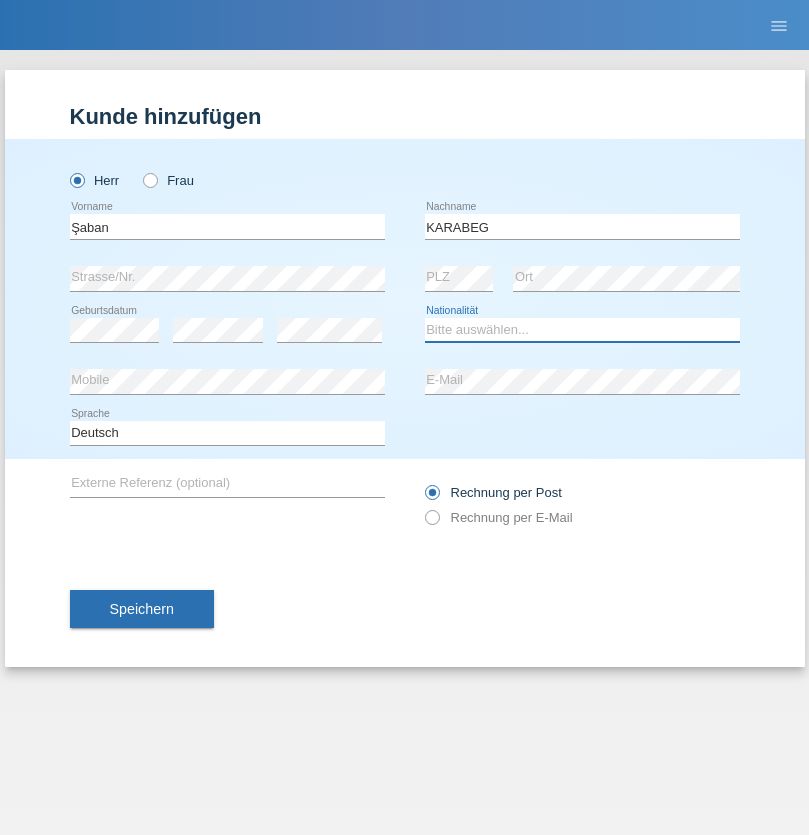 select on "TR" 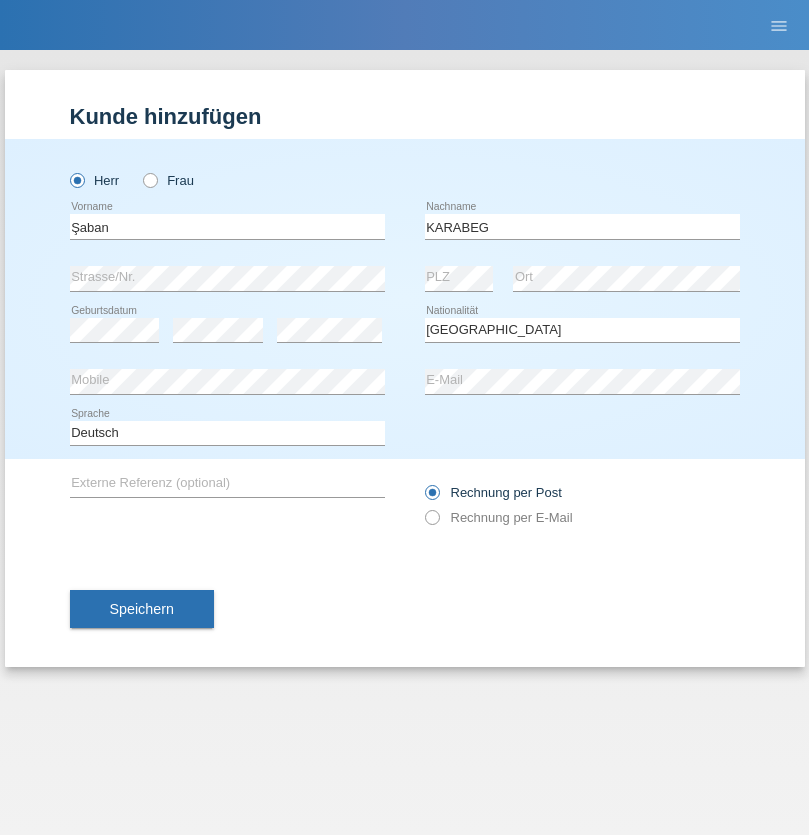 select on "C" 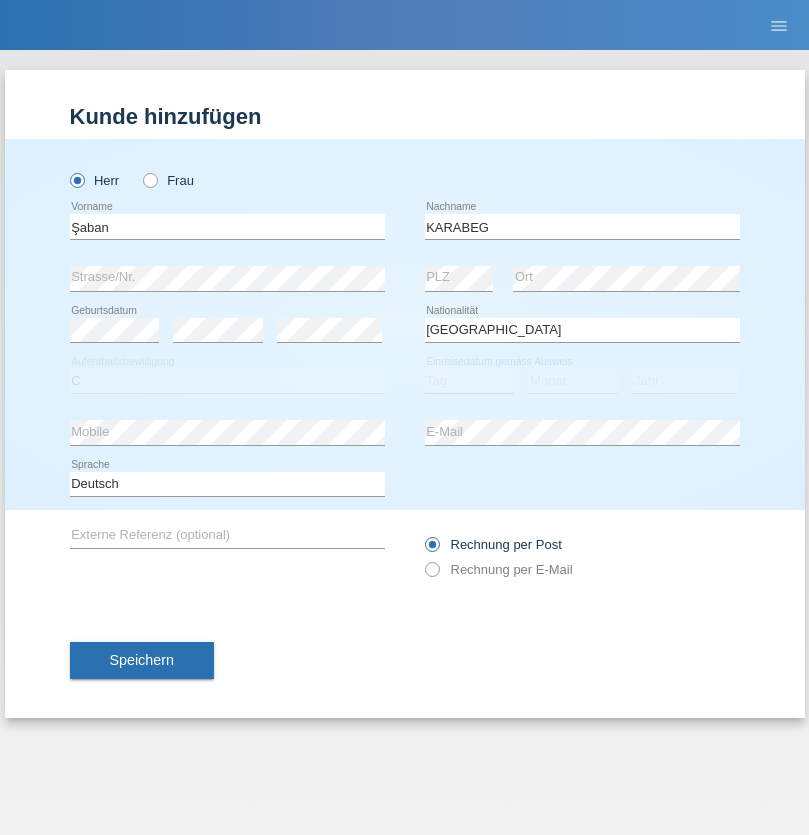 select on "25" 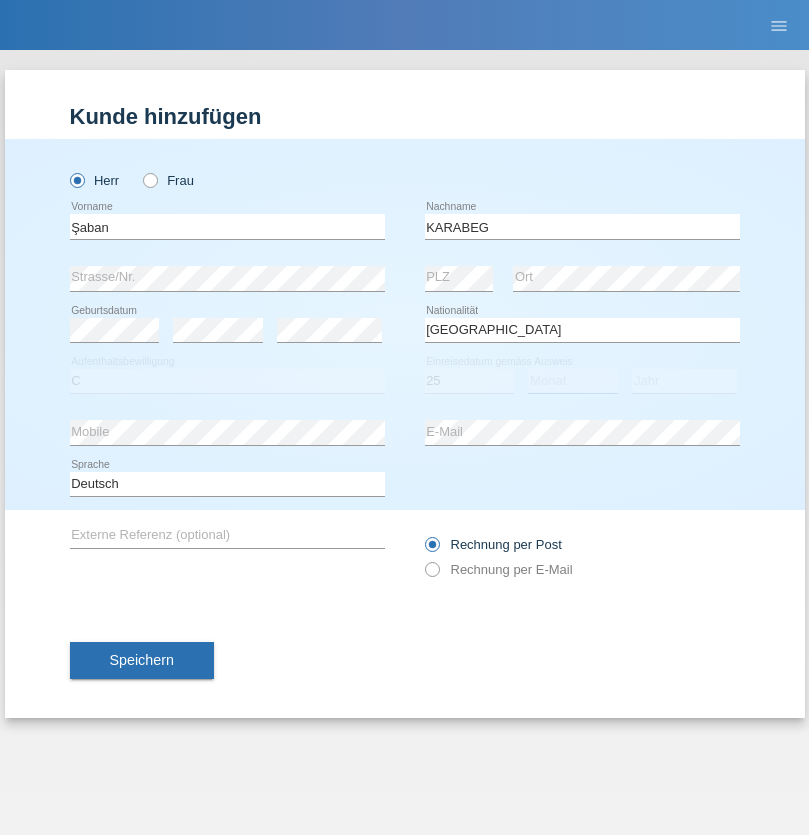 select on "09" 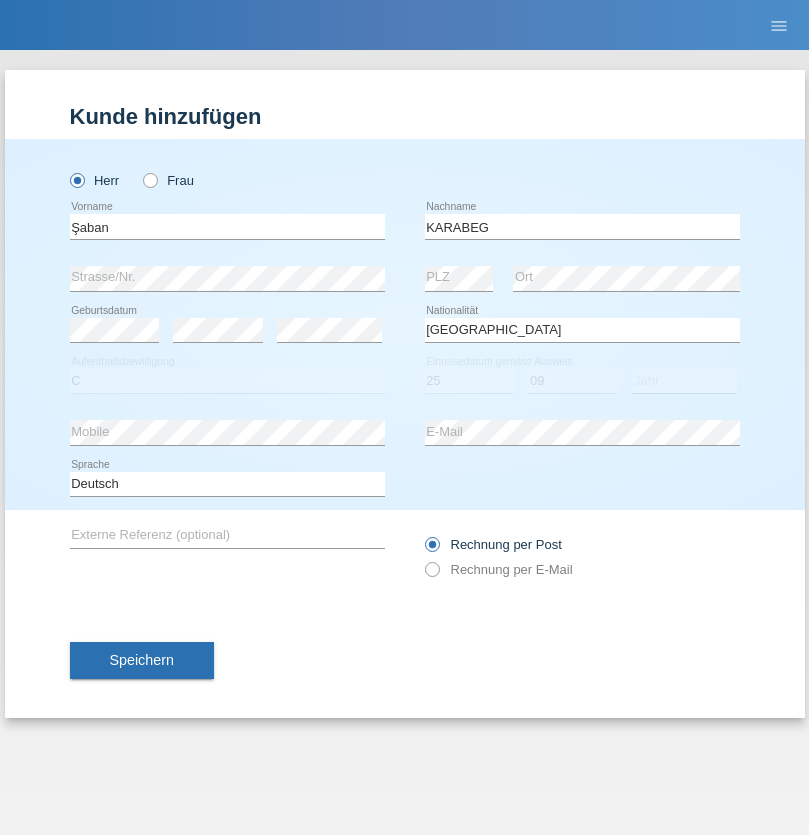 select on "2021" 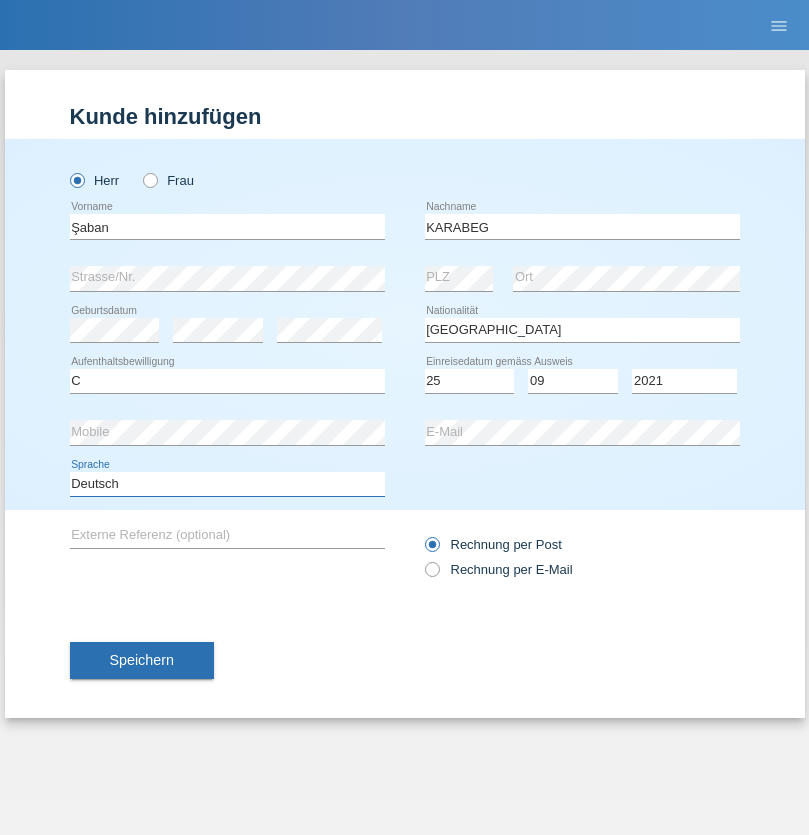 select on "en" 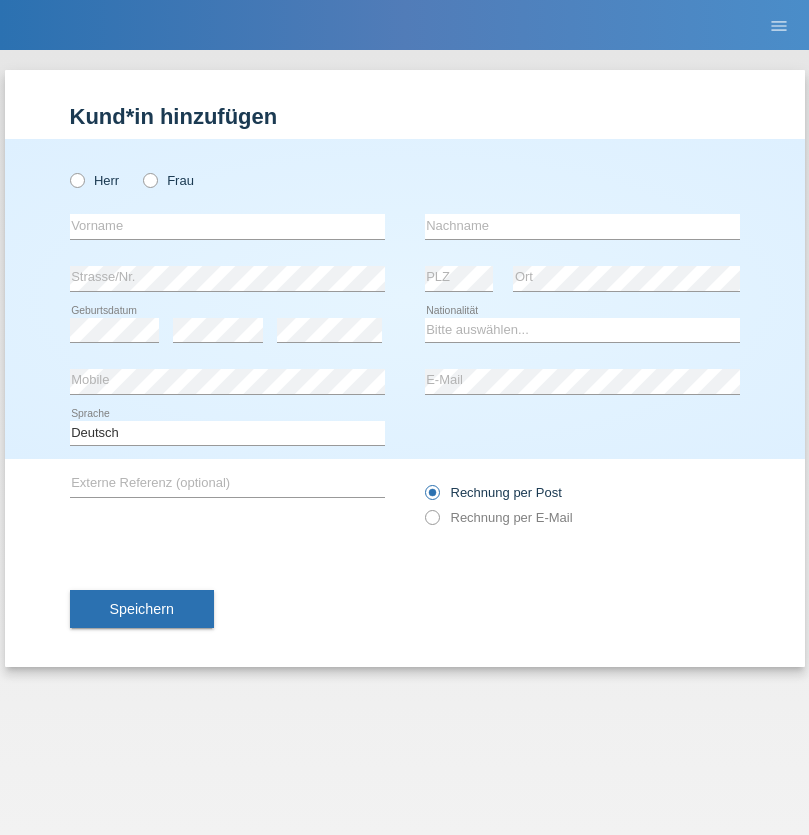 scroll, scrollTop: 0, scrollLeft: 0, axis: both 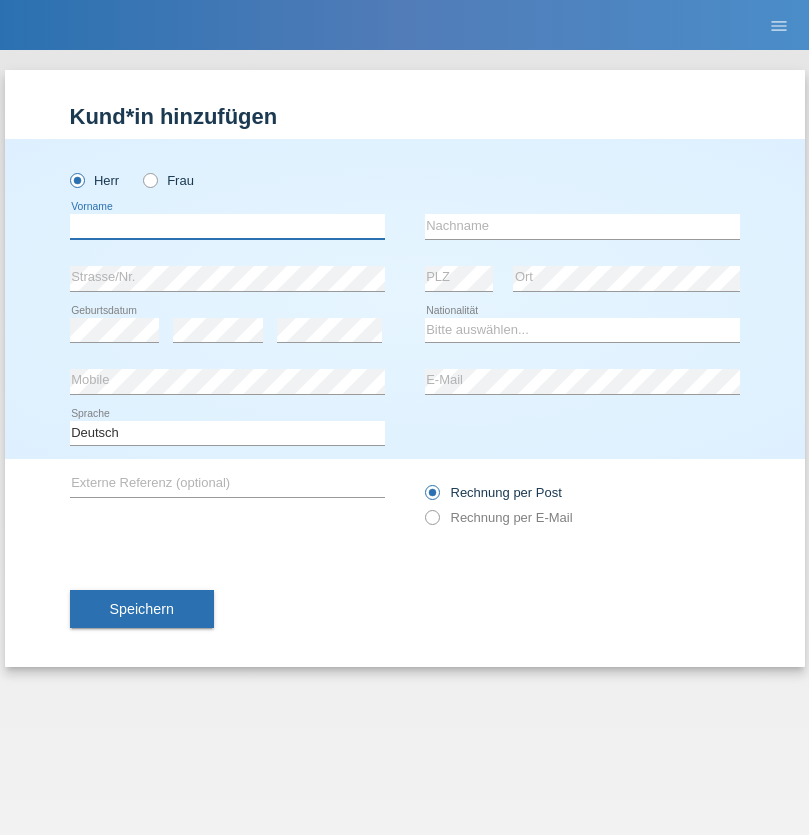 click at bounding box center (227, 226) 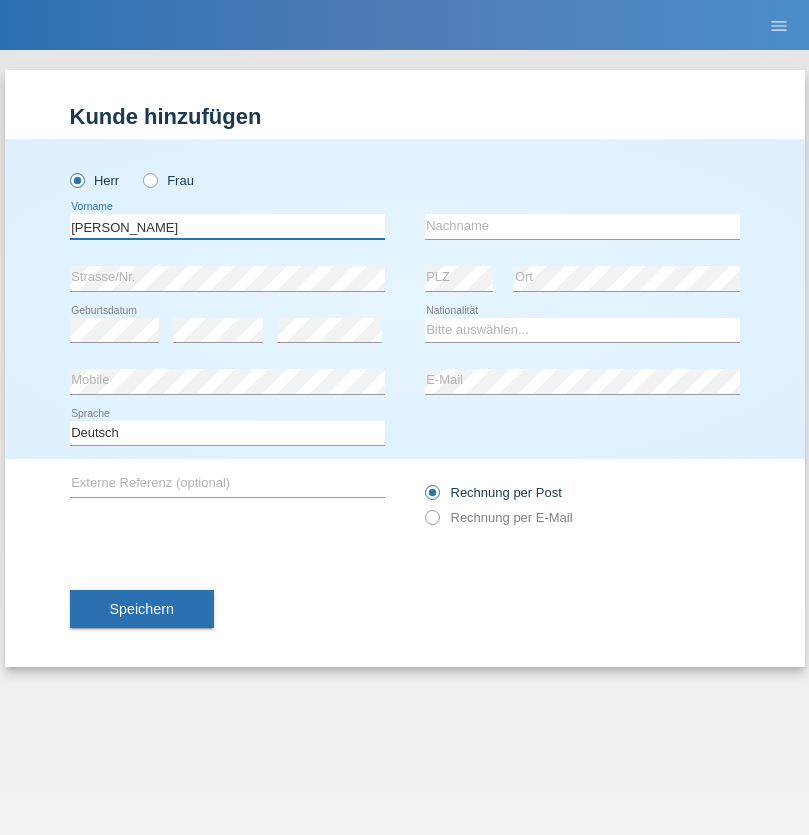 type on "[PERSON_NAME]" 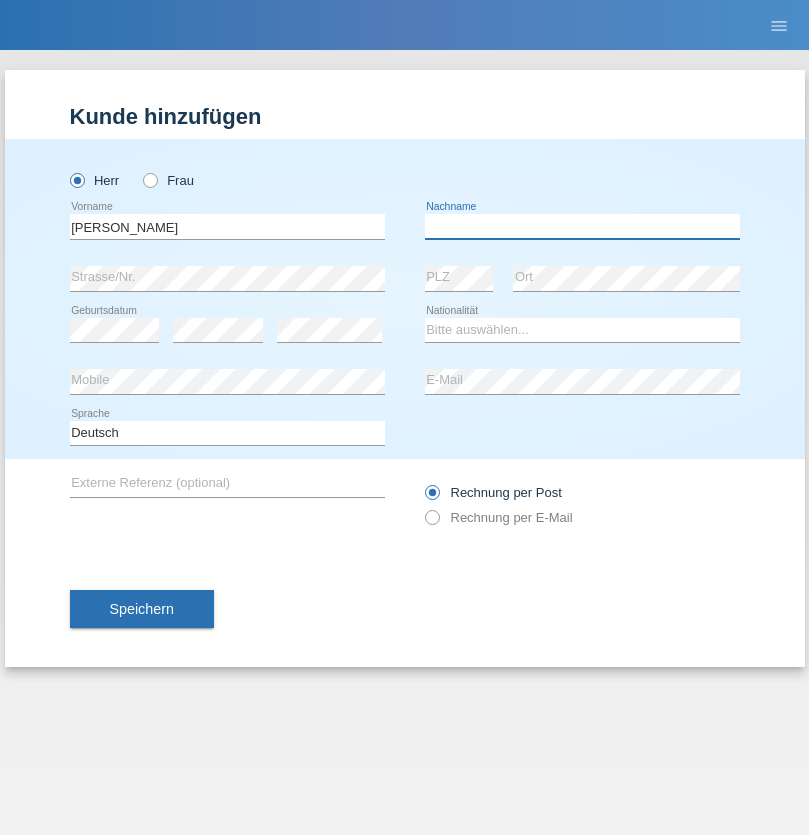 click at bounding box center (582, 226) 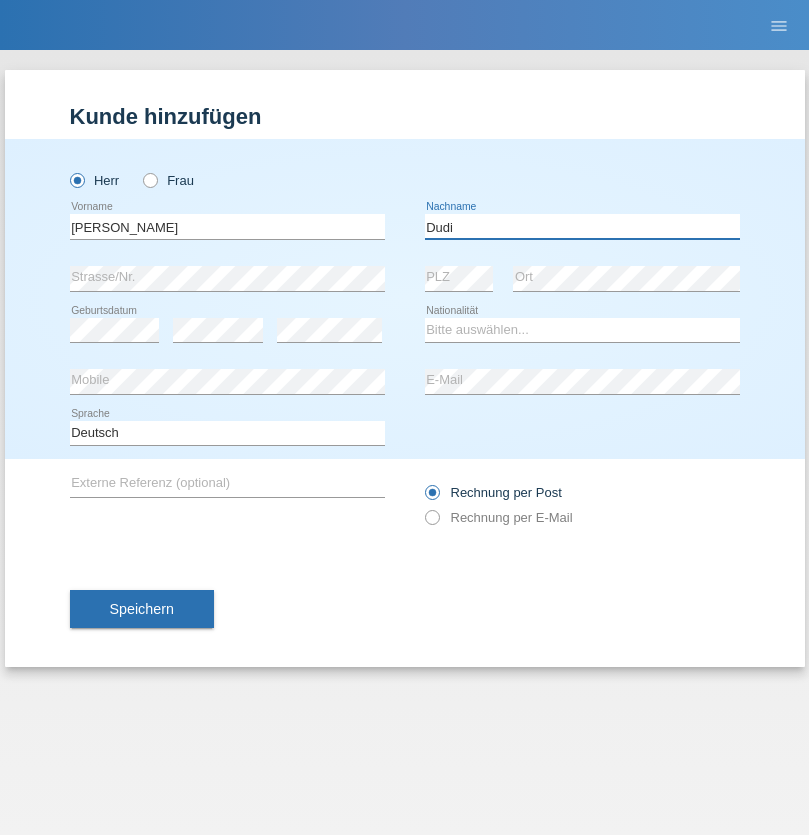 type on "Dudi" 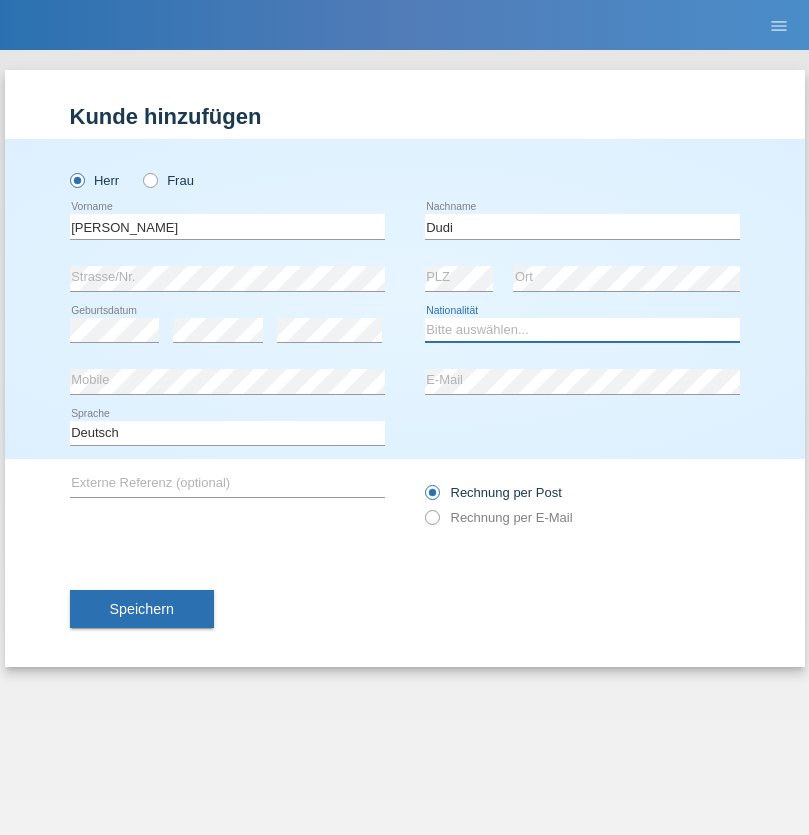select on "SK" 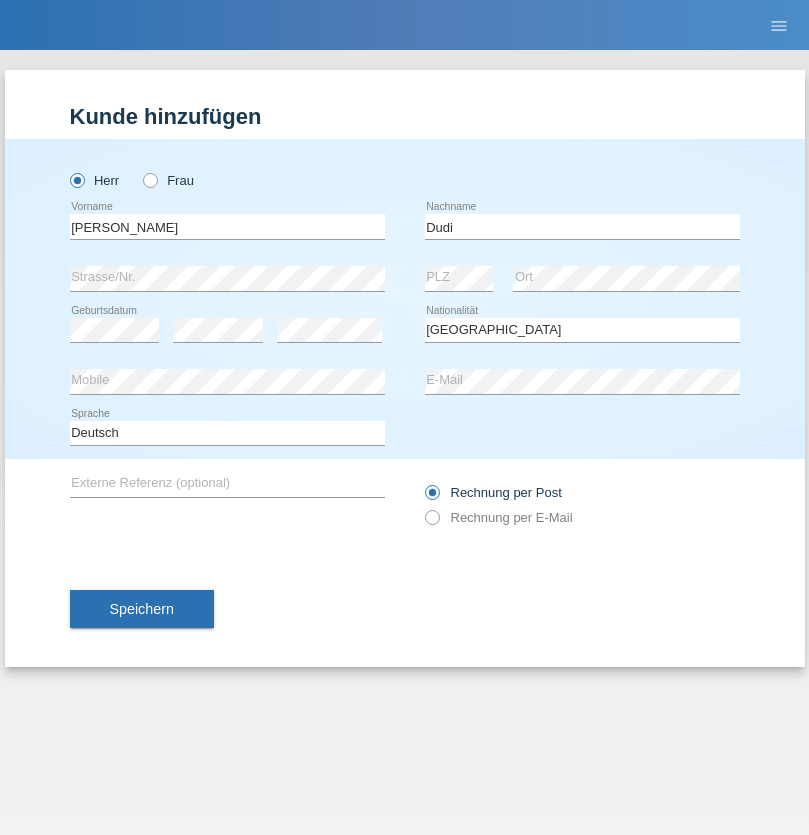 select on "C" 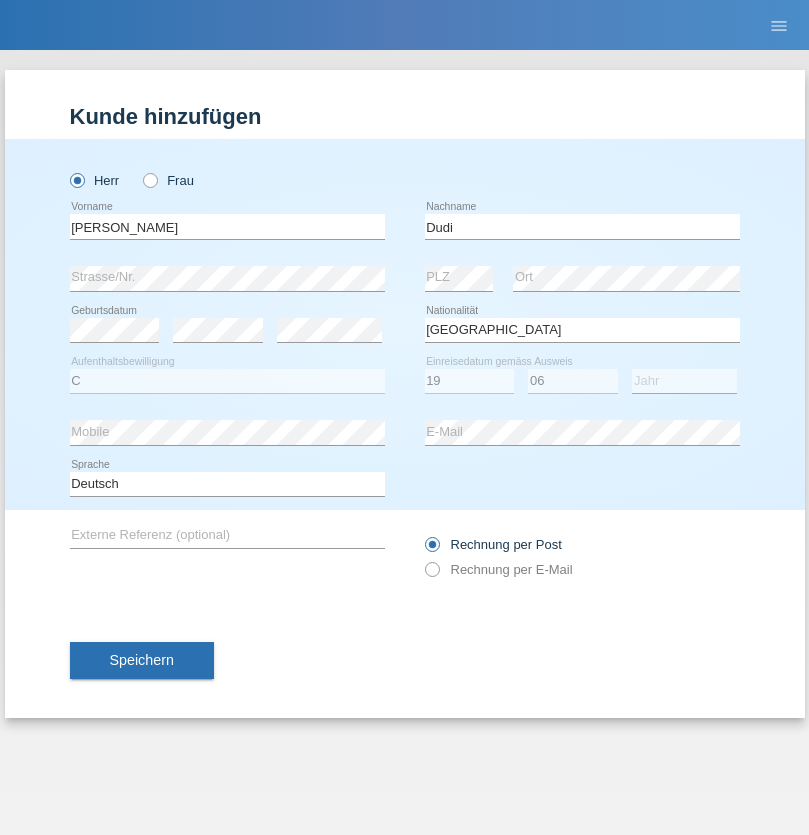 select on "2021" 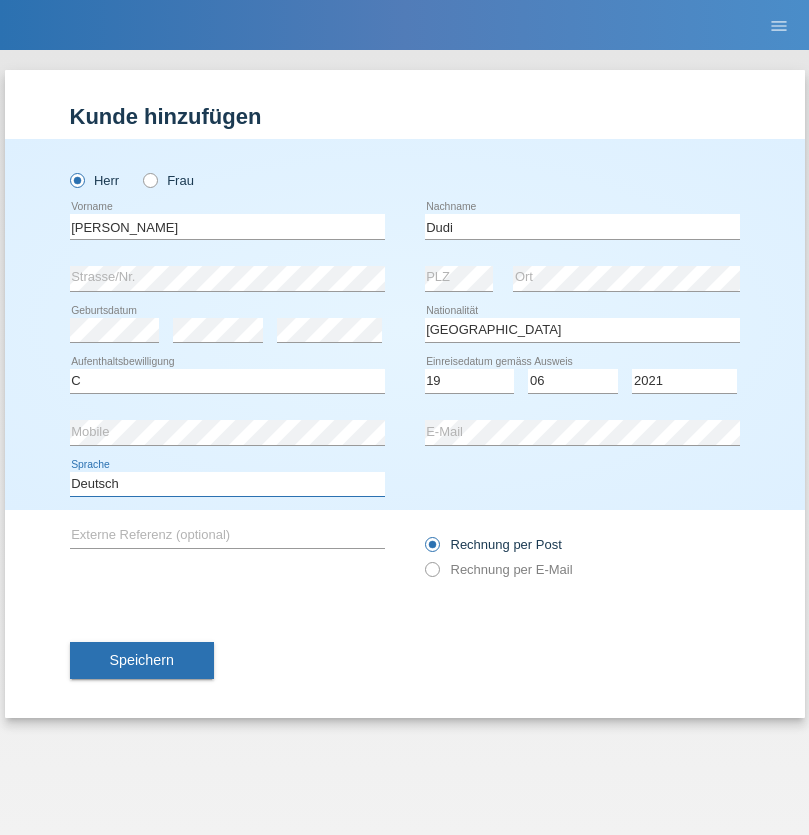 select on "en" 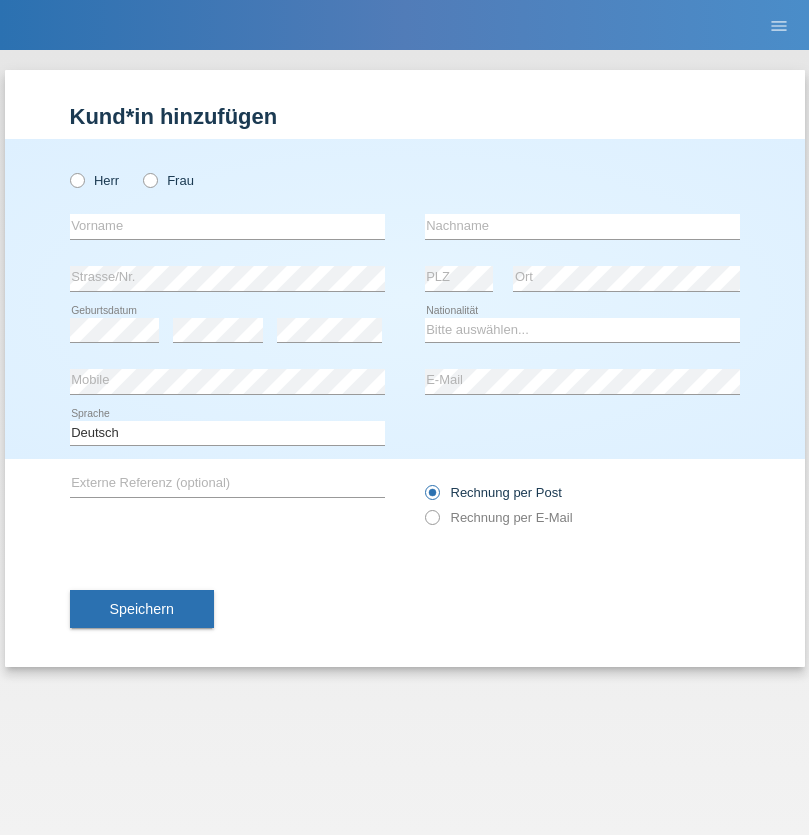 scroll, scrollTop: 0, scrollLeft: 0, axis: both 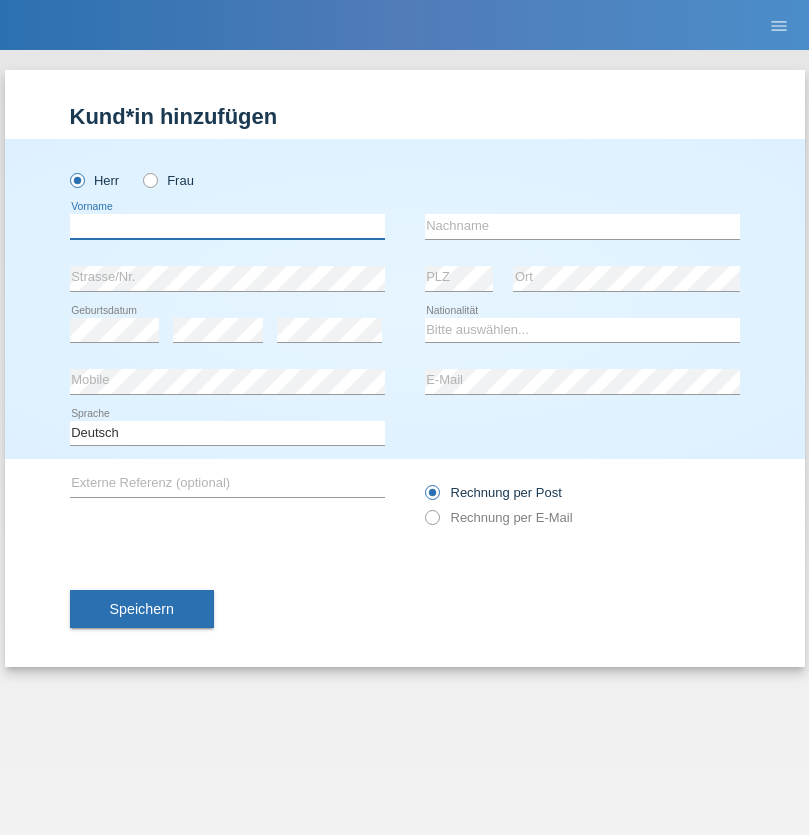 click at bounding box center (227, 226) 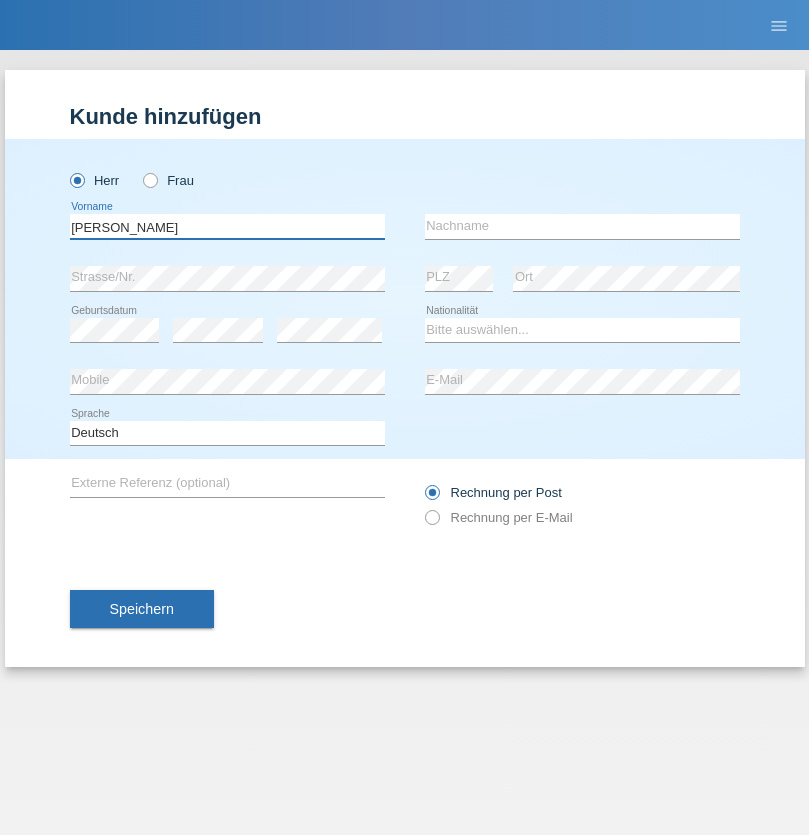 type on "[PERSON_NAME]" 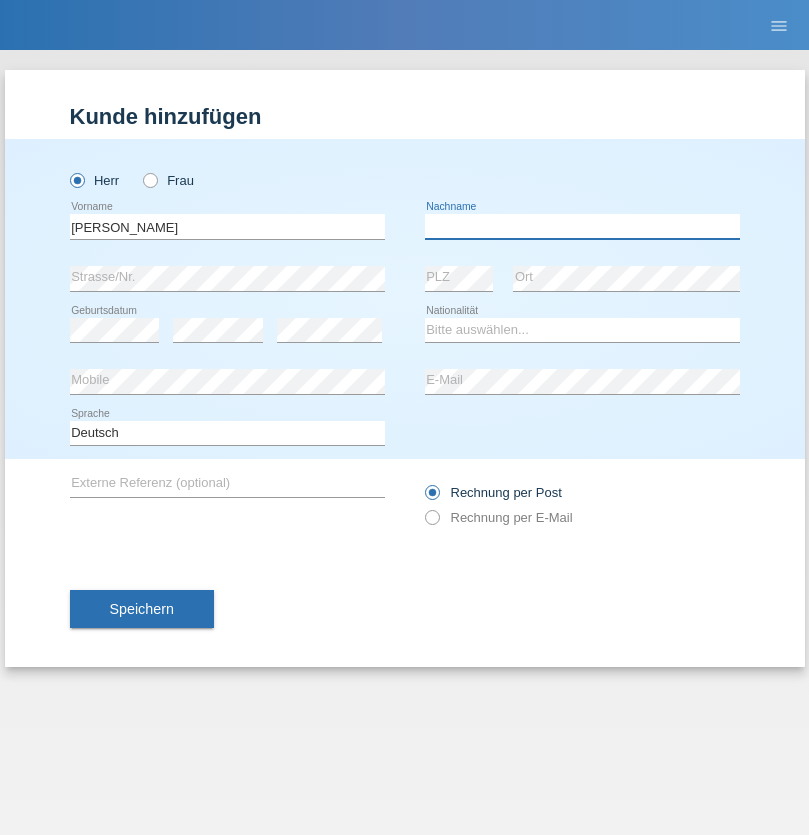 click at bounding box center (582, 226) 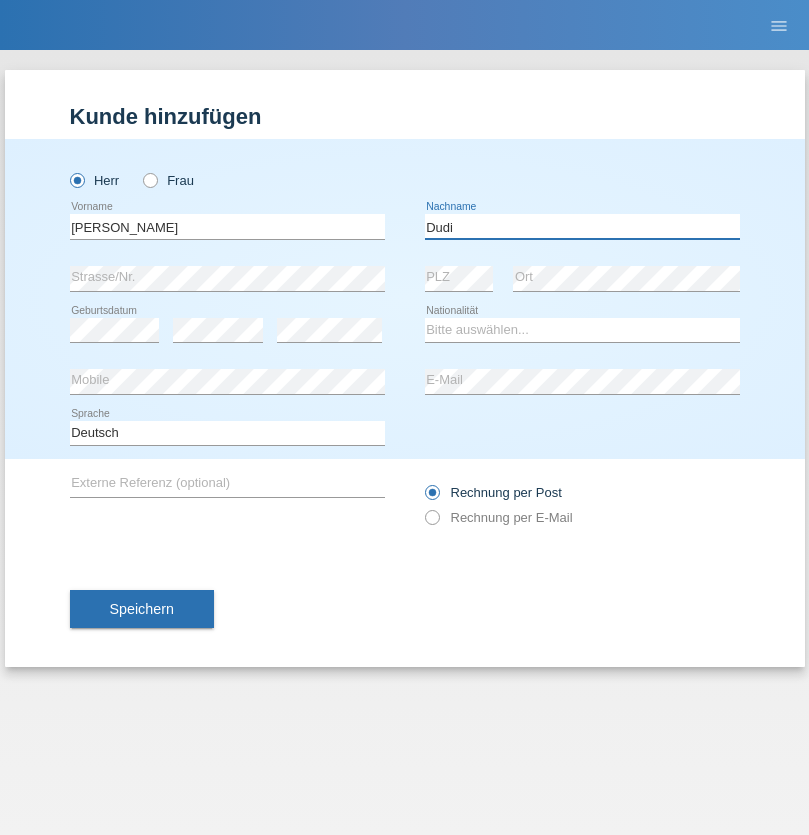 type on "Dudi" 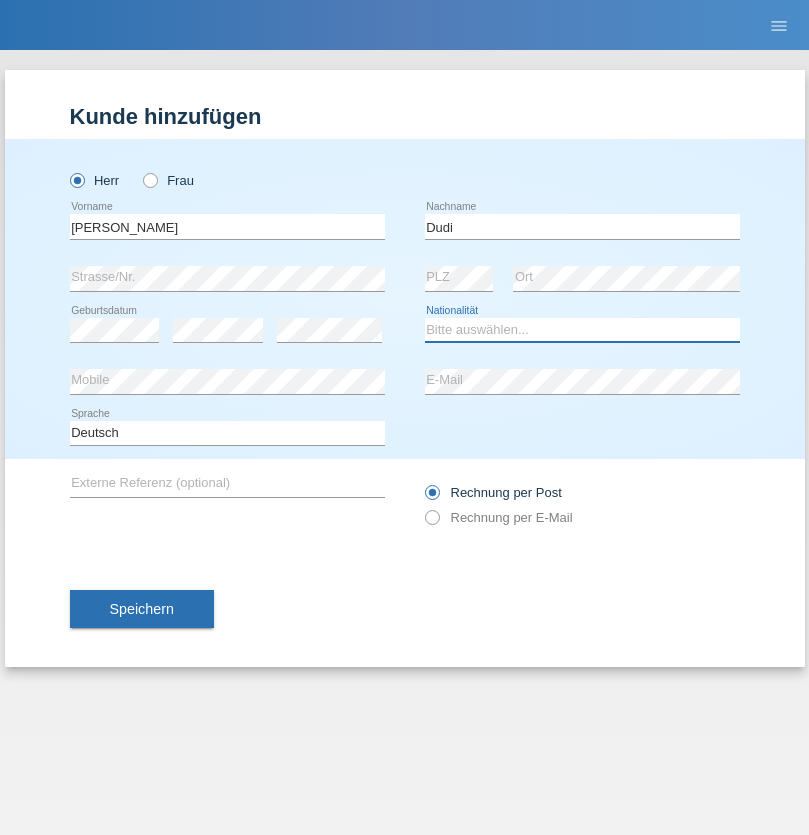 select on "SK" 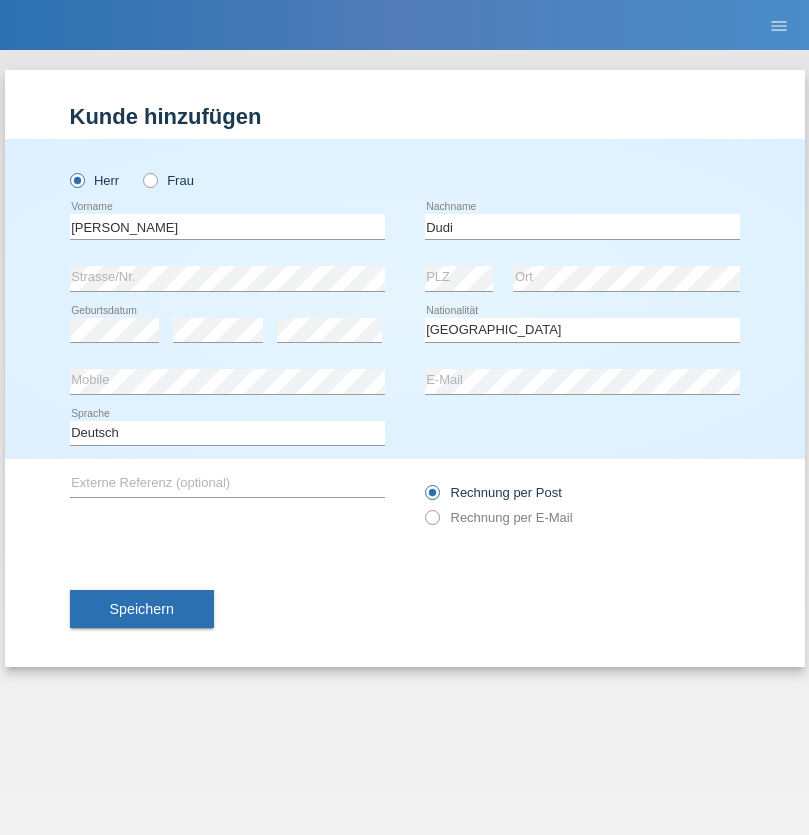select on "C" 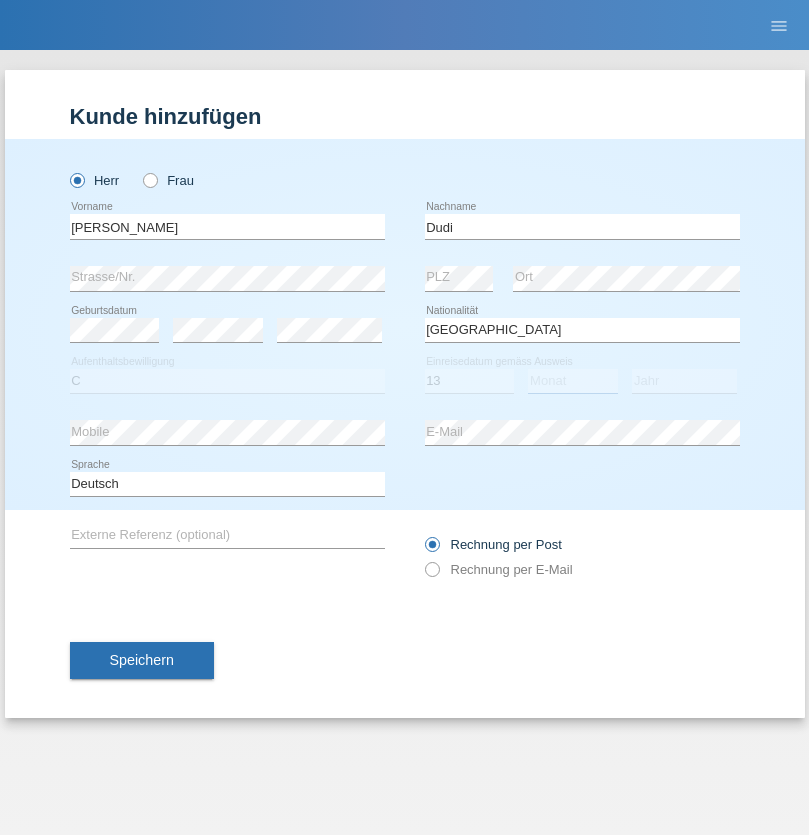 select on "06" 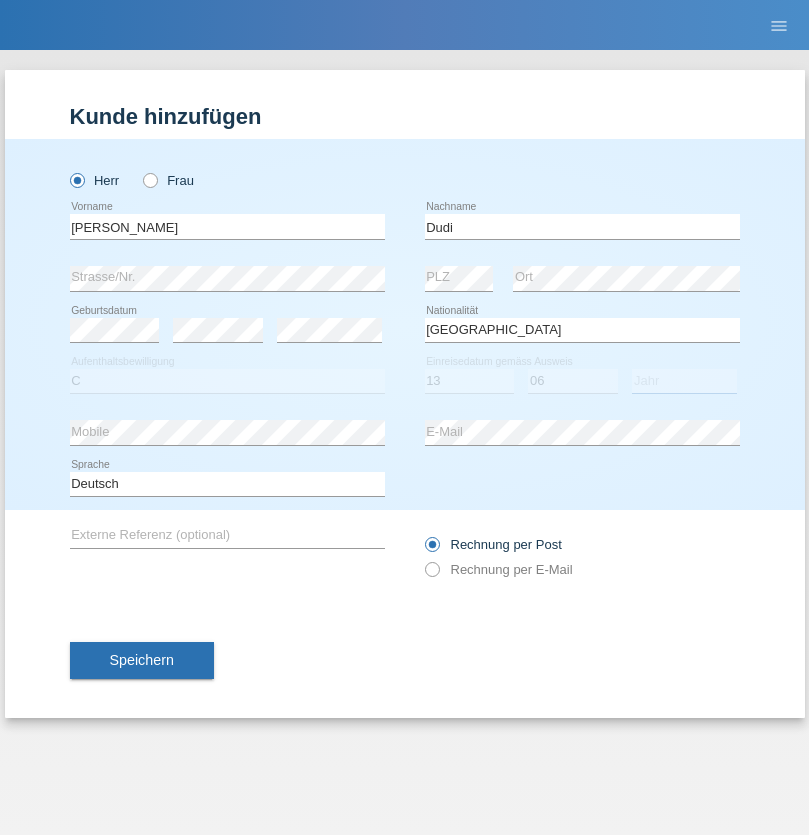 select on "2021" 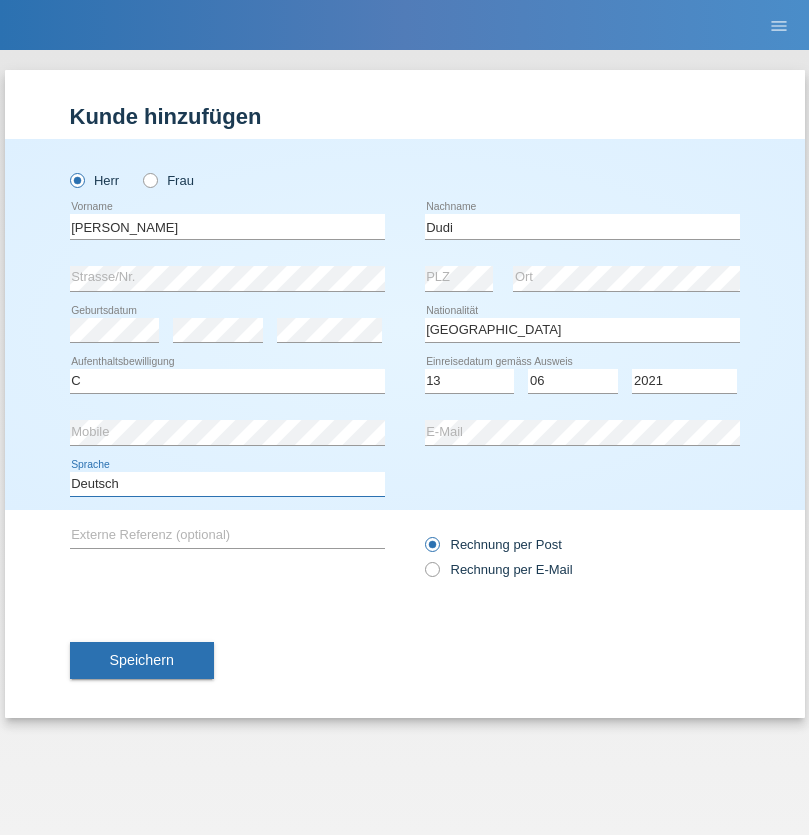 select on "en" 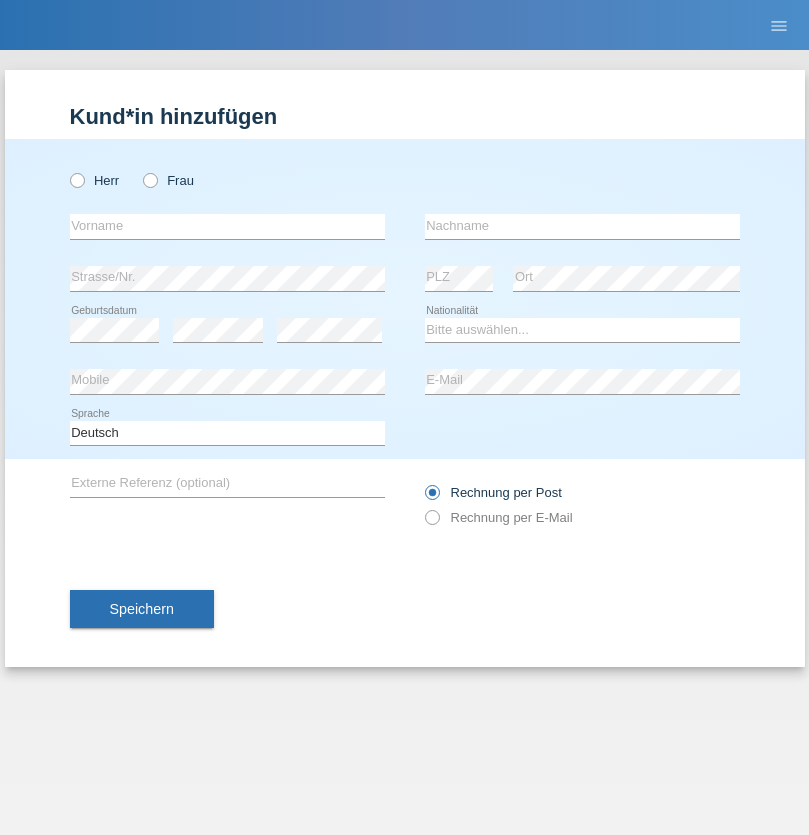 scroll, scrollTop: 0, scrollLeft: 0, axis: both 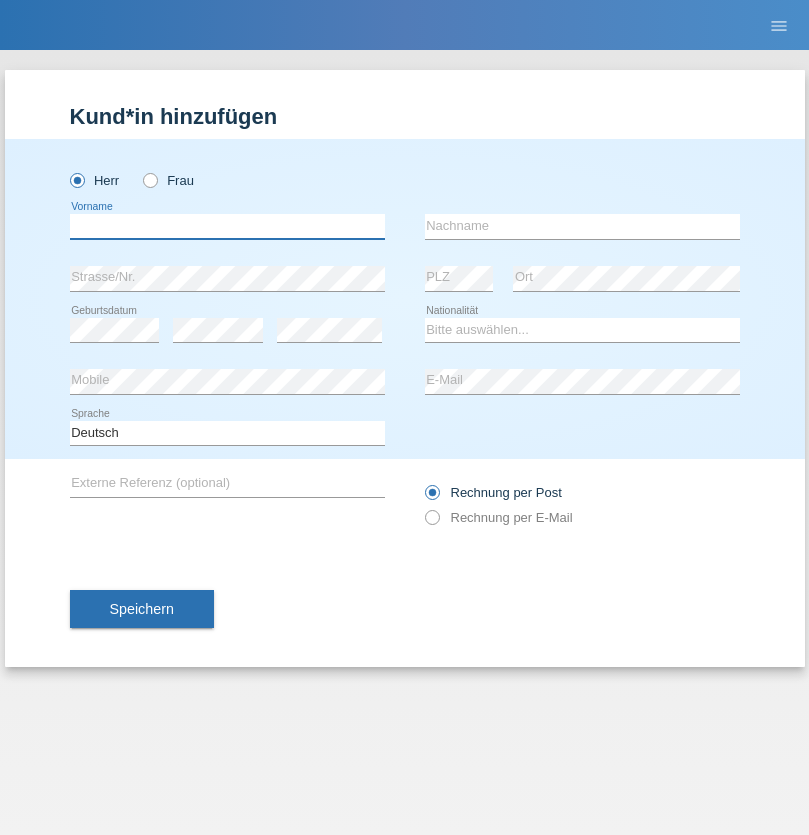 click at bounding box center (227, 226) 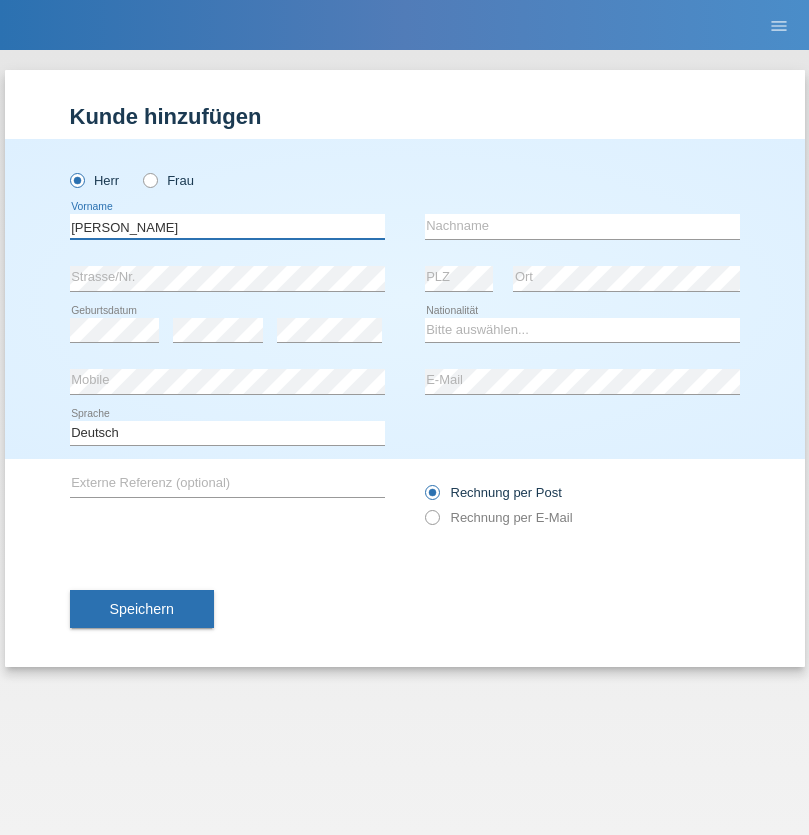 type on "[PERSON_NAME]" 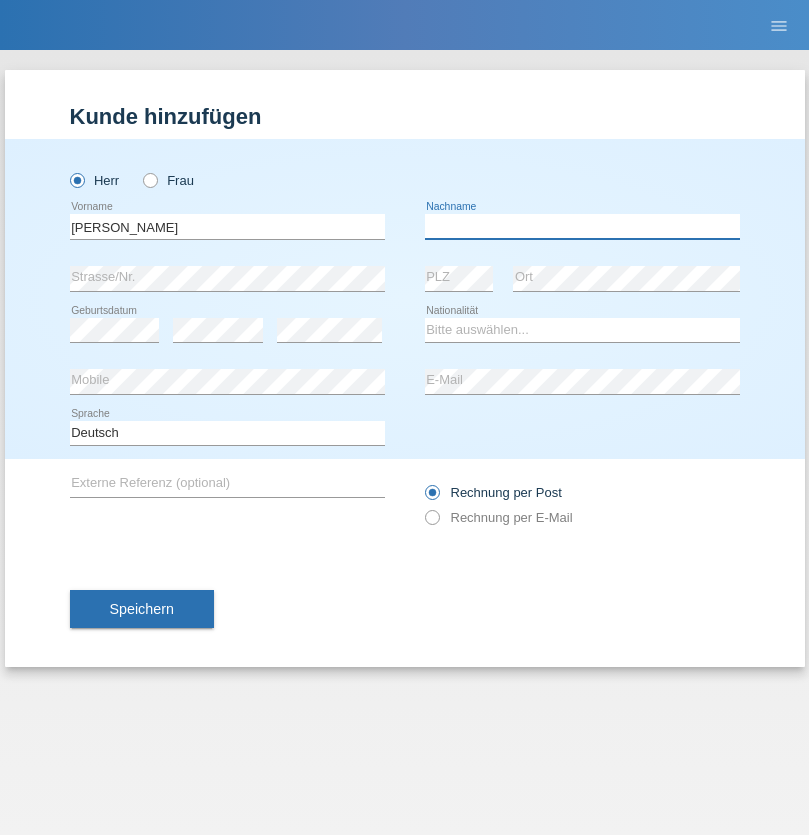 click at bounding box center [582, 226] 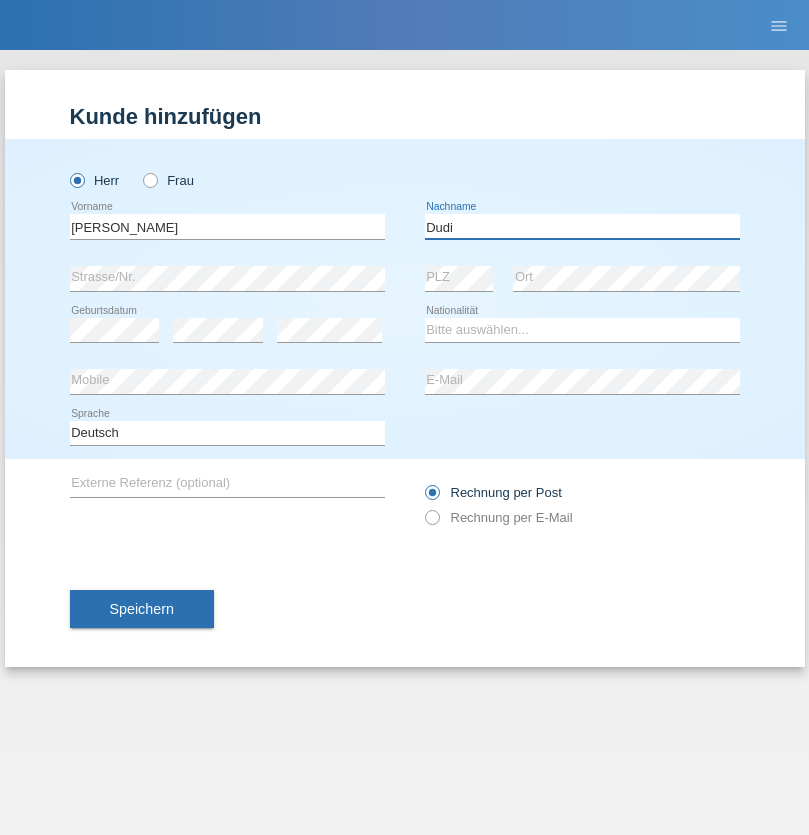 type on "Dudi" 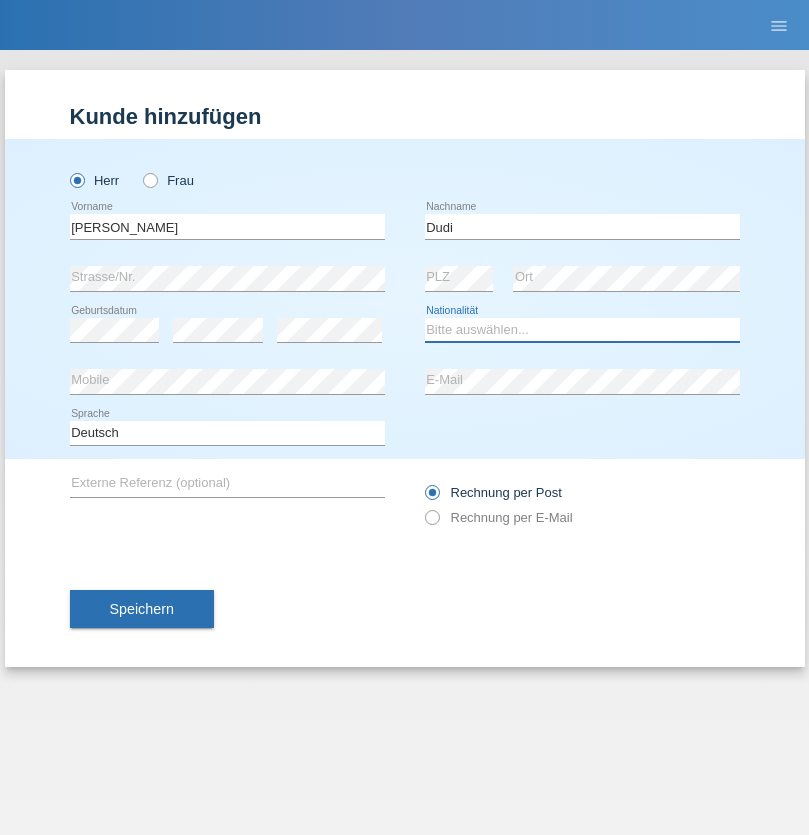 select on "SK" 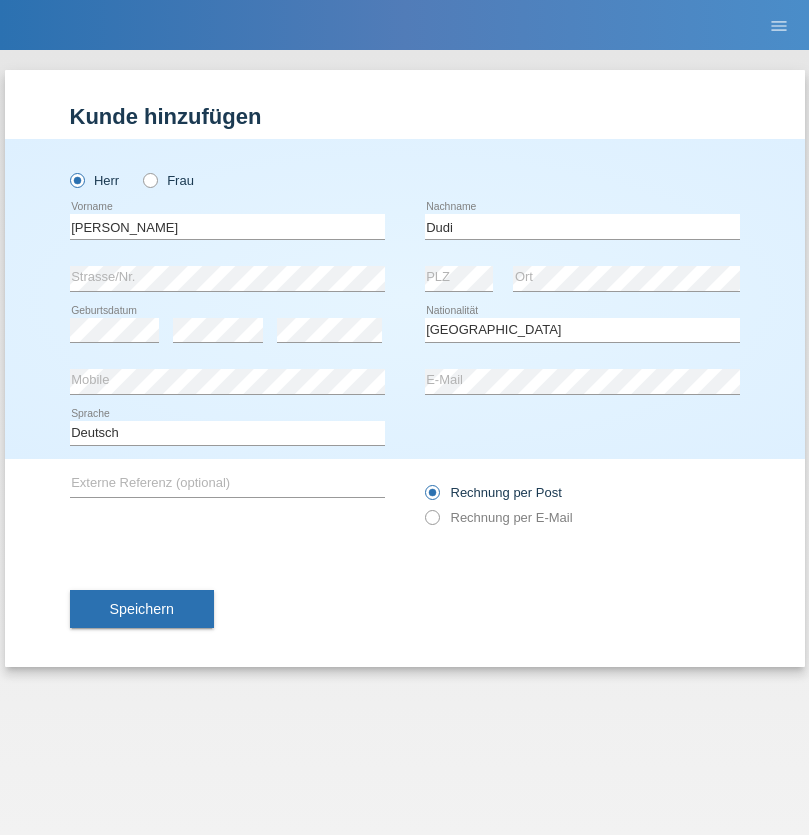 select on "C" 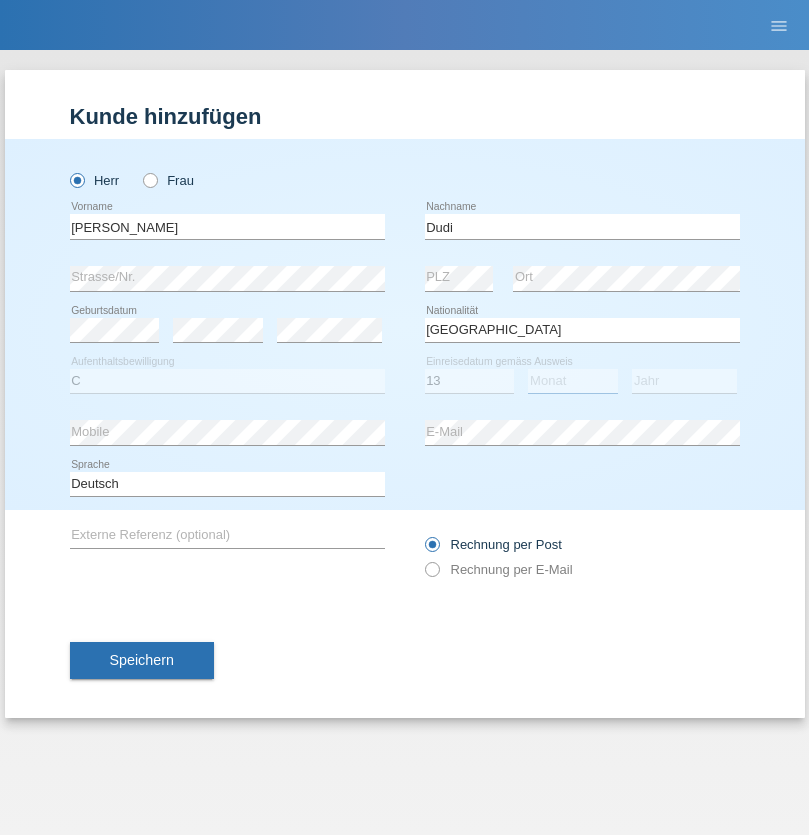 select on "06" 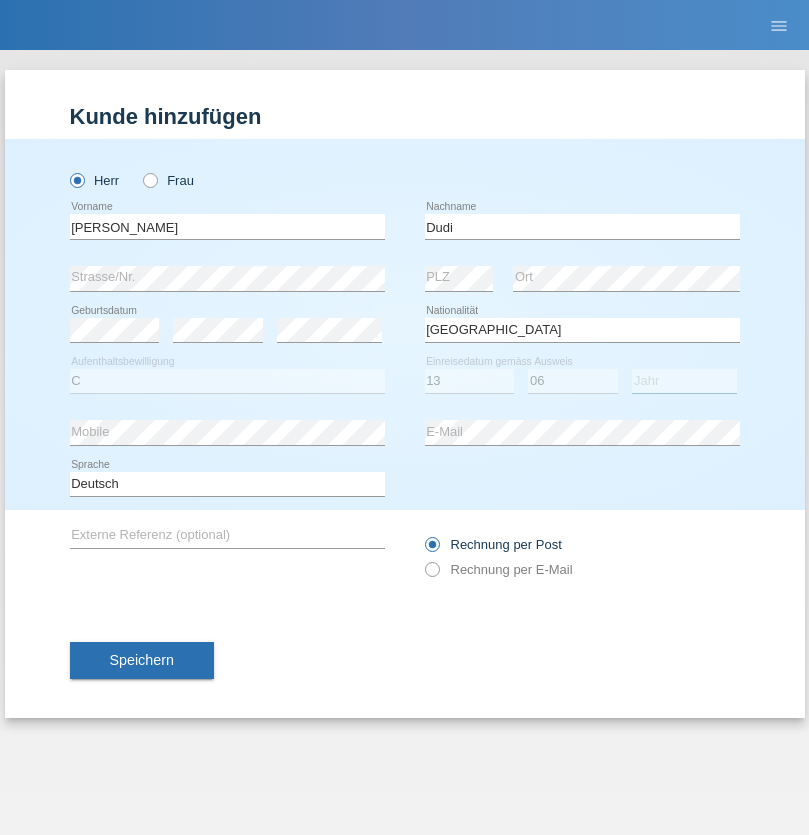select on "2021" 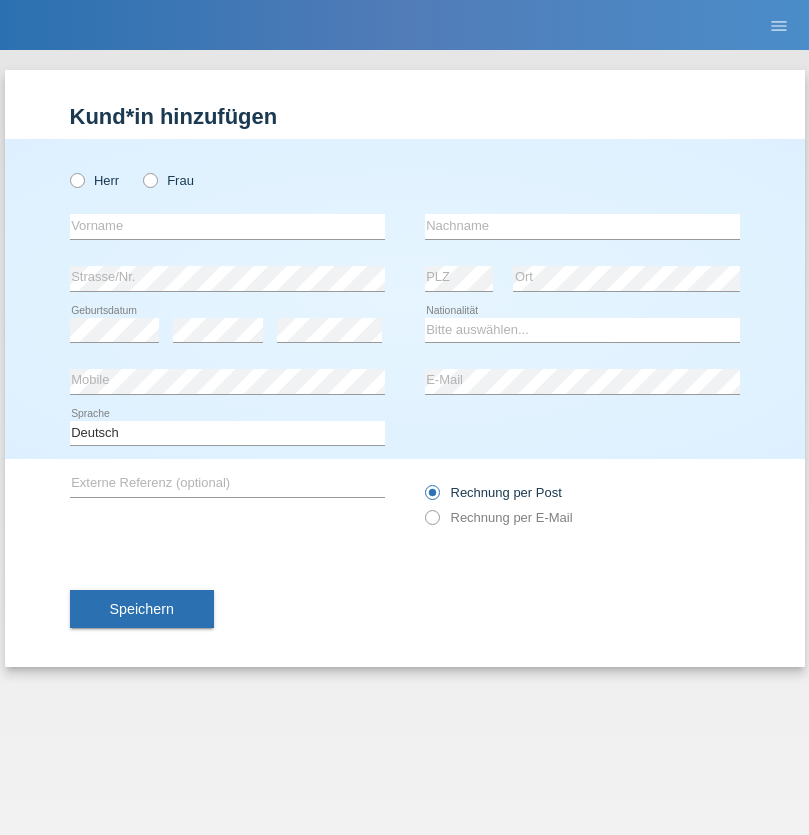 scroll, scrollTop: 0, scrollLeft: 0, axis: both 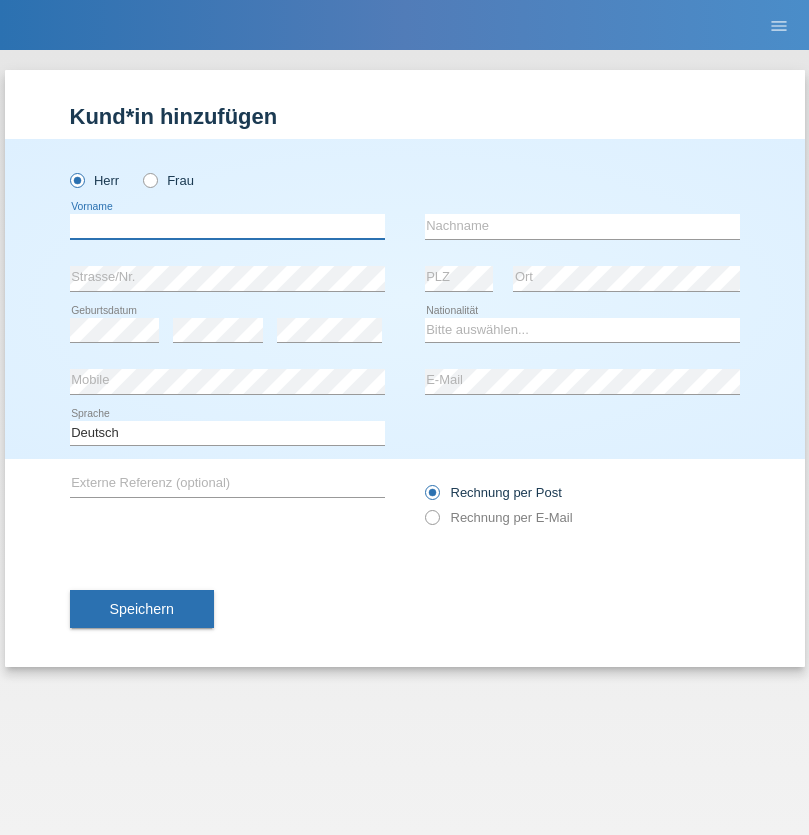 click at bounding box center (227, 226) 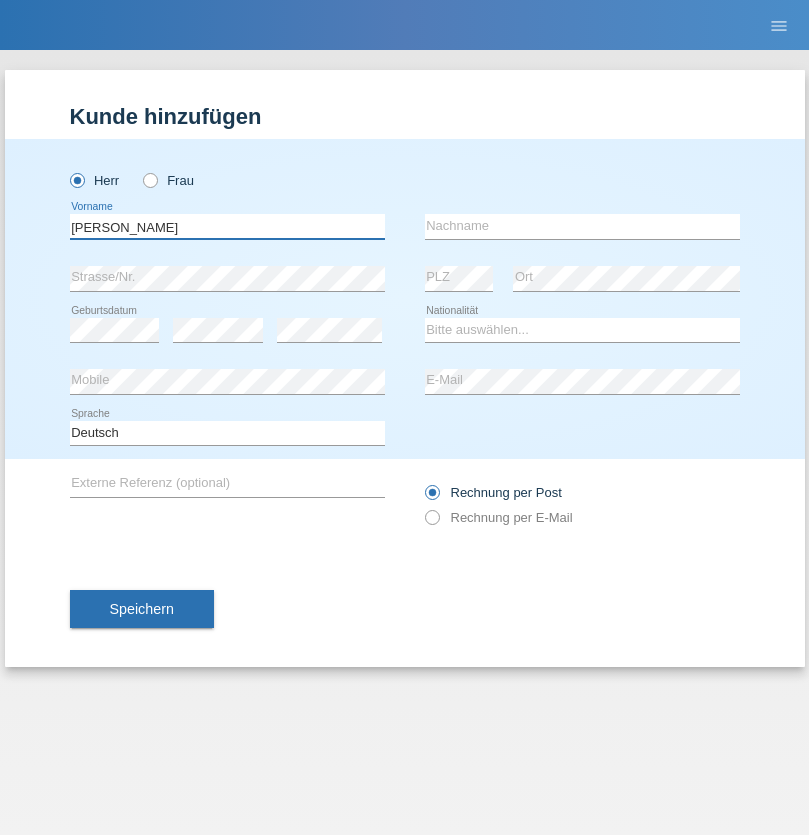 type on "Artur" 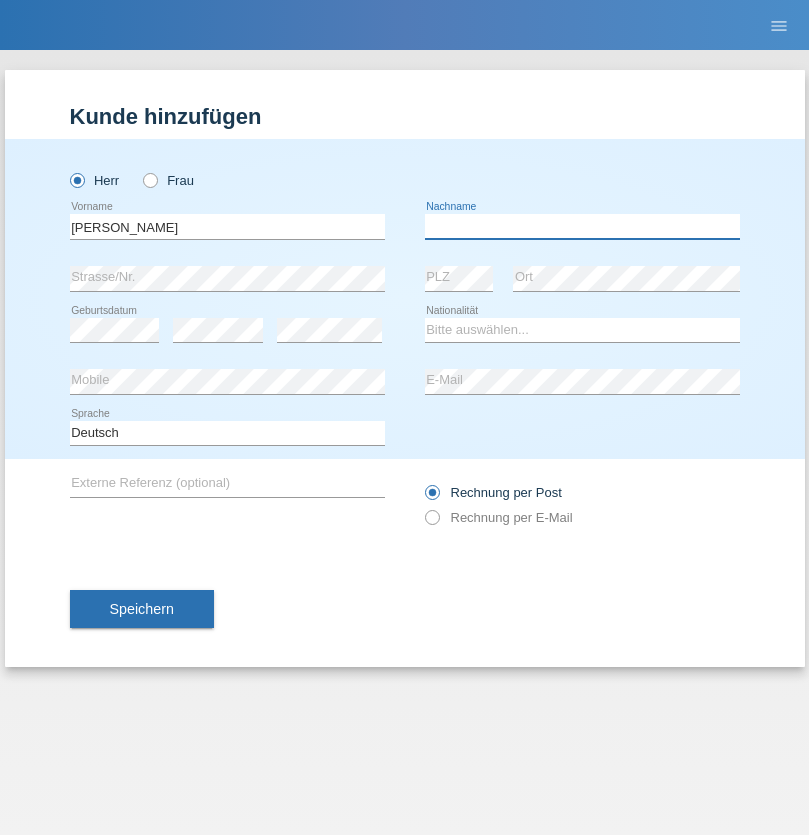 click at bounding box center (582, 226) 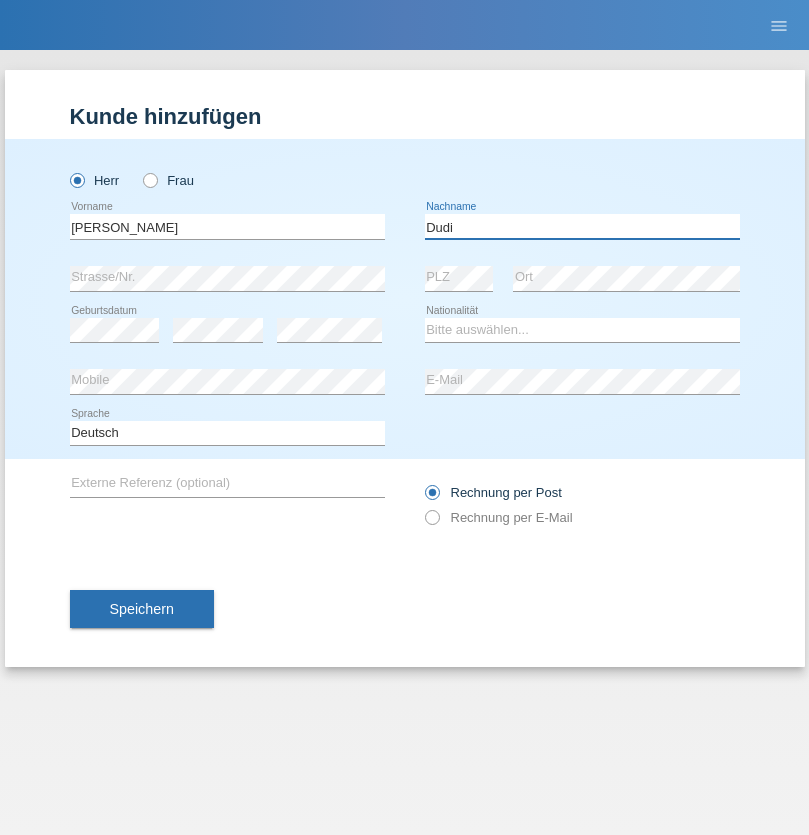 type on "Dudi" 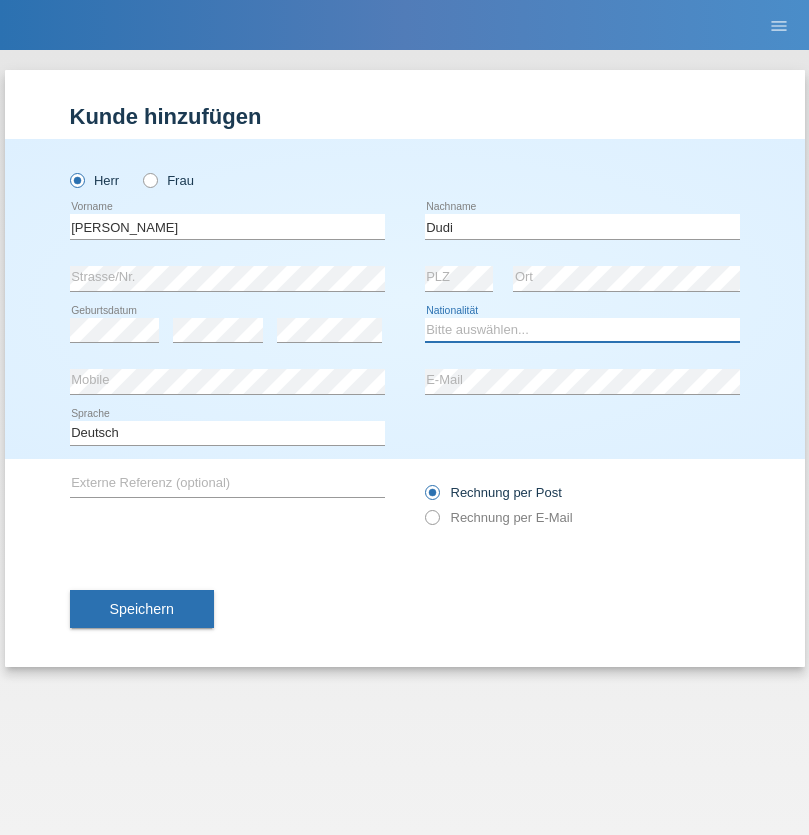 select on "SK" 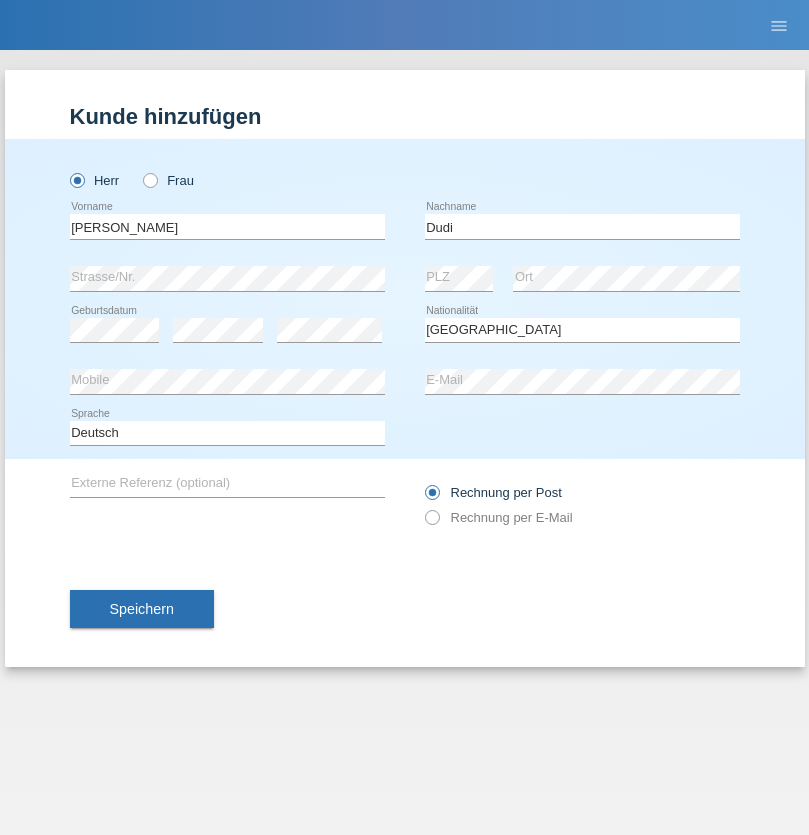 select on "C" 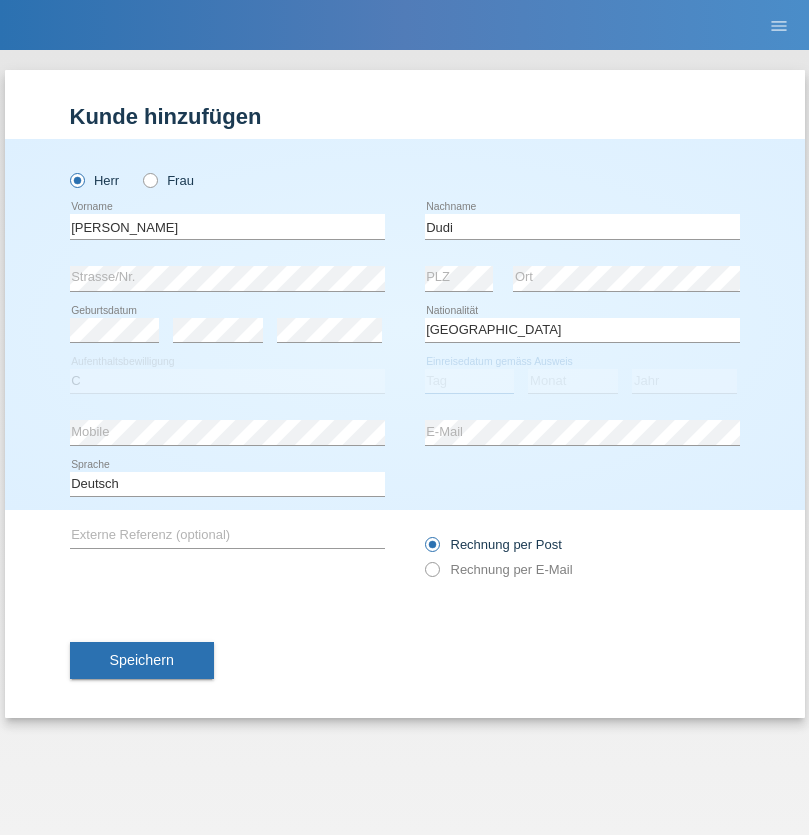 select on "19" 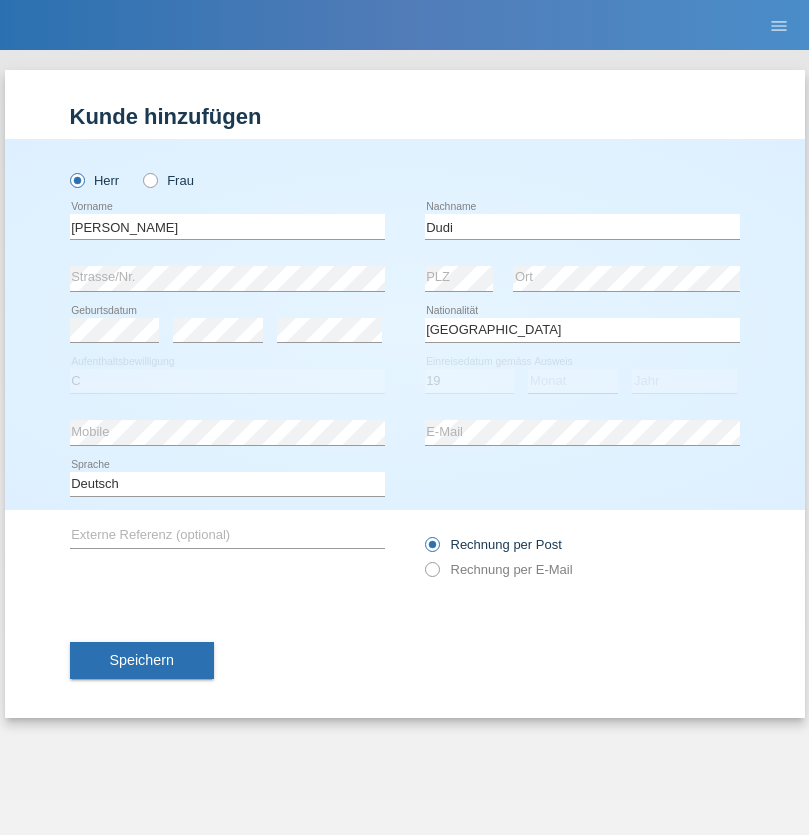 select on "07" 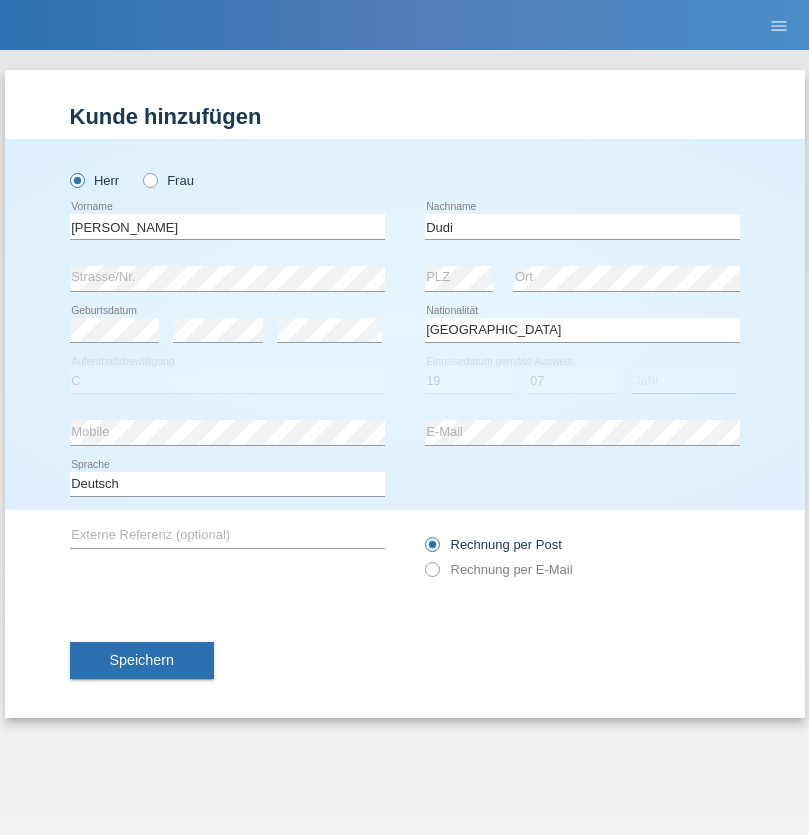 select on "2021" 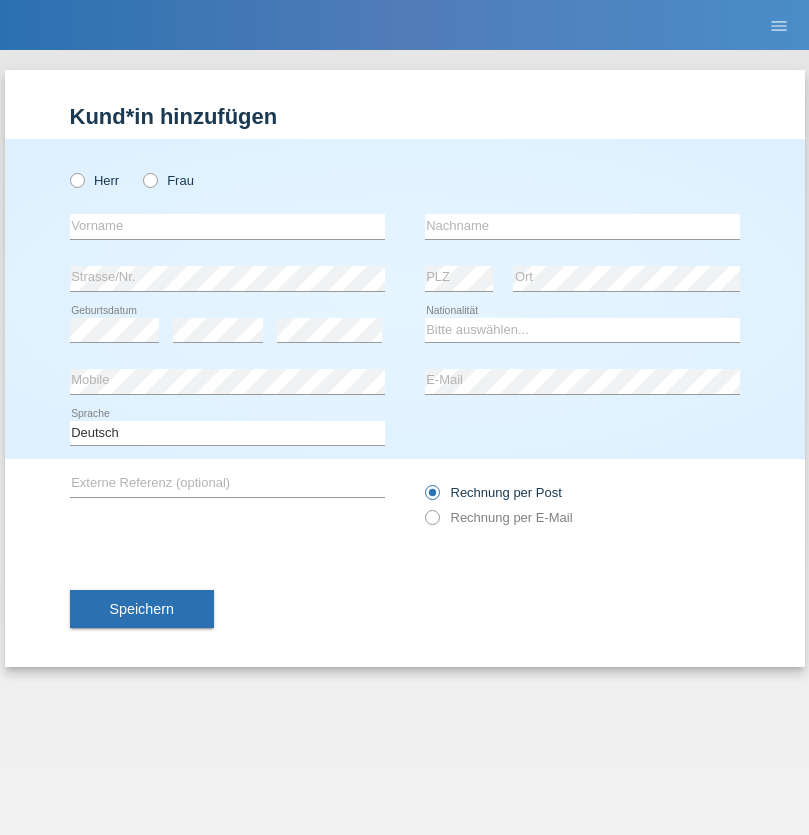 scroll, scrollTop: 0, scrollLeft: 0, axis: both 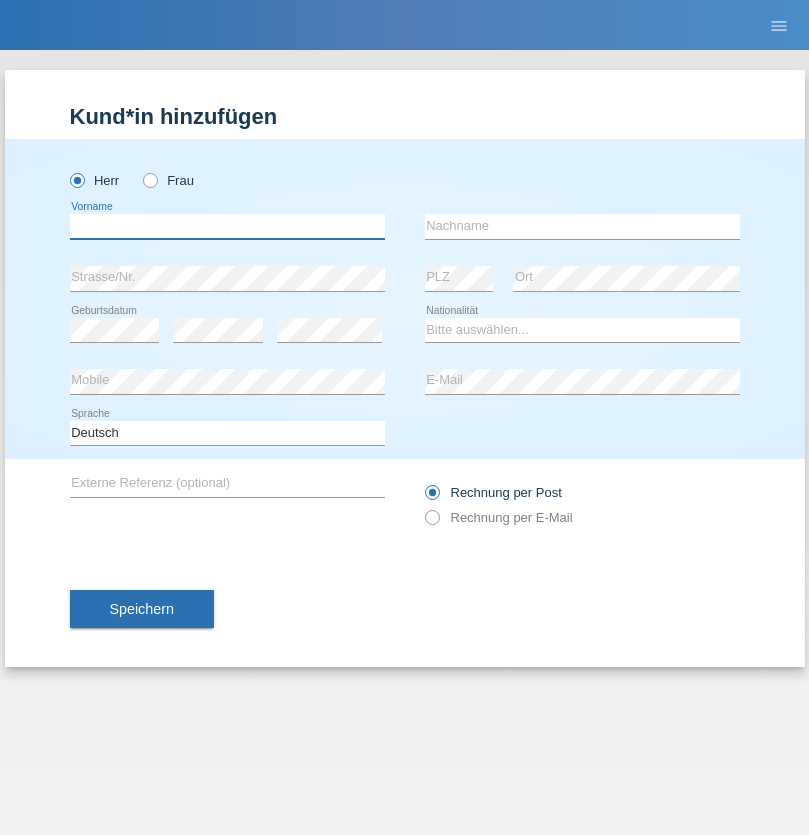click at bounding box center (227, 226) 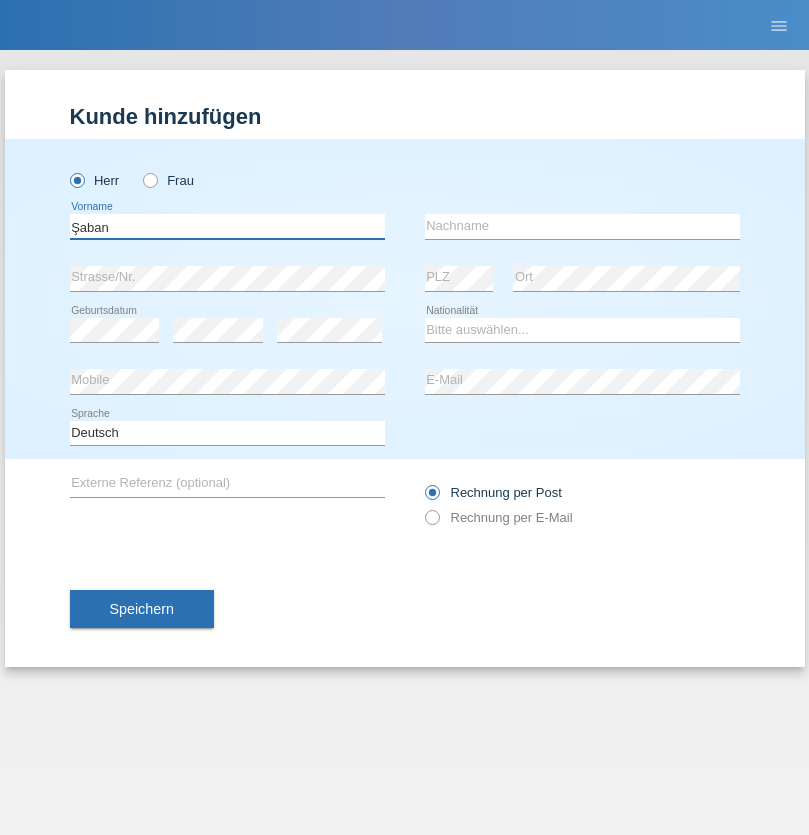 type on "Şaban" 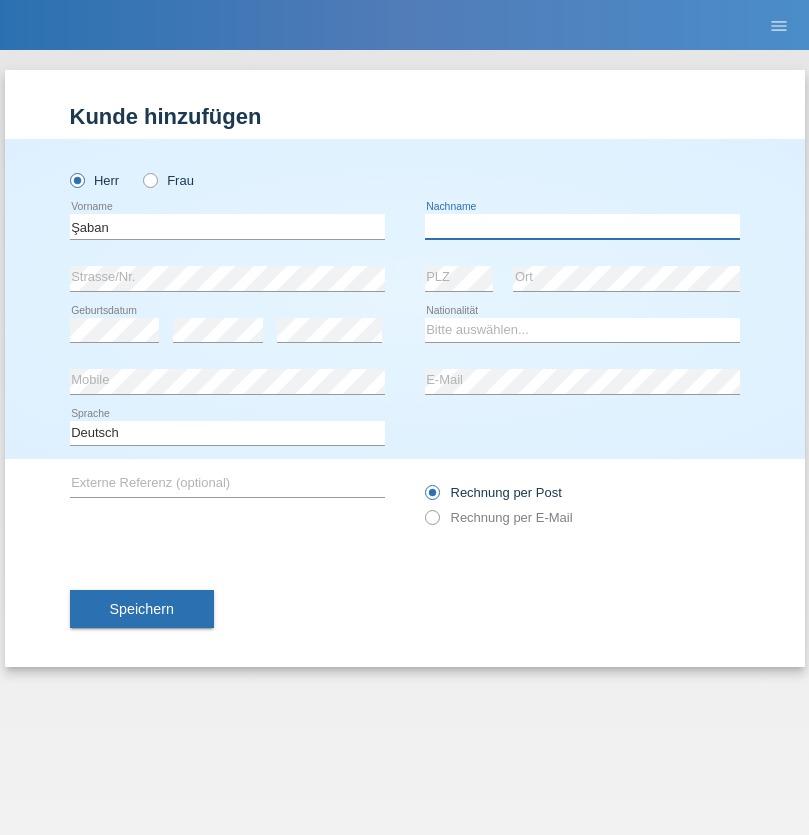 click at bounding box center (582, 226) 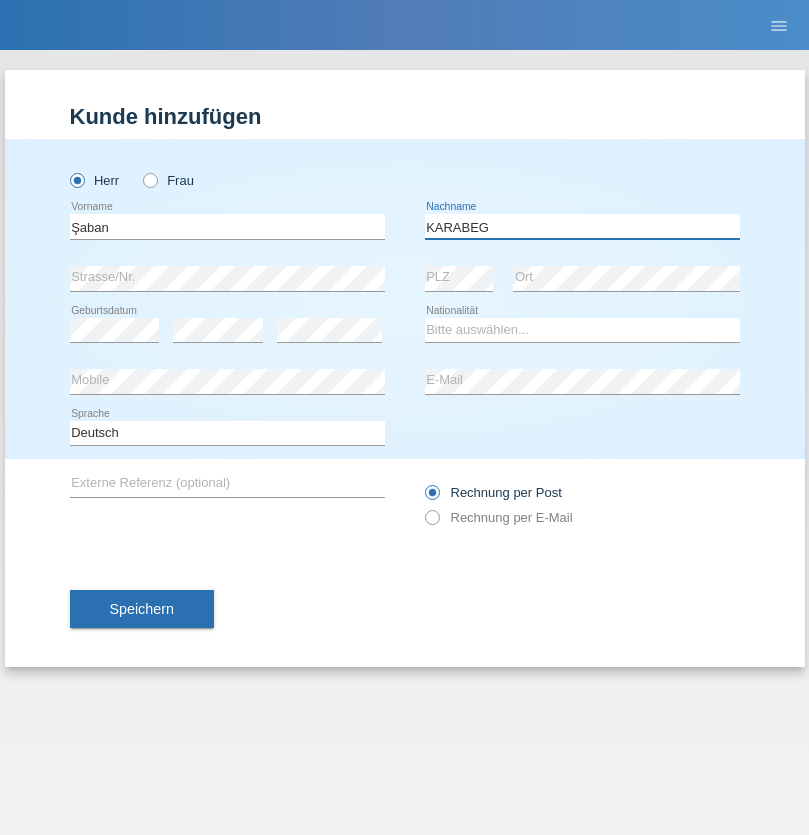 type on "KARABEG" 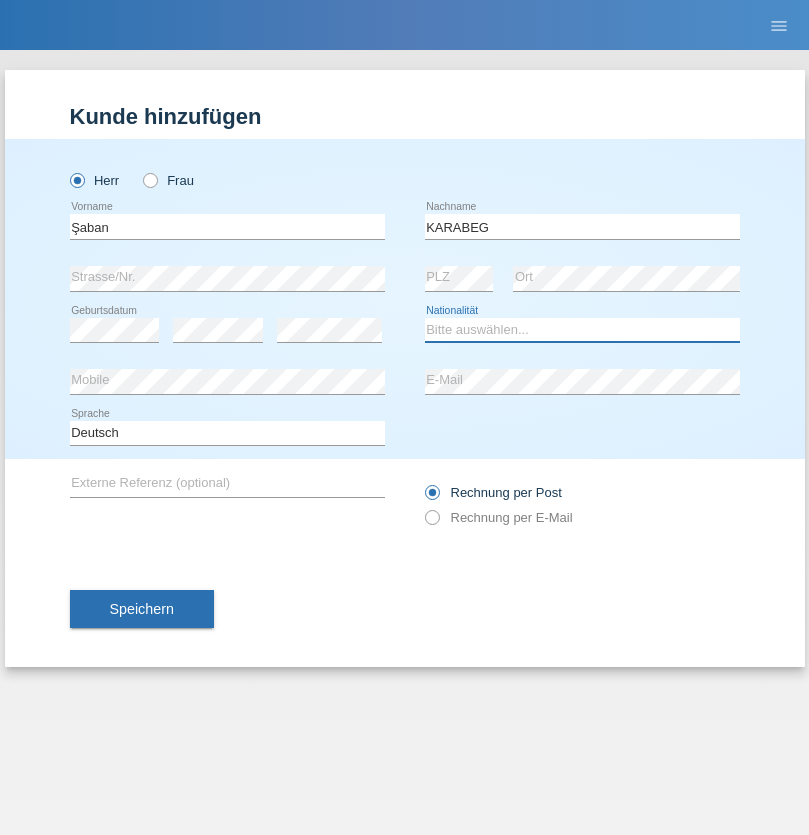 select on "TR" 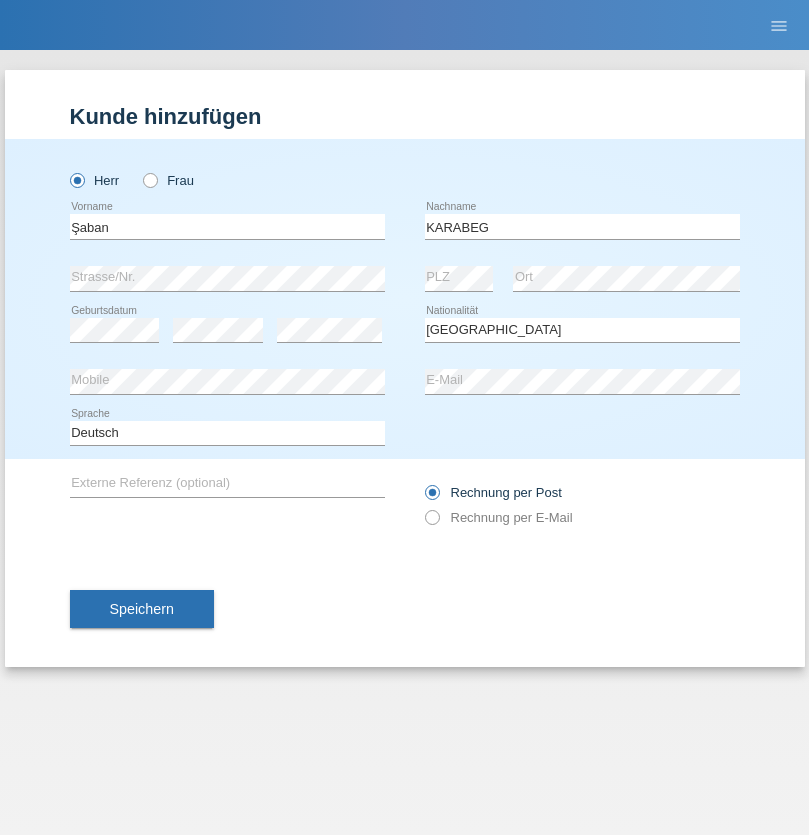 select on "C" 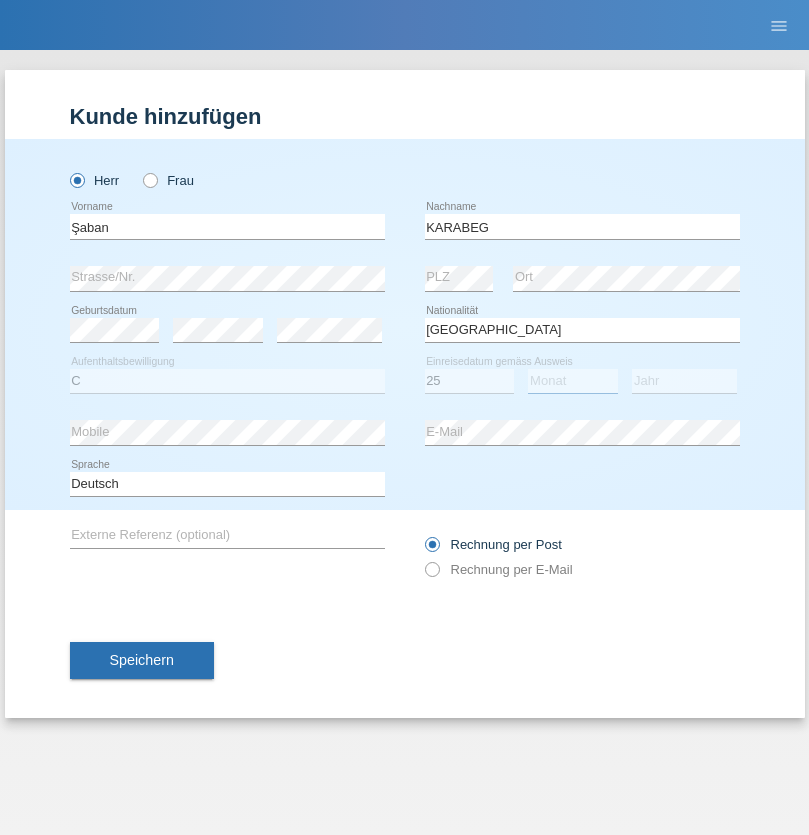select on "09" 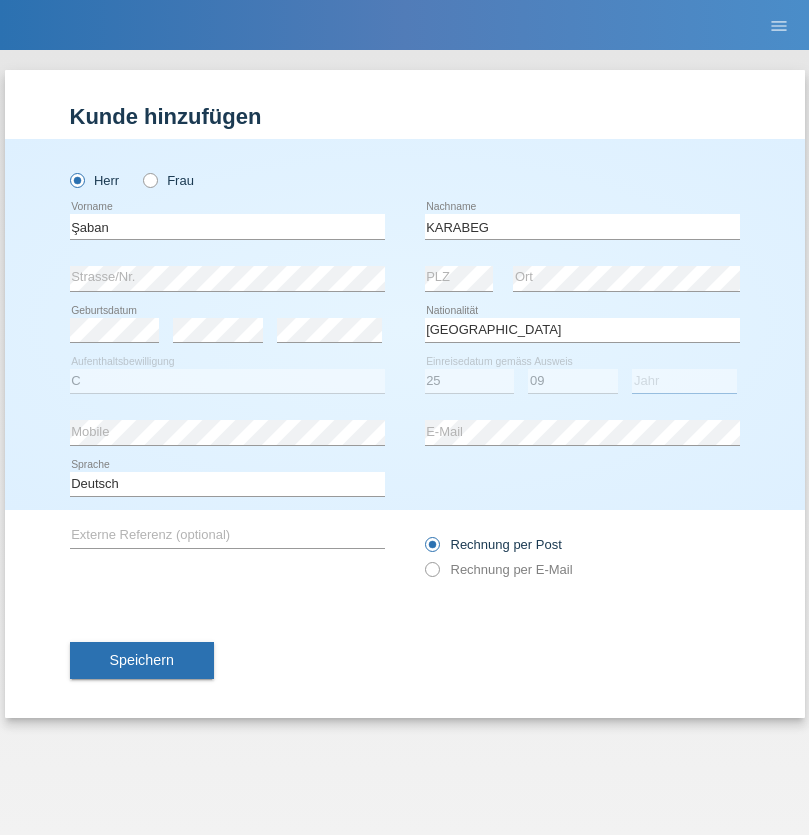 select on "2021" 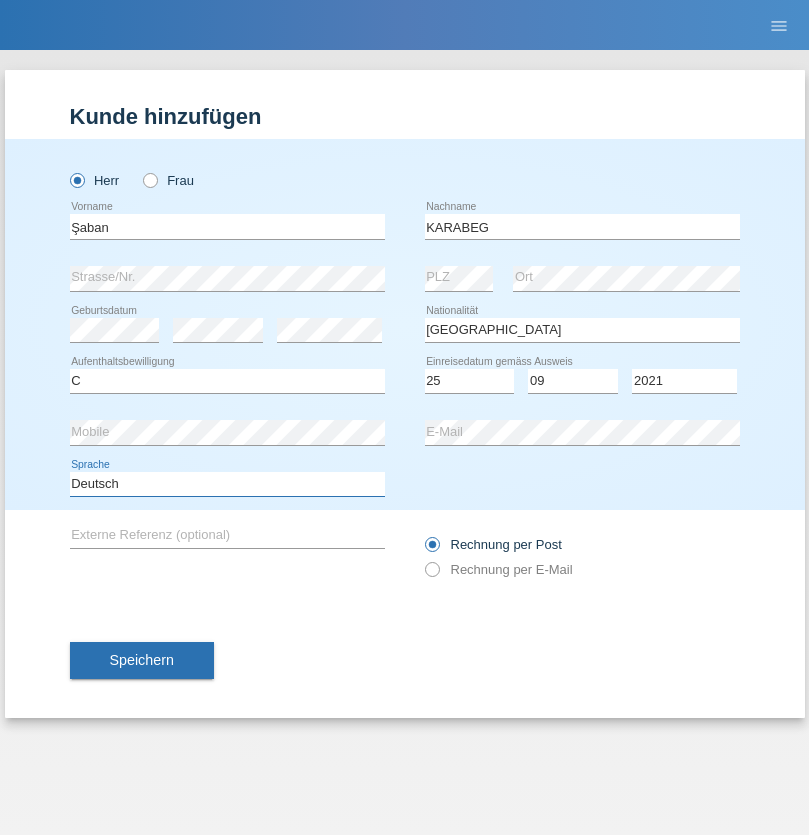 select on "en" 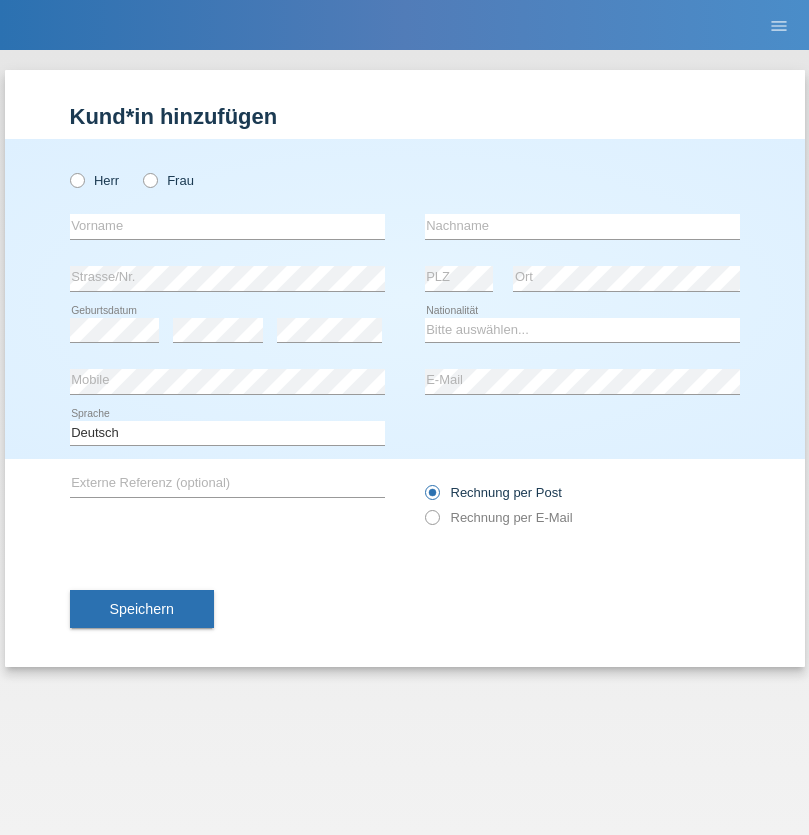 scroll, scrollTop: 0, scrollLeft: 0, axis: both 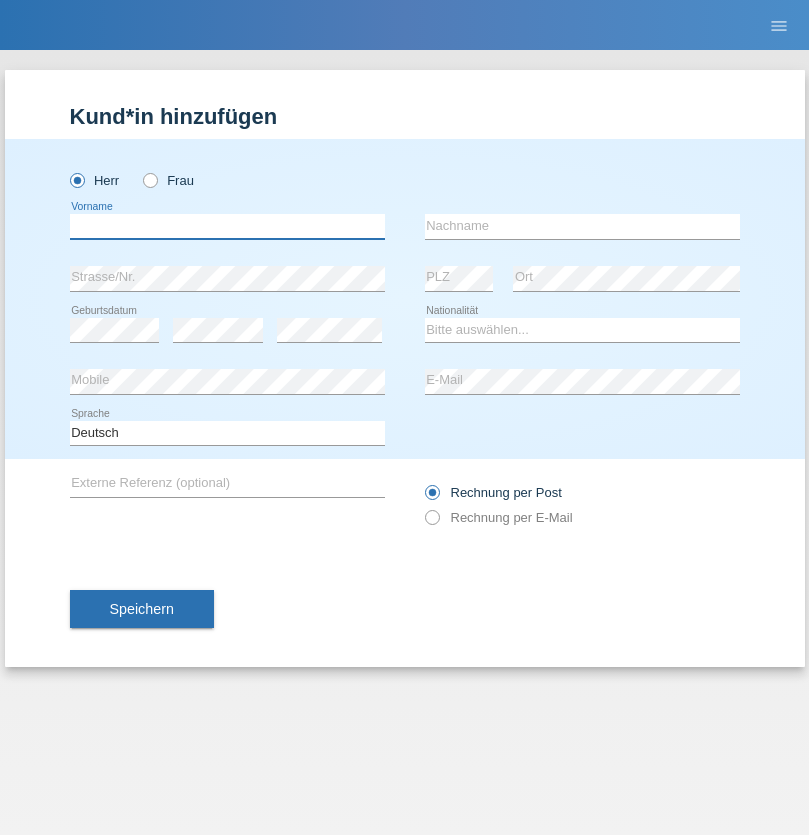 click at bounding box center (227, 226) 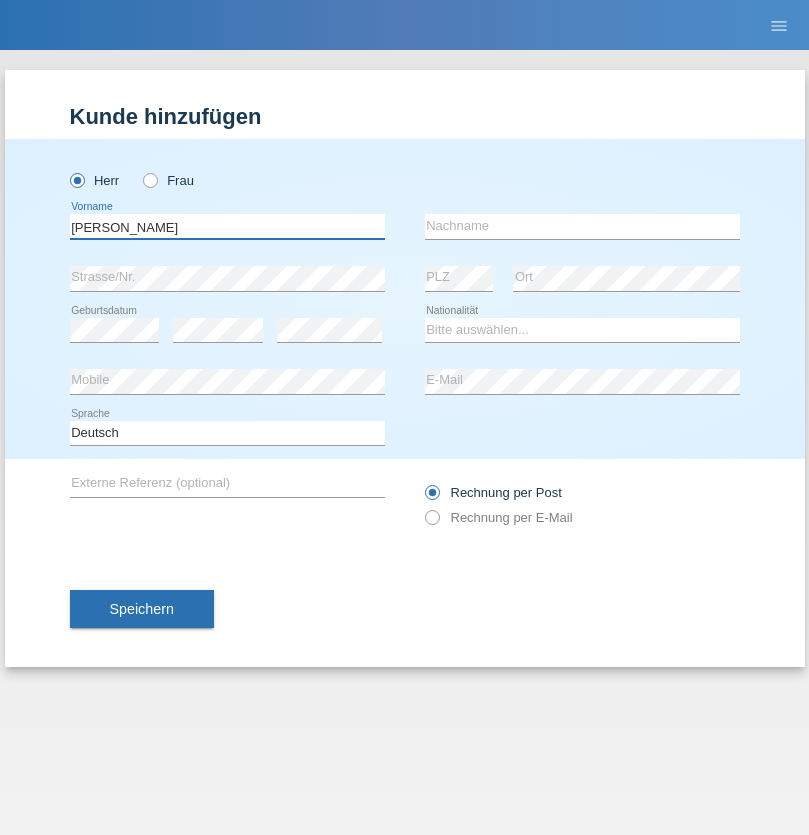 type on "Janior francisco" 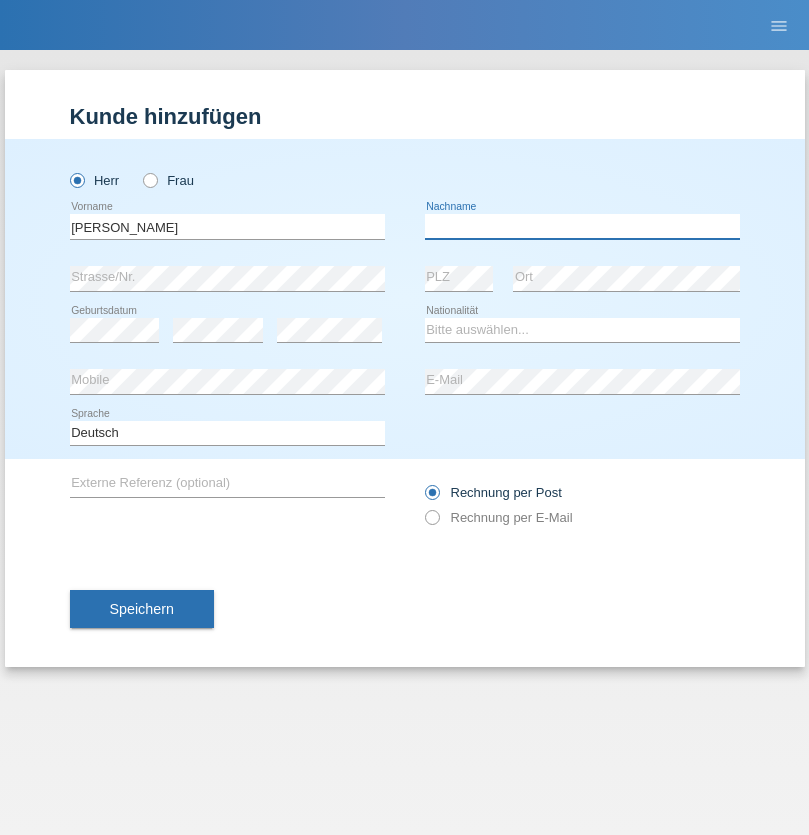 click at bounding box center [582, 226] 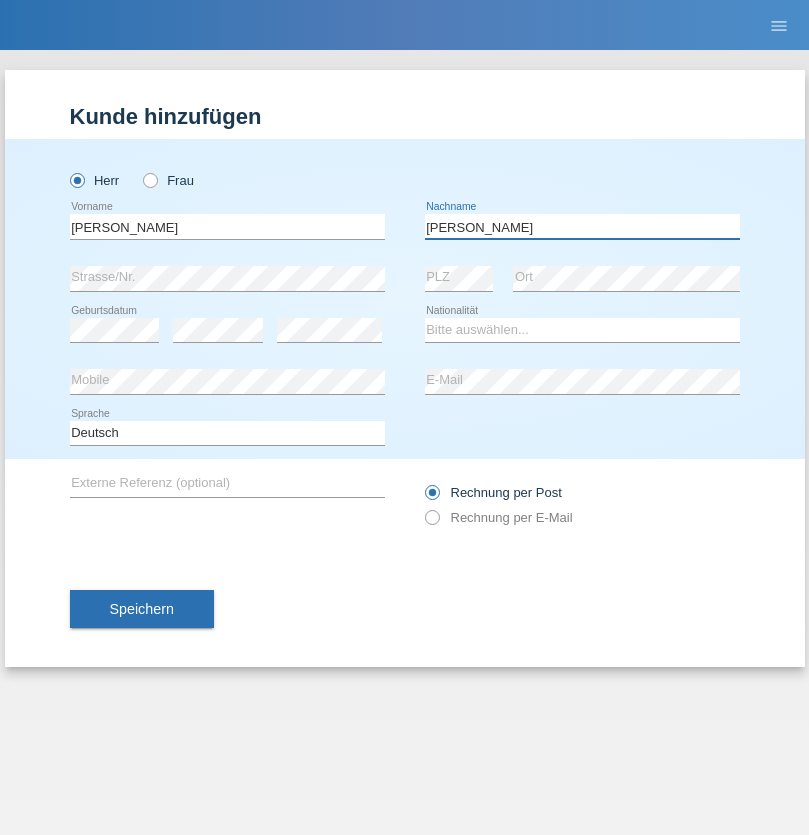 type on "Romero romero" 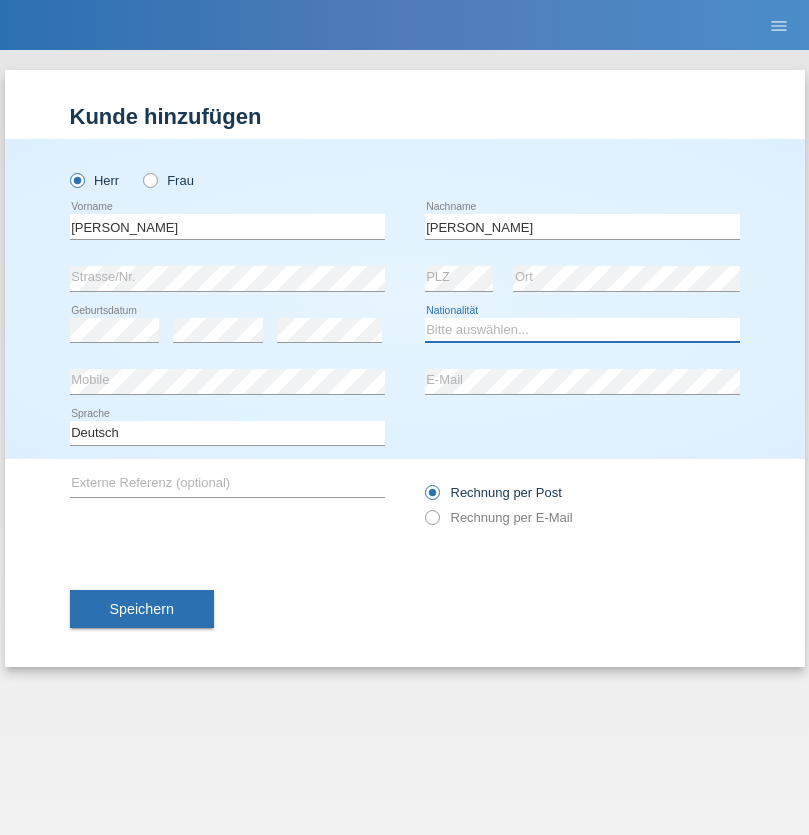 select on "AO" 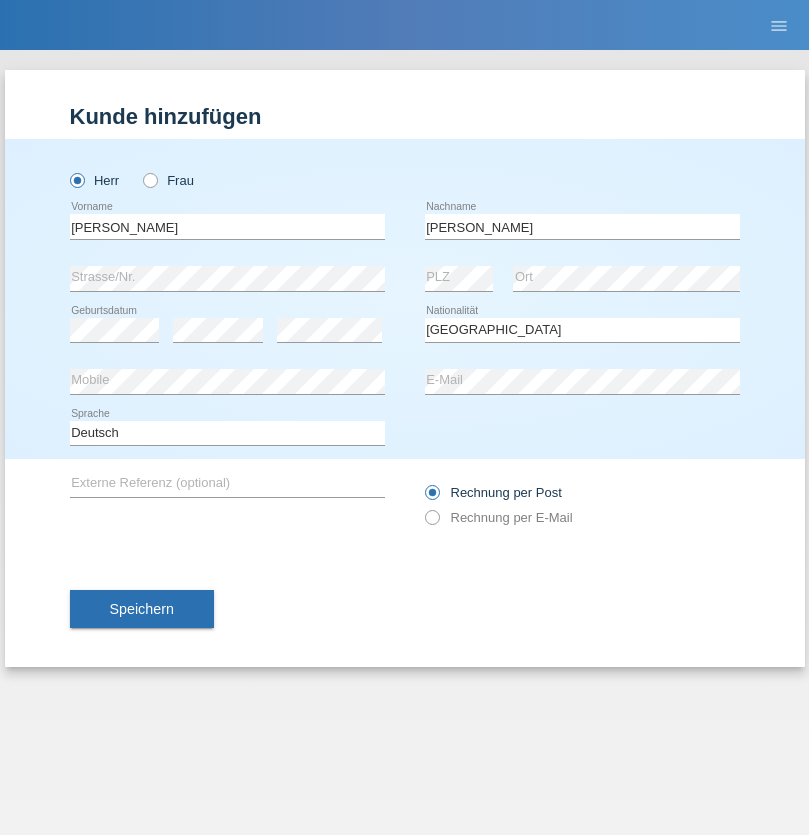 select on "C" 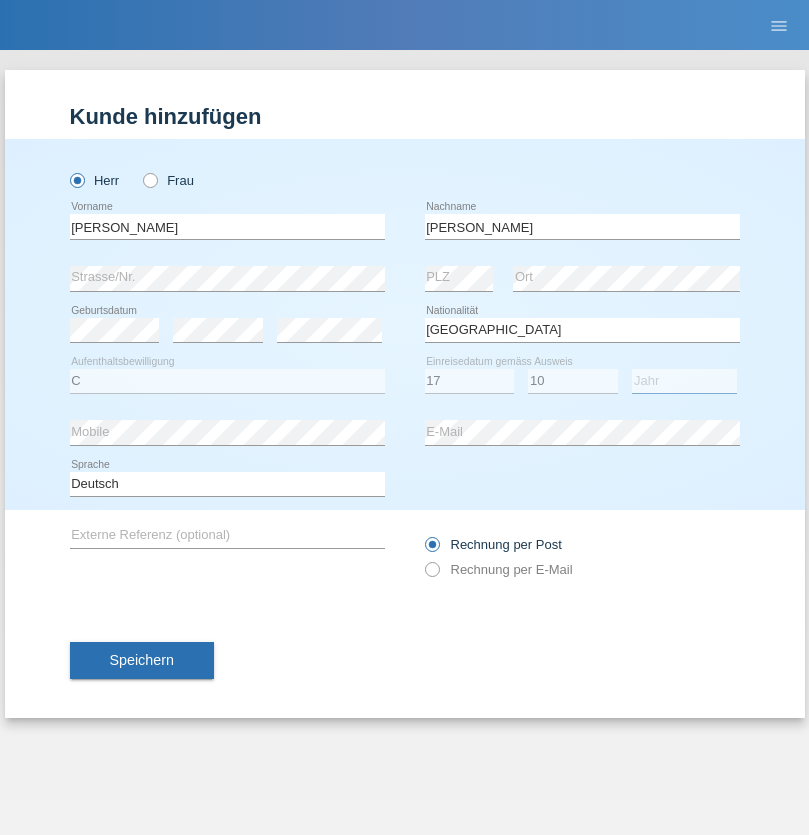 select on "2021" 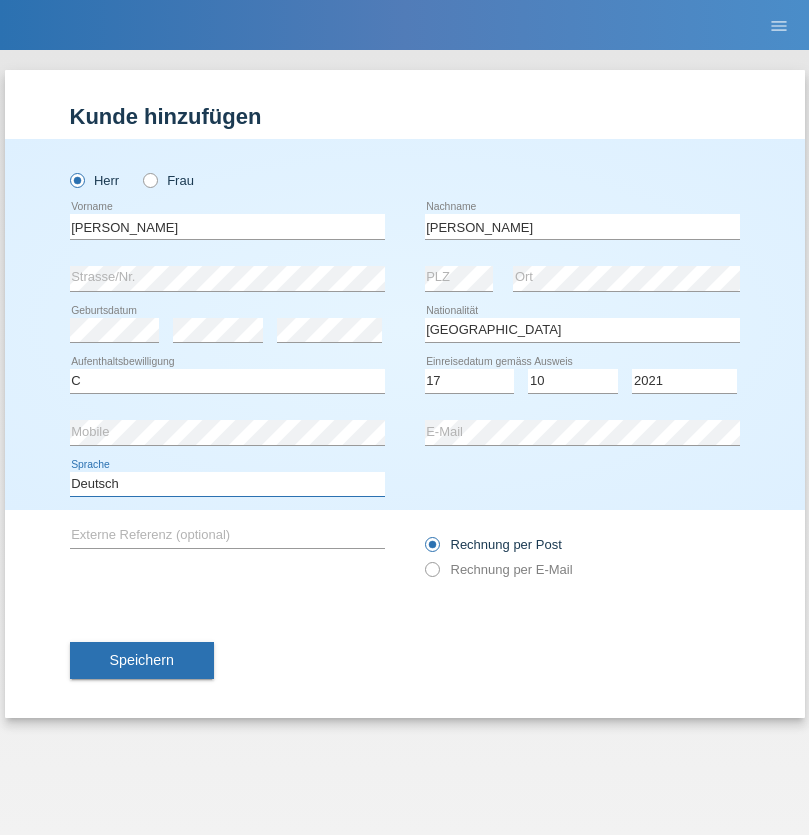 select on "en" 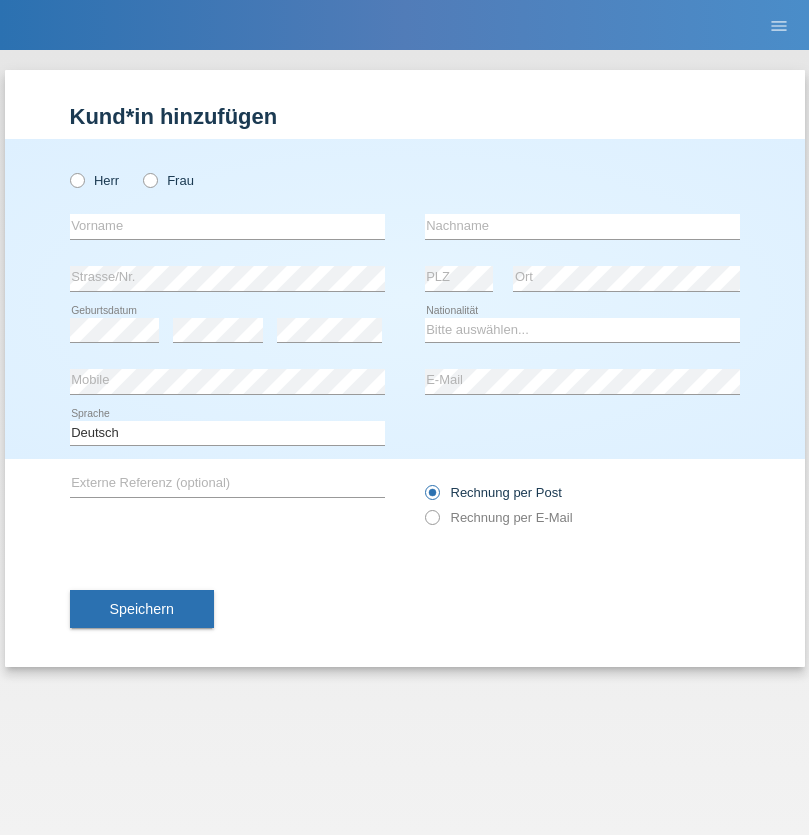 scroll, scrollTop: 0, scrollLeft: 0, axis: both 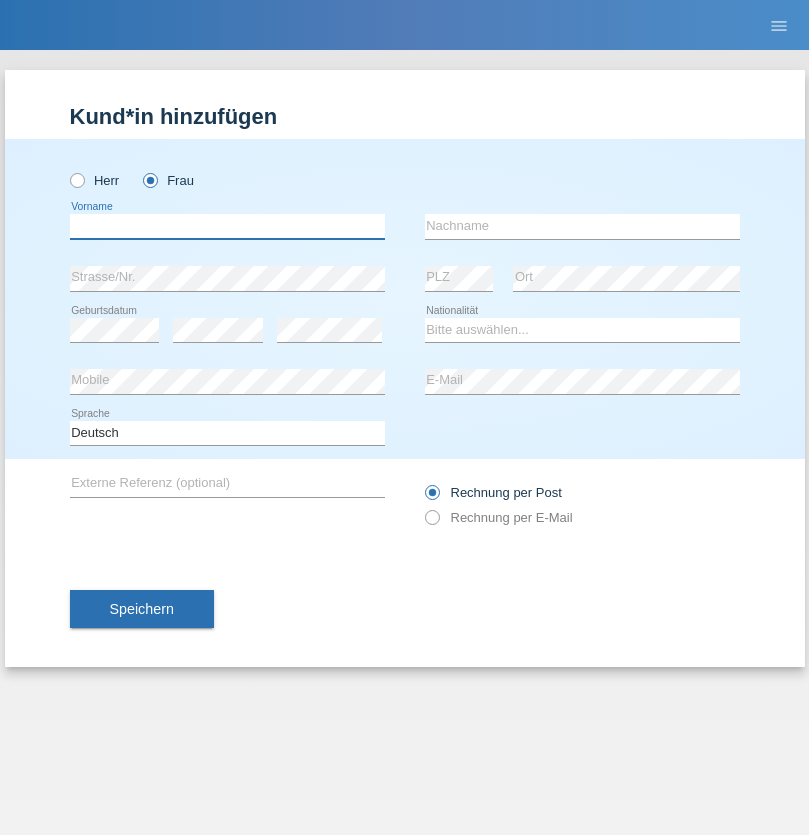 click at bounding box center (227, 226) 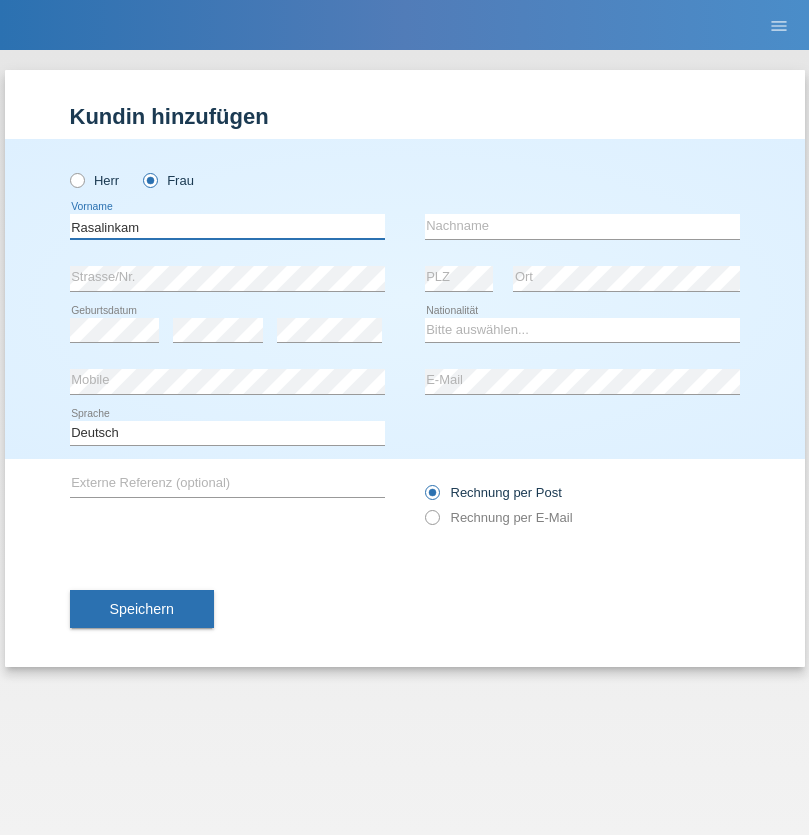 type on "Rasalinkam" 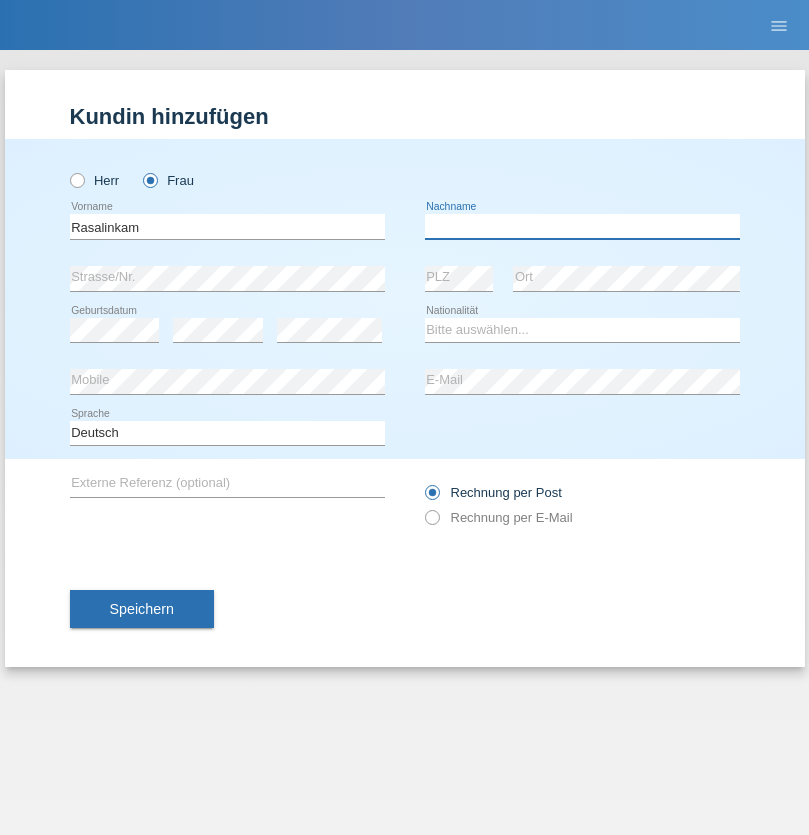 click at bounding box center (582, 226) 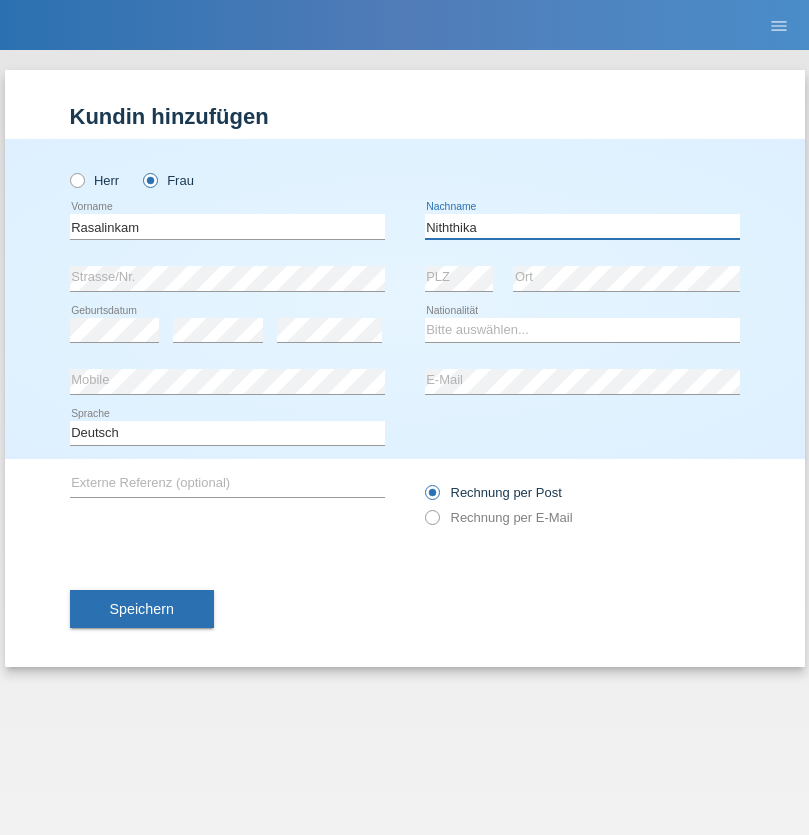 type on "Niththika" 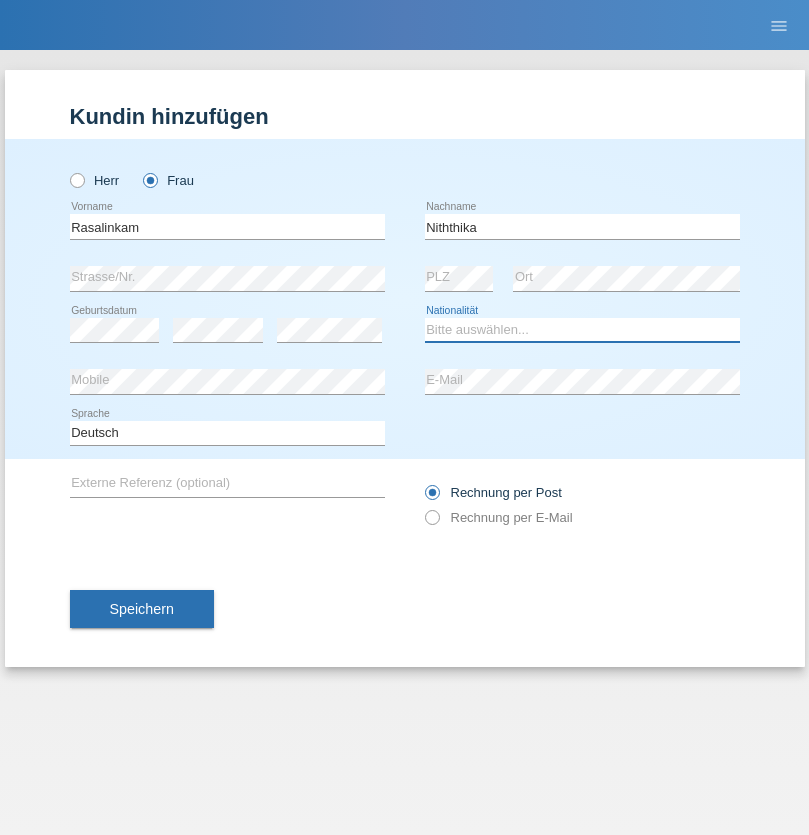 select on "LK" 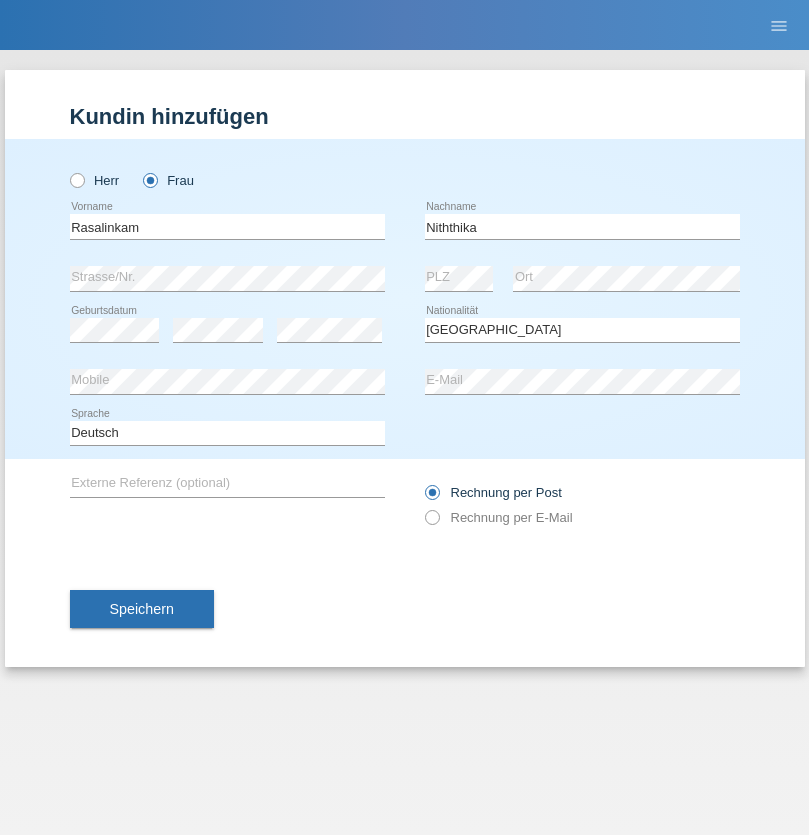 select on "C" 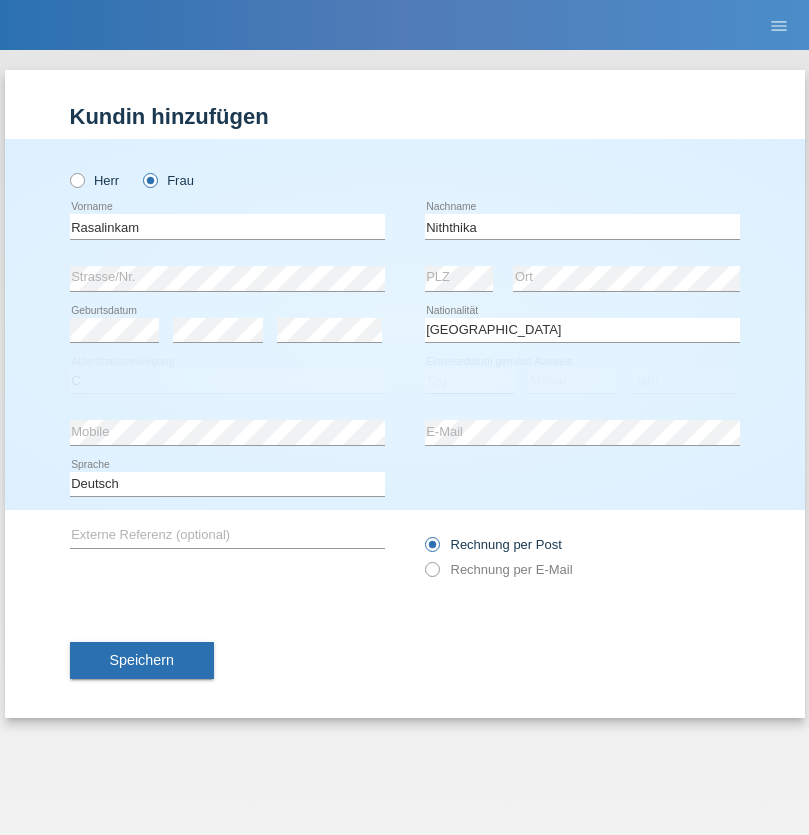 select on "20" 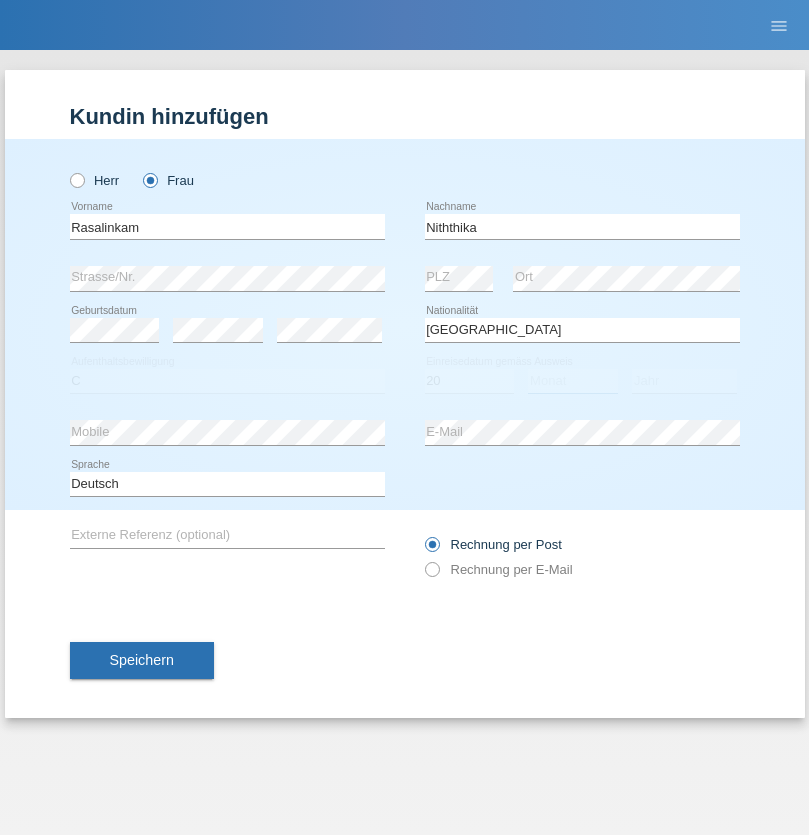 select on "07" 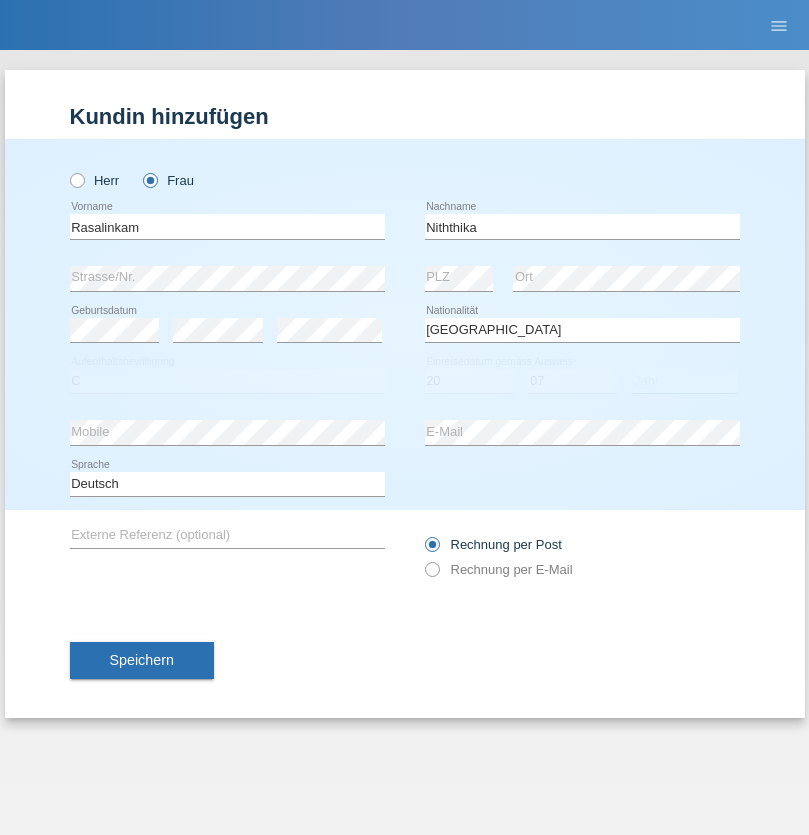 select on "2021" 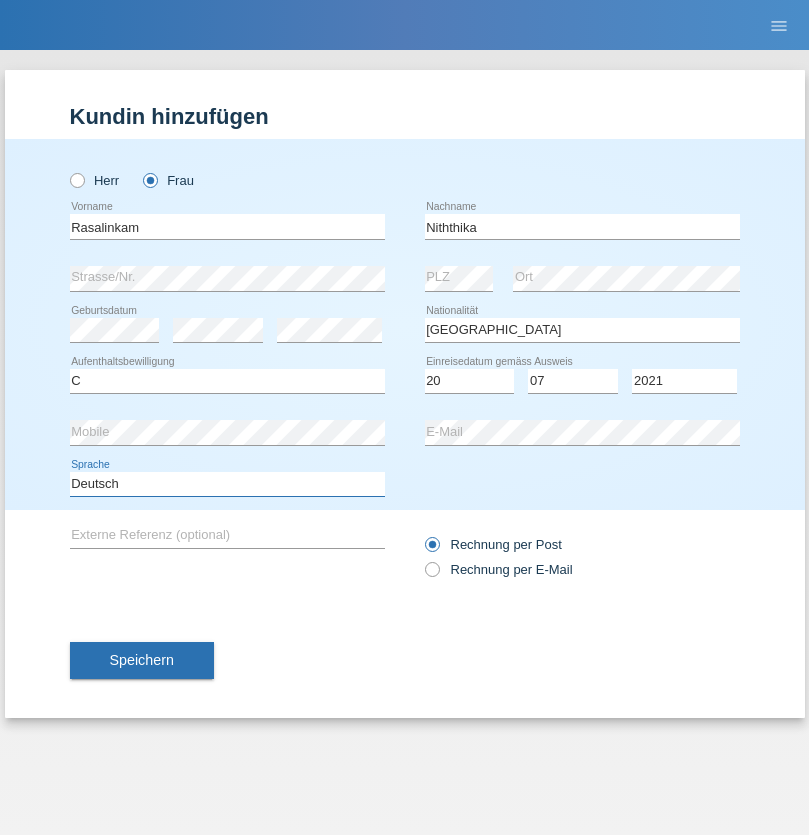 select on "en" 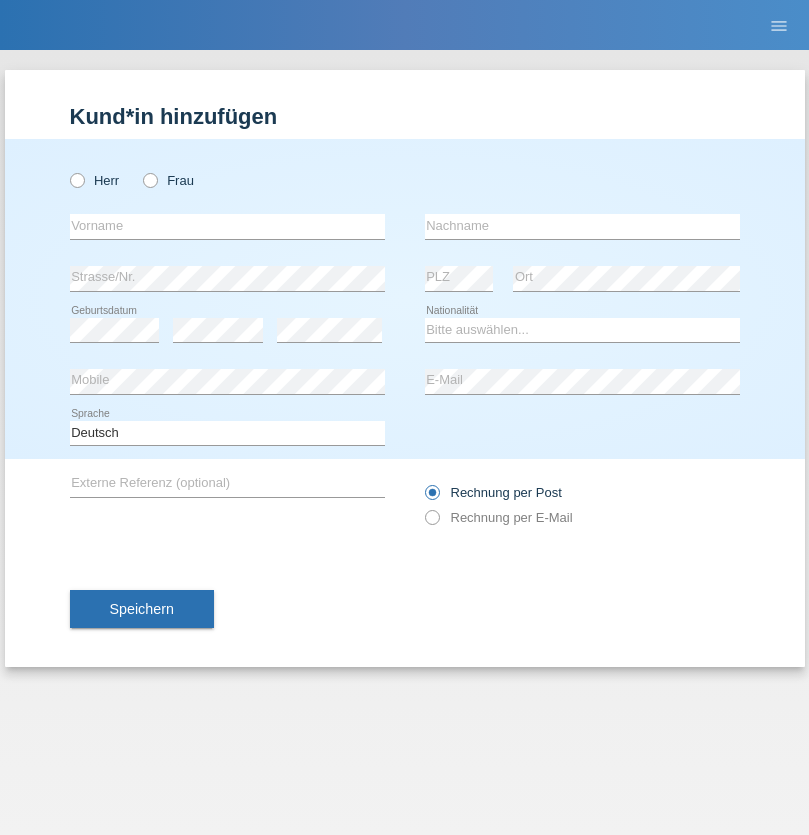 scroll, scrollTop: 0, scrollLeft: 0, axis: both 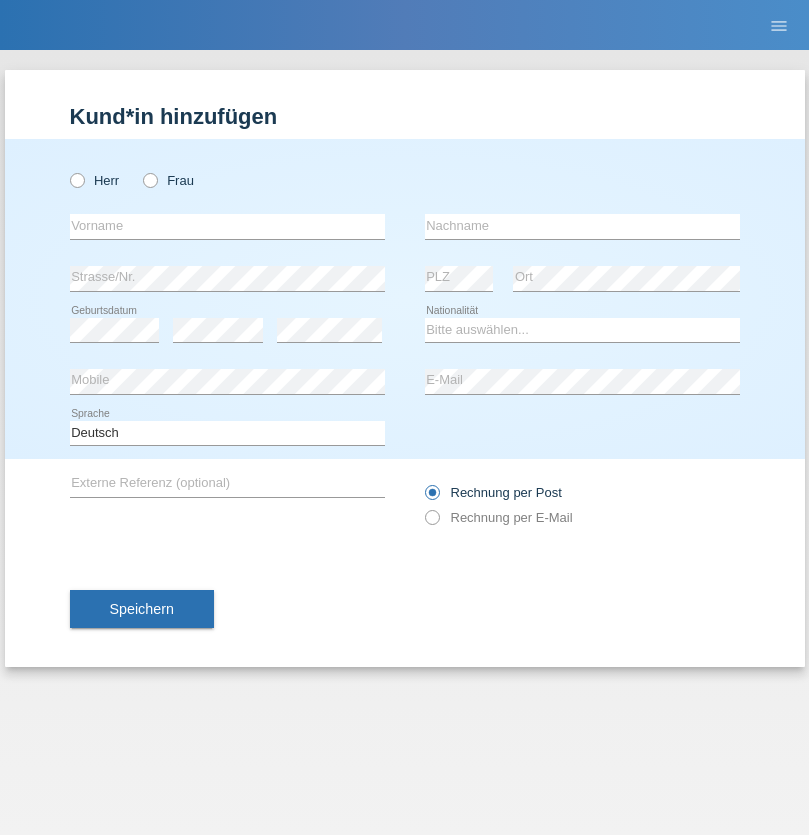 radio on "true" 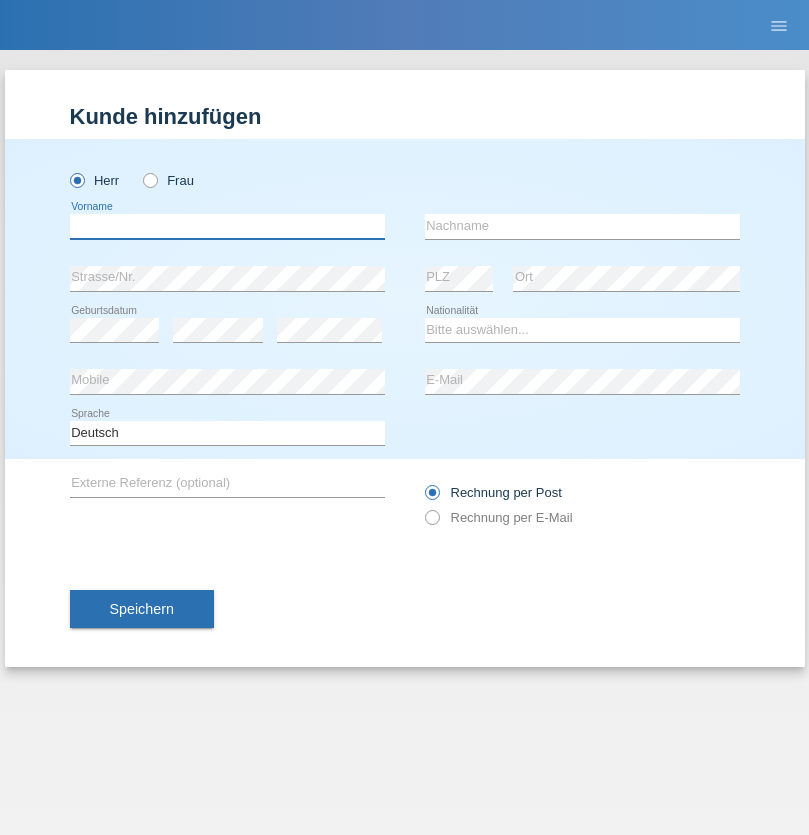 click at bounding box center (227, 226) 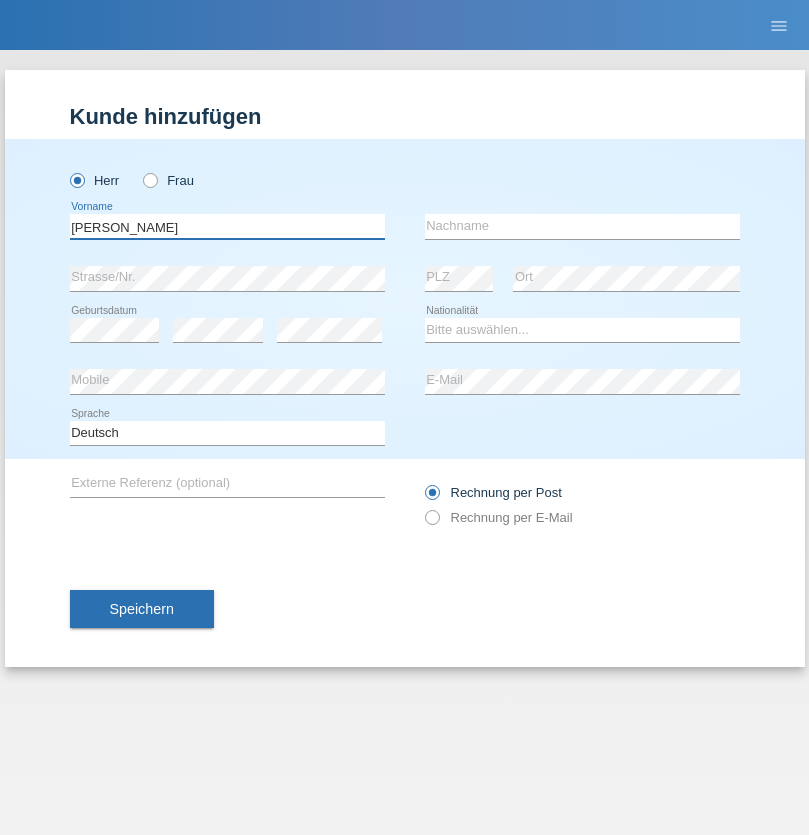 type on "[PERSON_NAME]" 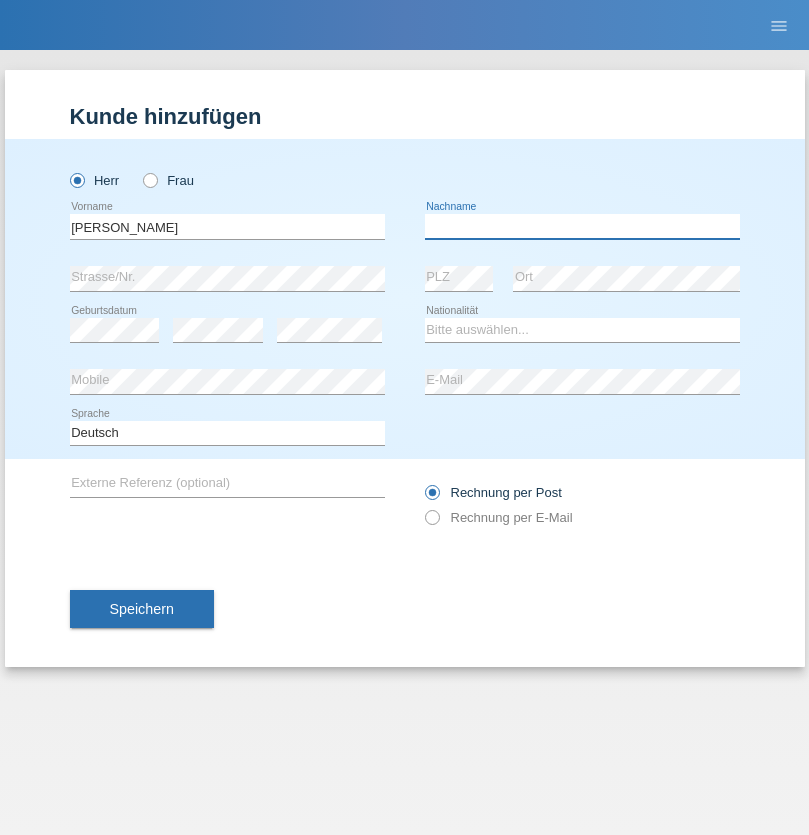 click at bounding box center [582, 226] 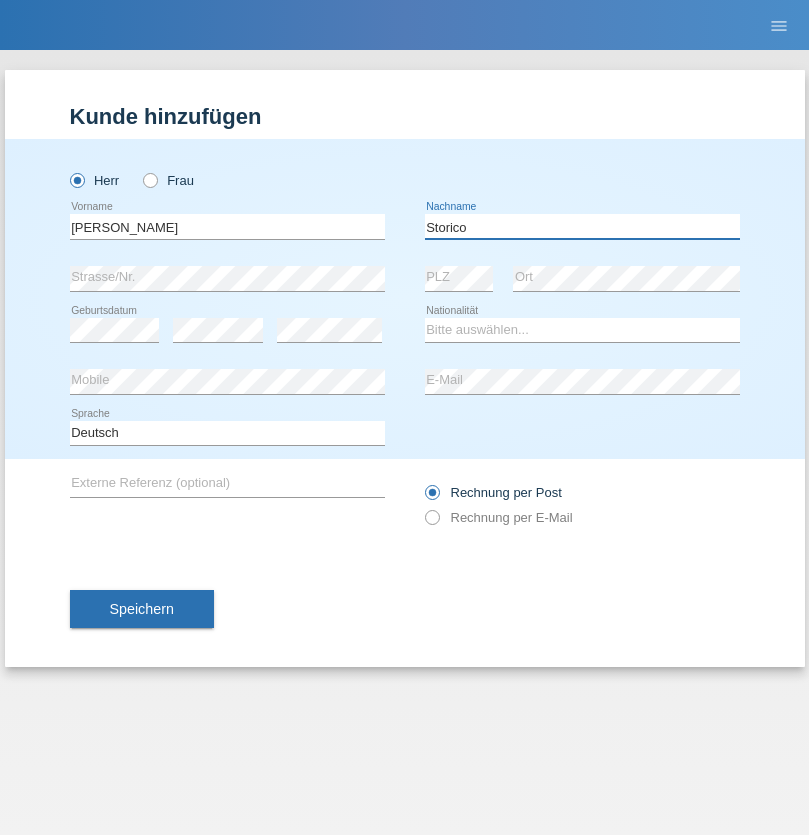 type on "Storico" 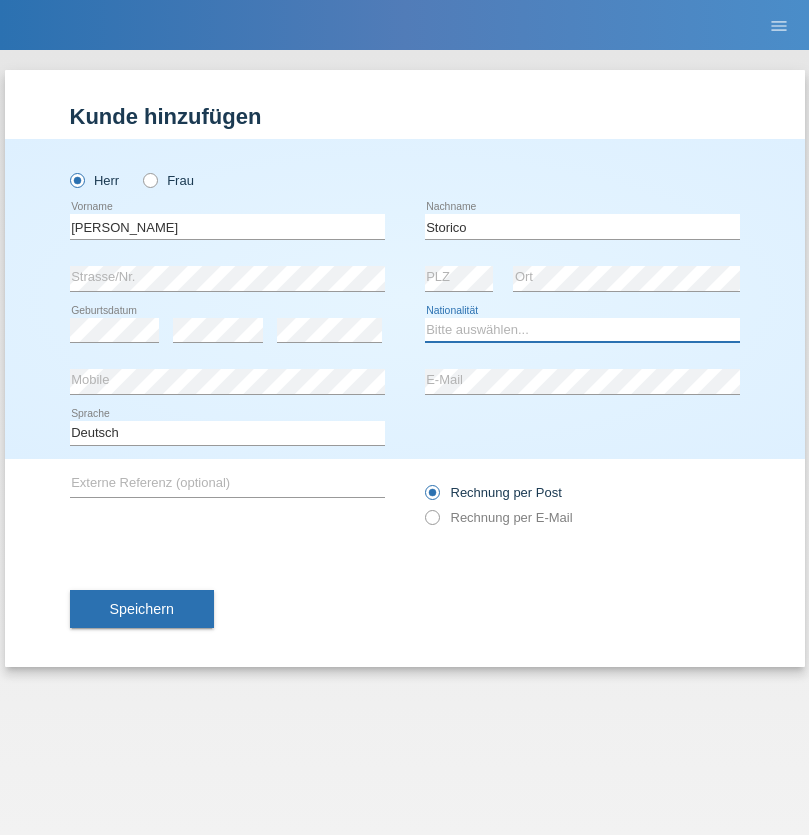 select on "IT" 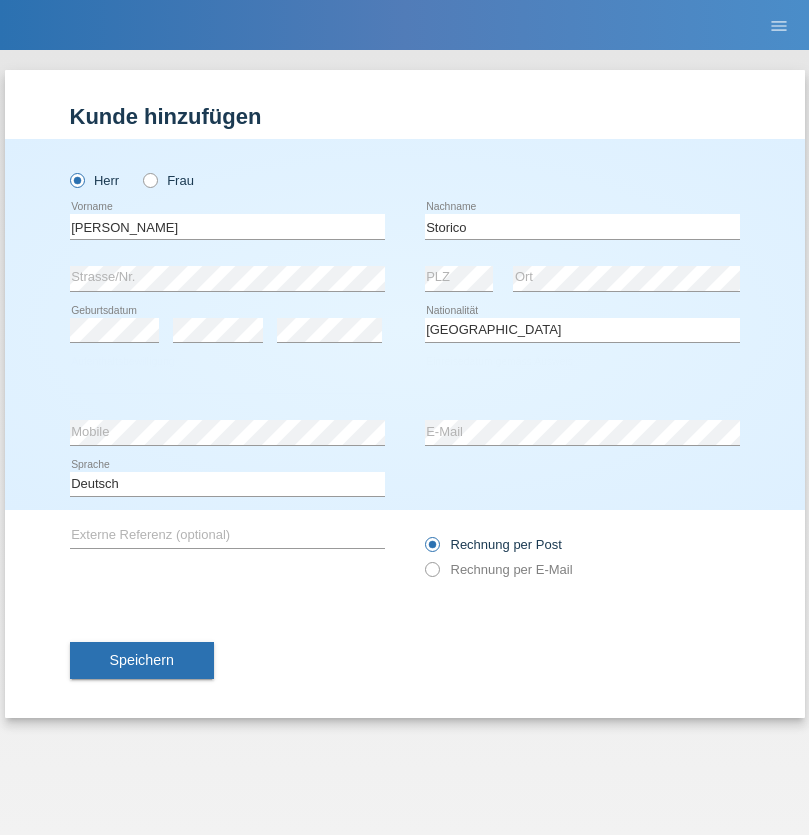 select on "C" 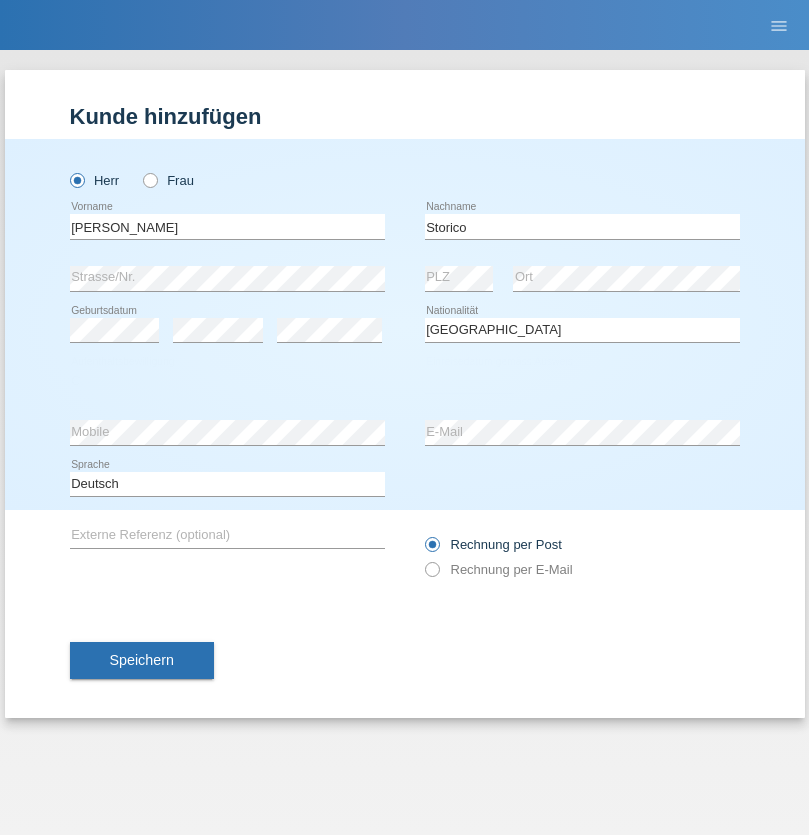 select on "20" 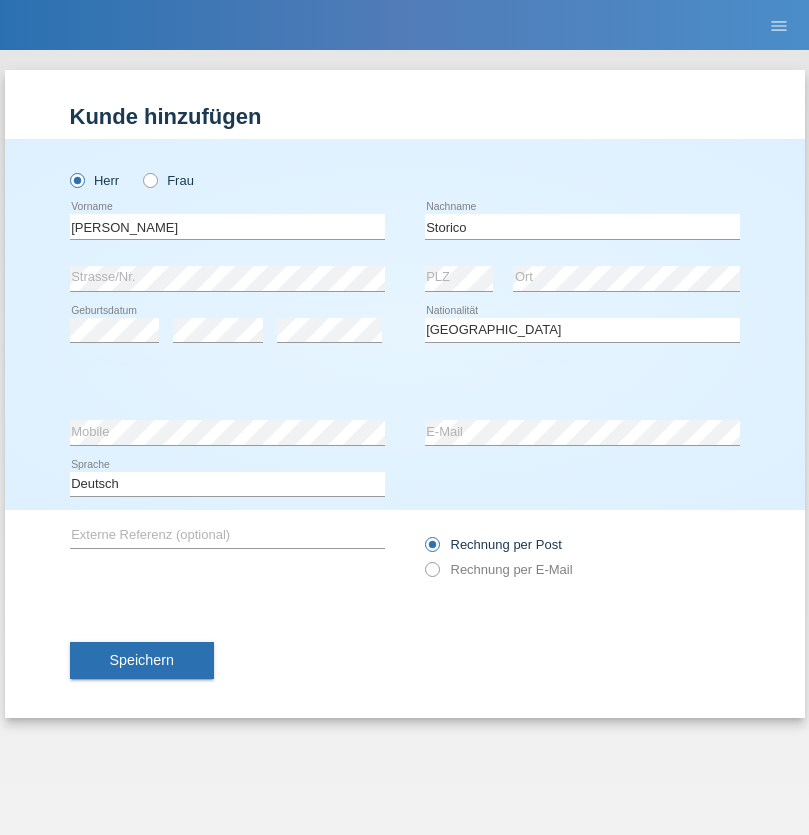 select on "07" 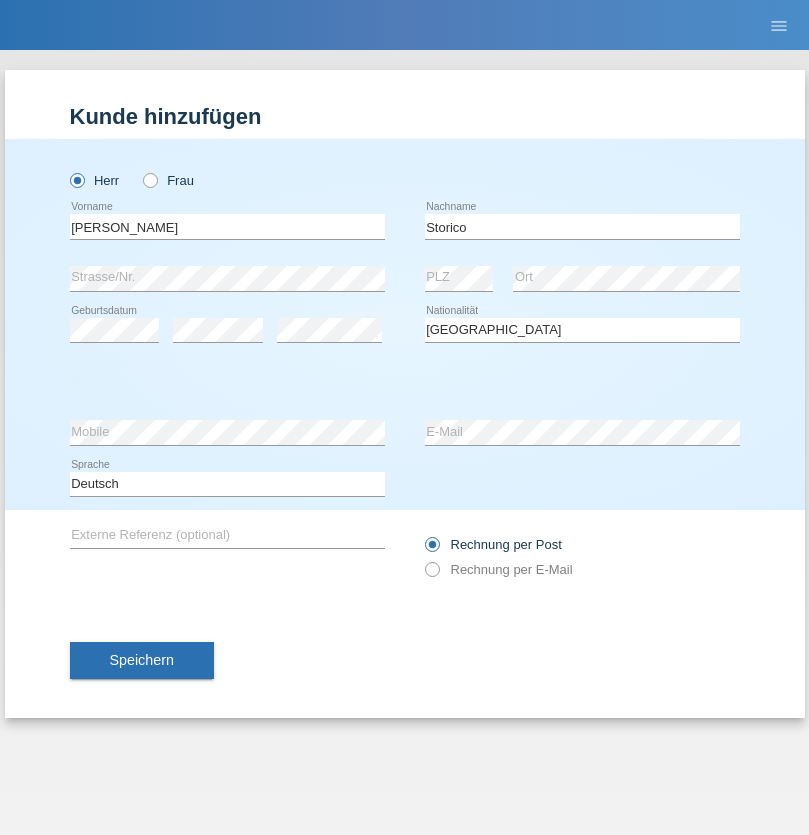 select on "2021" 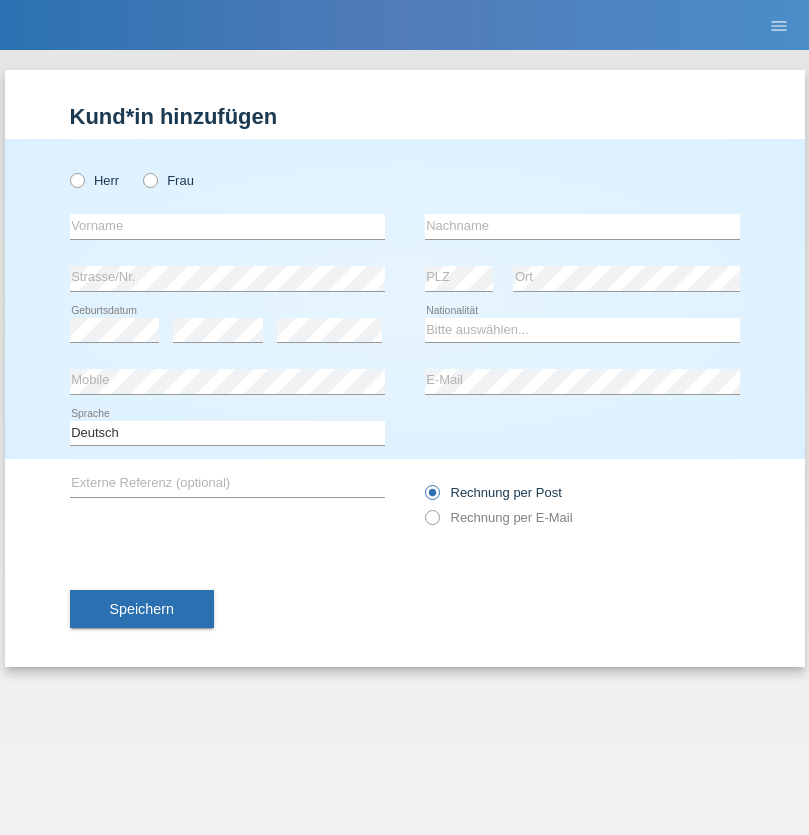 scroll, scrollTop: 0, scrollLeft: 0, axis: both 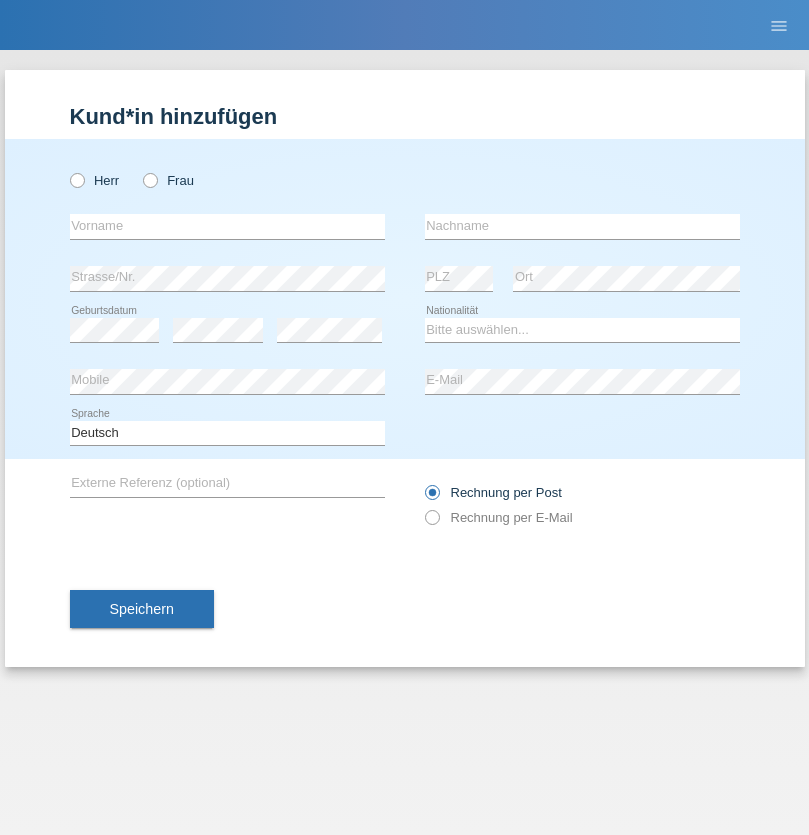 radio on "true" 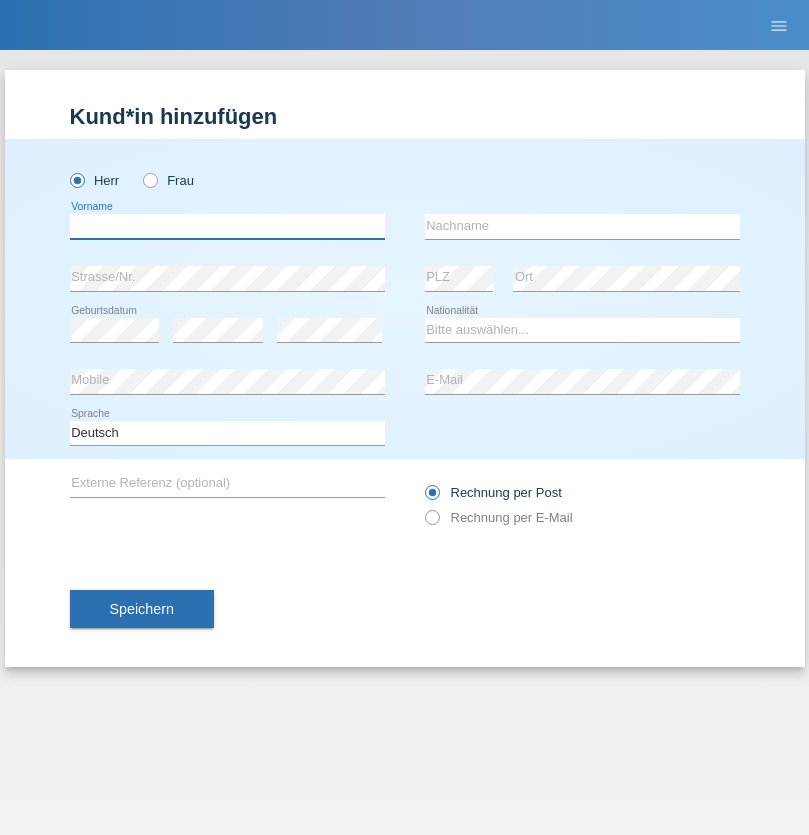 click at bounding box center [227, 226] 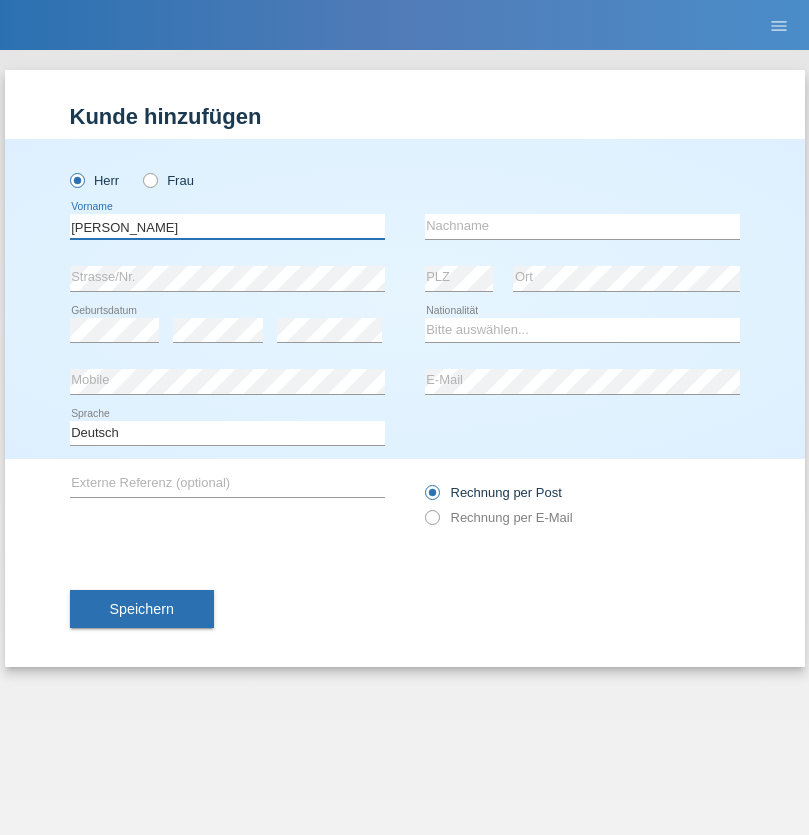 type on "[PERSON_NAME]" 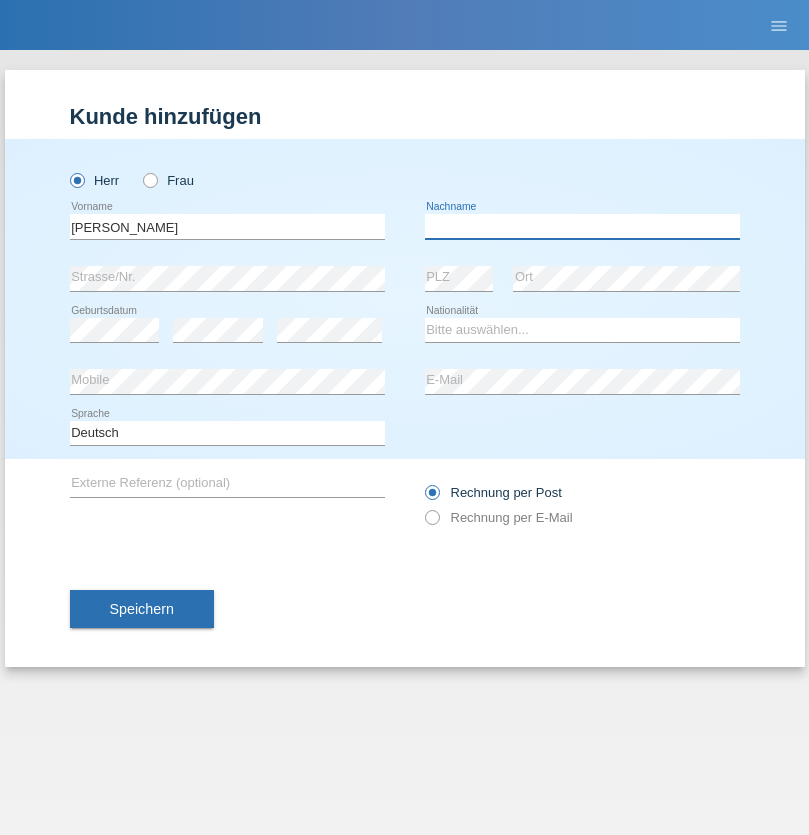 click at bounding box center [582, 226] 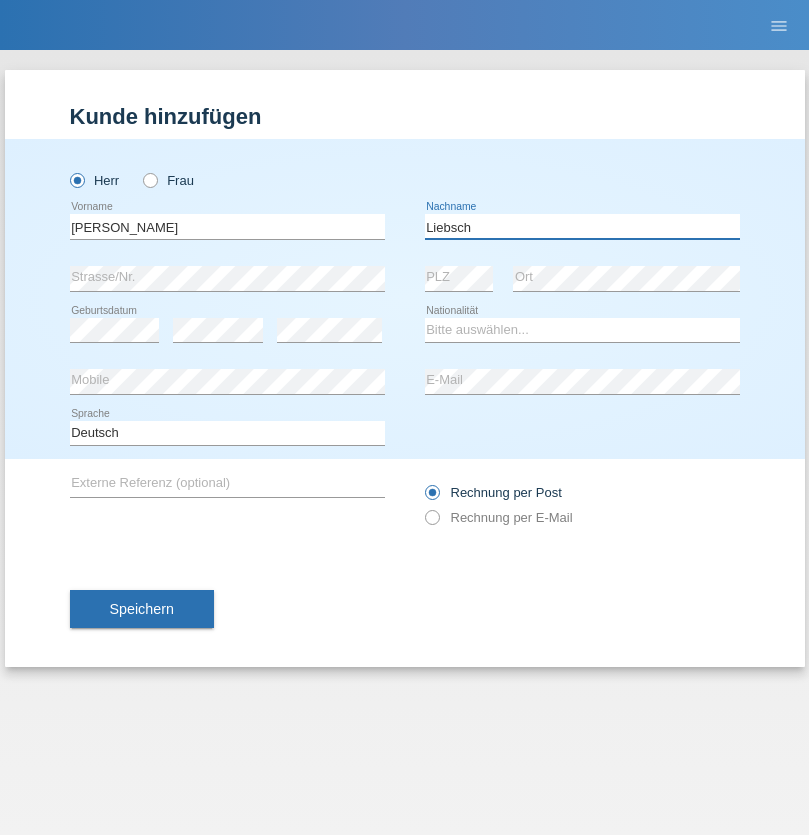 type on "Liebsch" 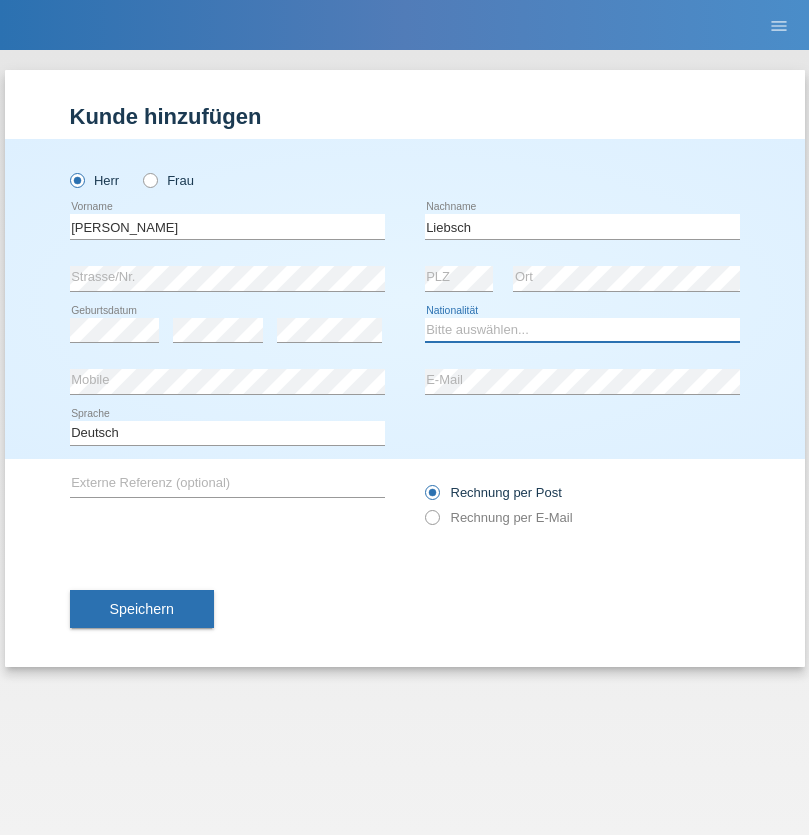 select on "DE" 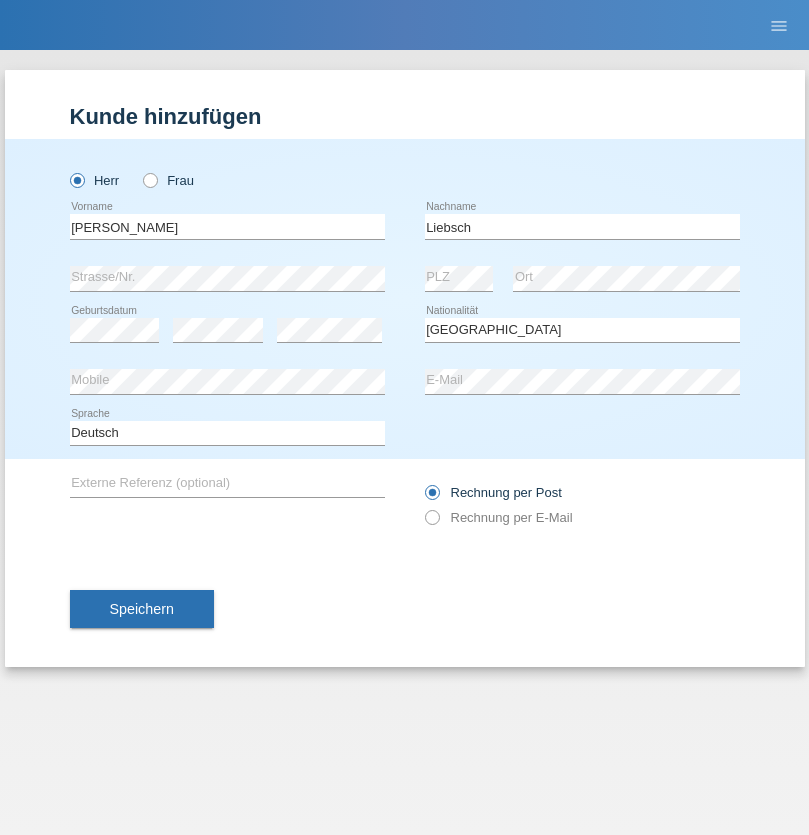 select on "C" 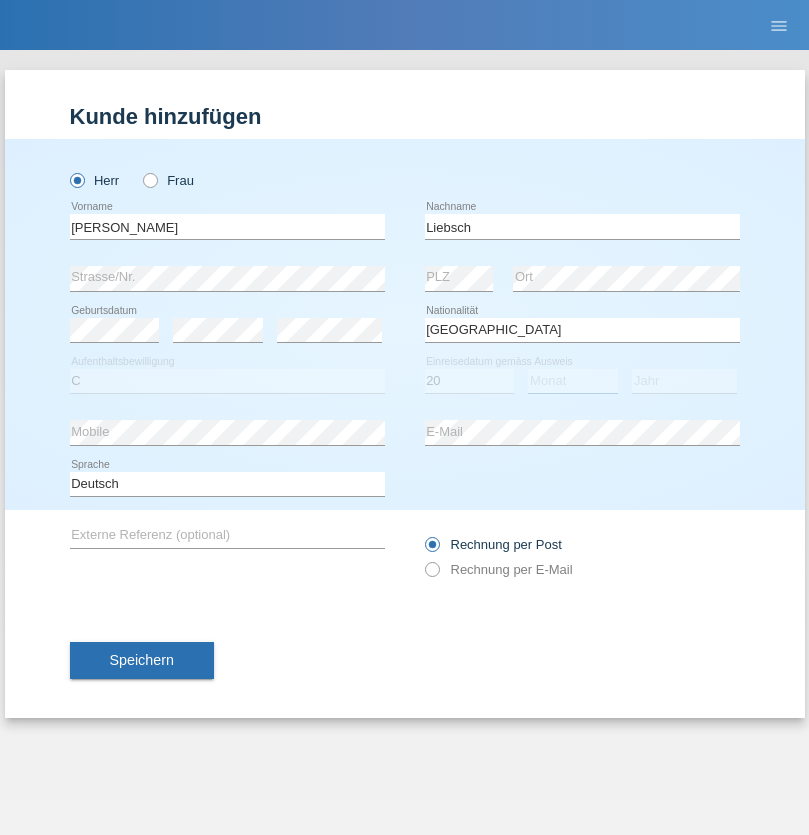 select on "07" 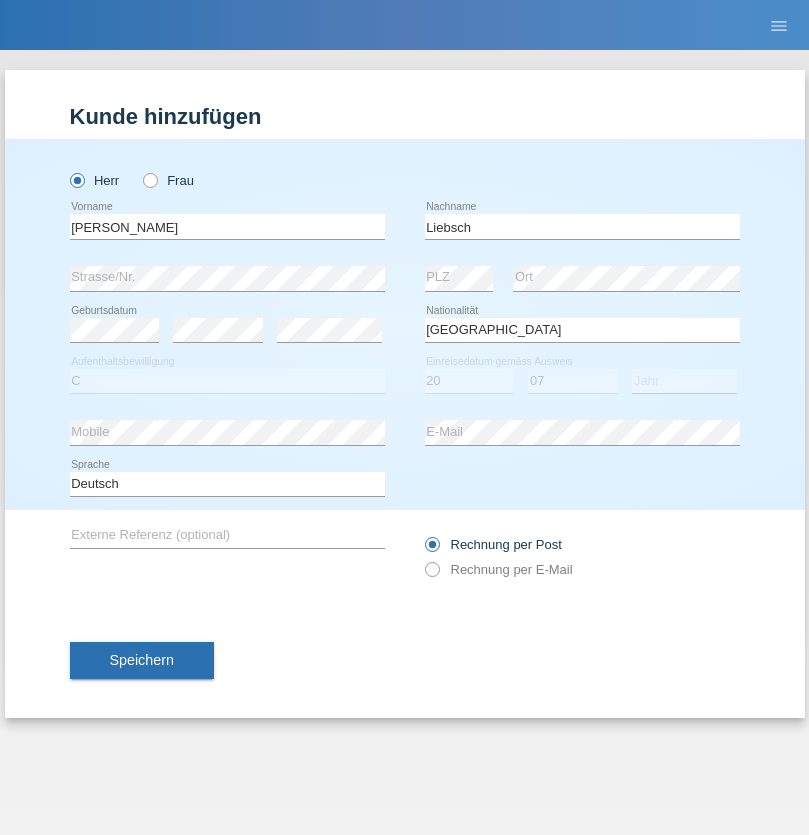select on "2021" 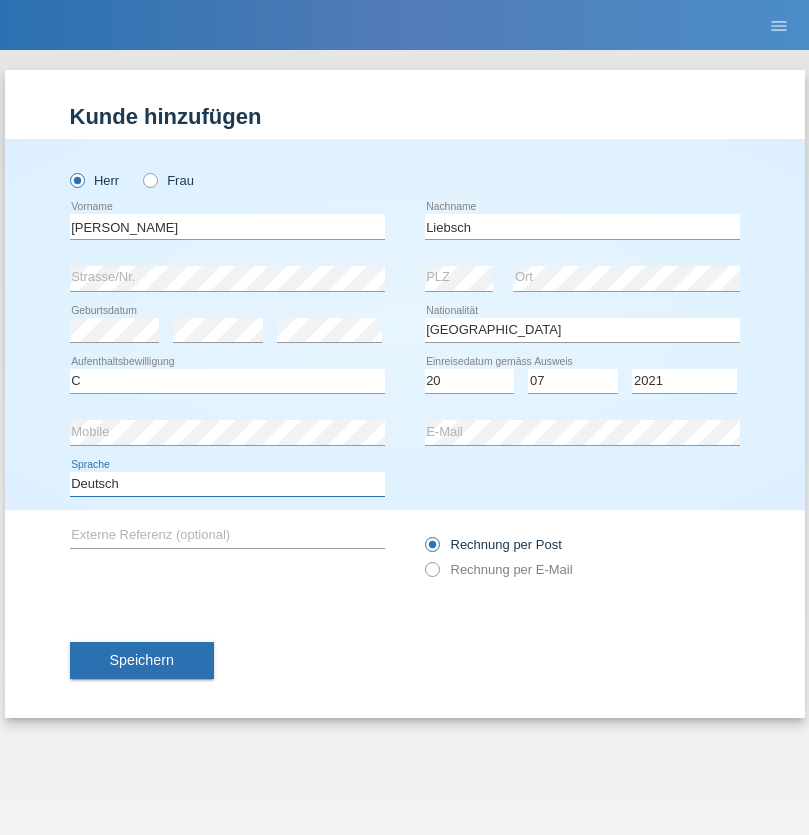 select on "en" 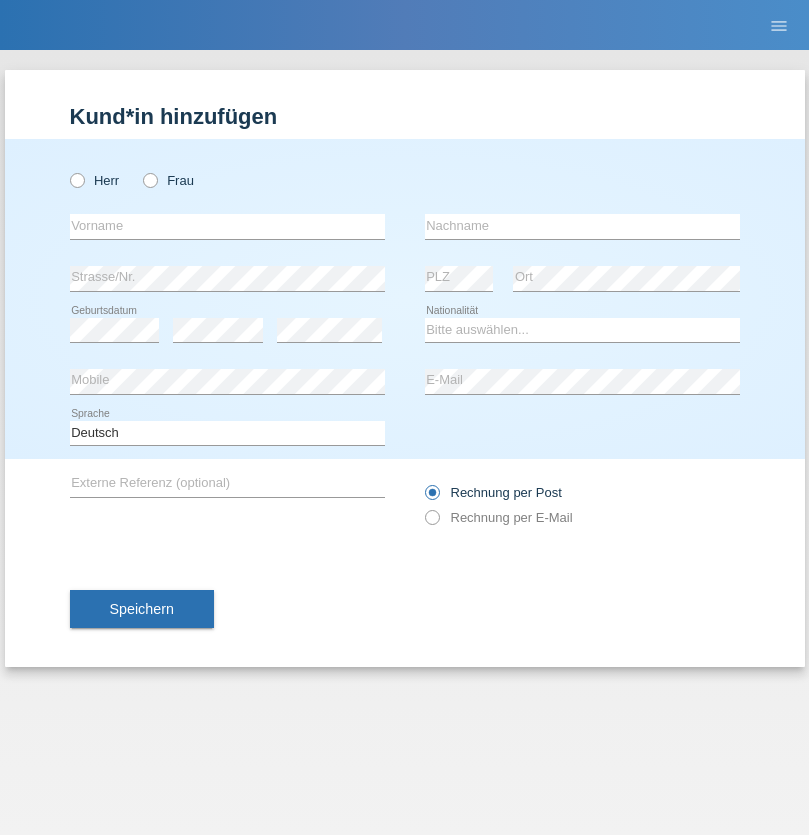 scroll, scrollTop: 0, scrollLeft: 0, axis: both 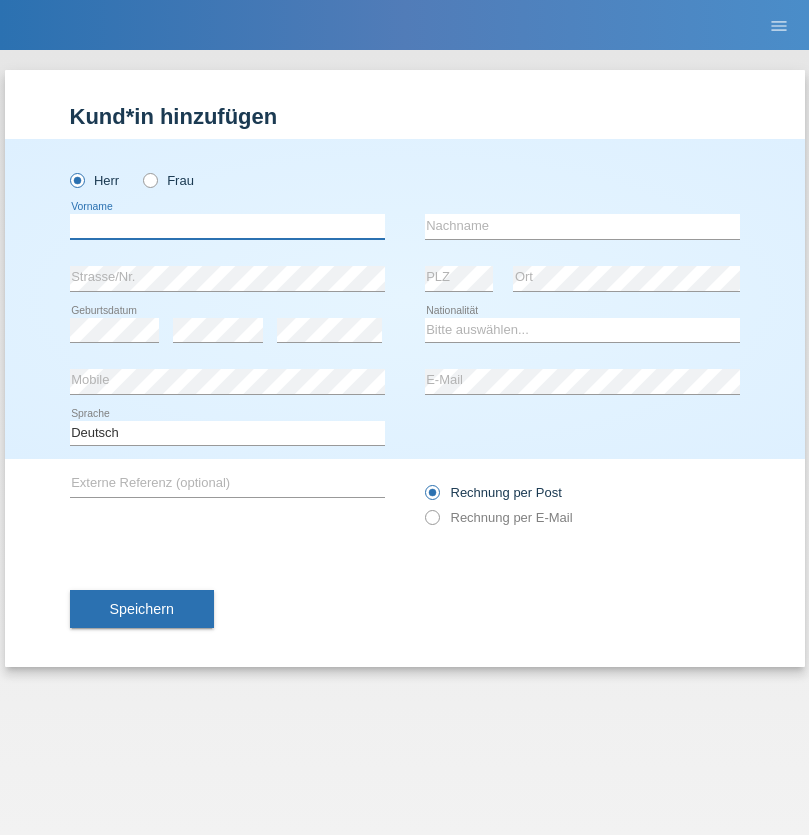 click at bounding box center (227, 226) 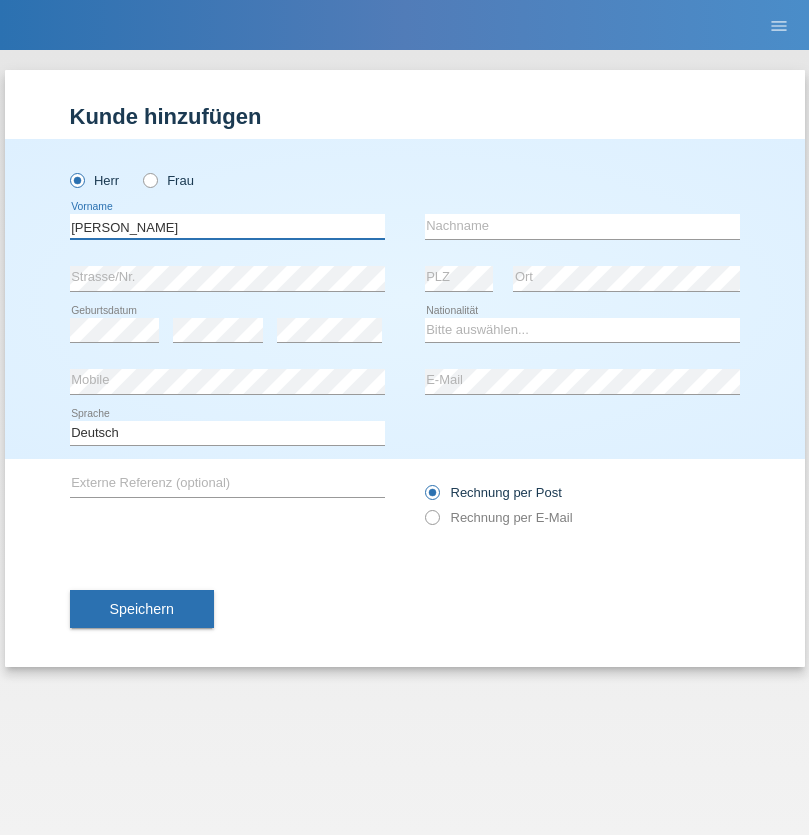 type on "Paolo" 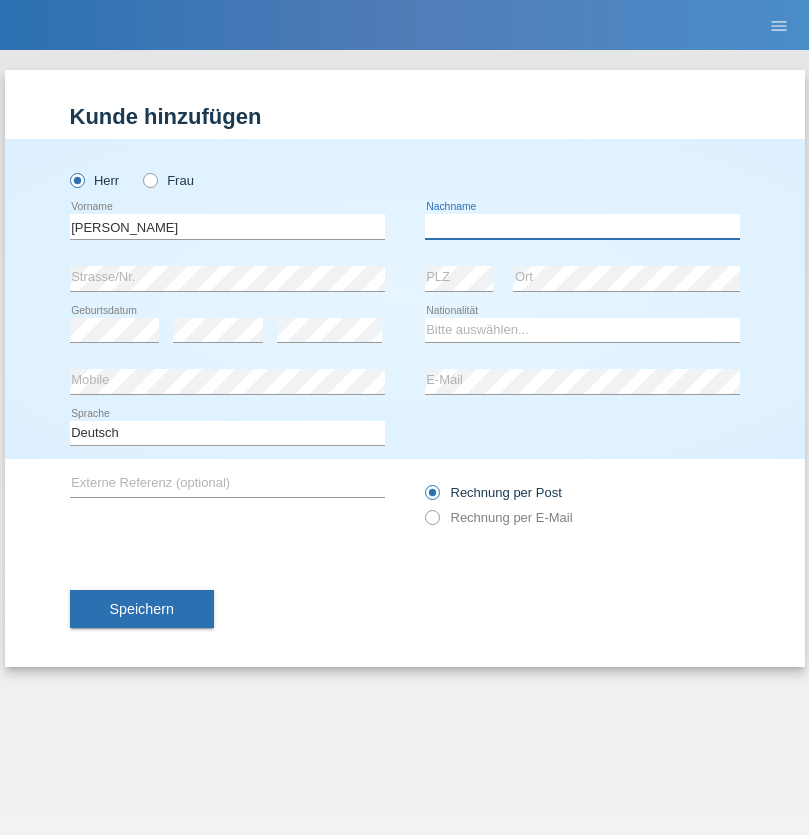 click at bounding box center (582, 226) 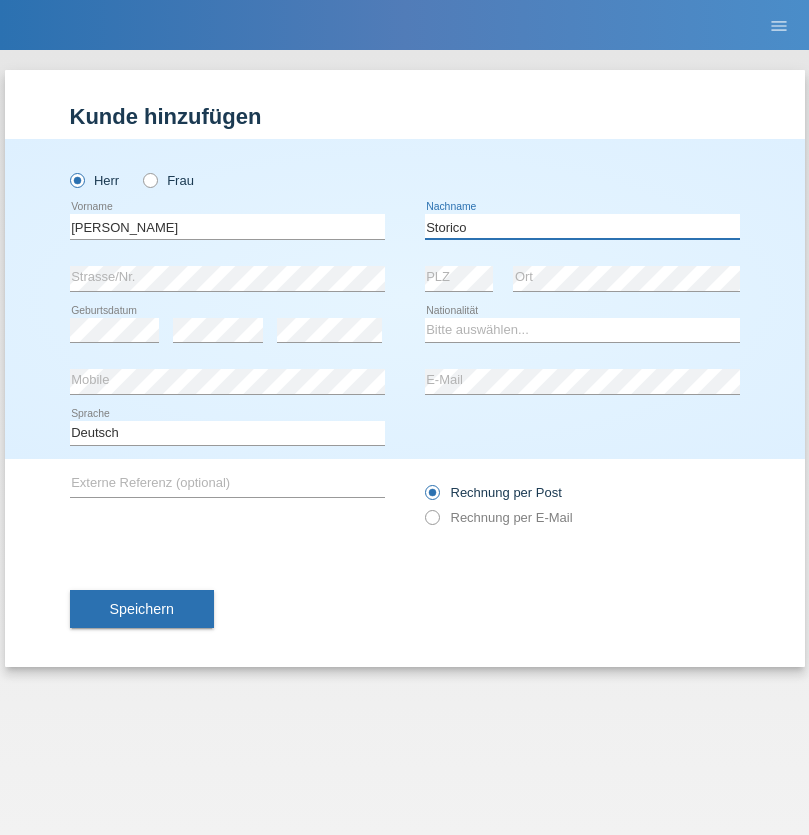 type on "Storico" 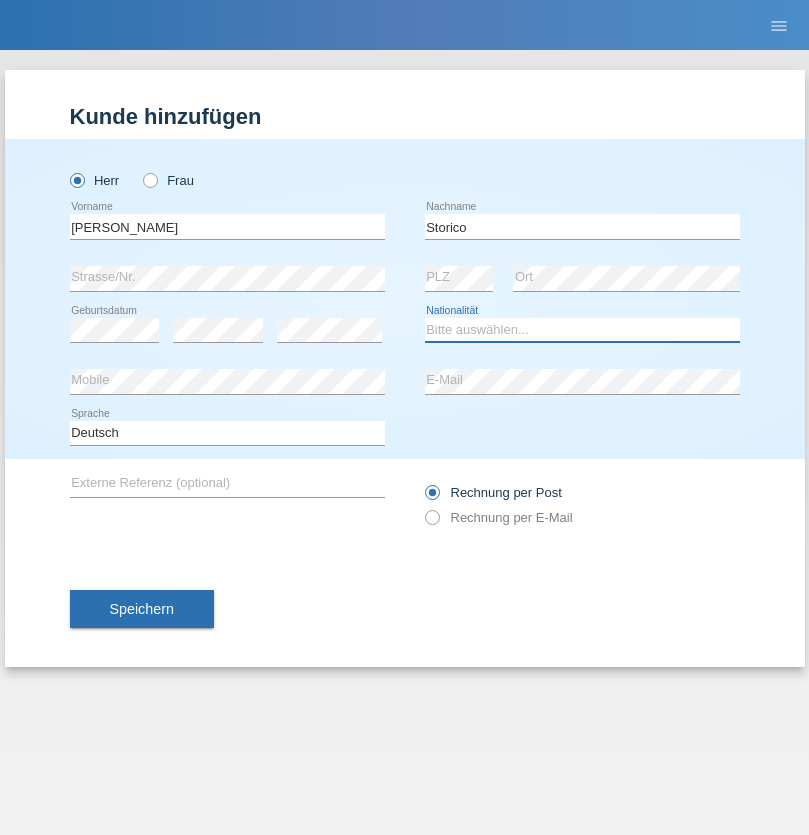 select on "IT" 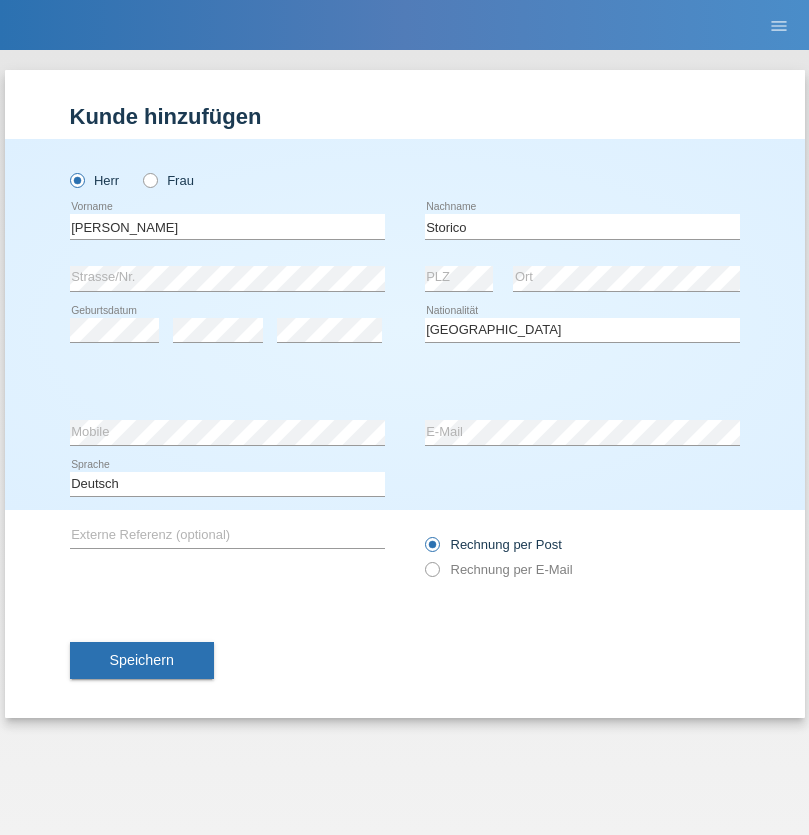 select on "C" 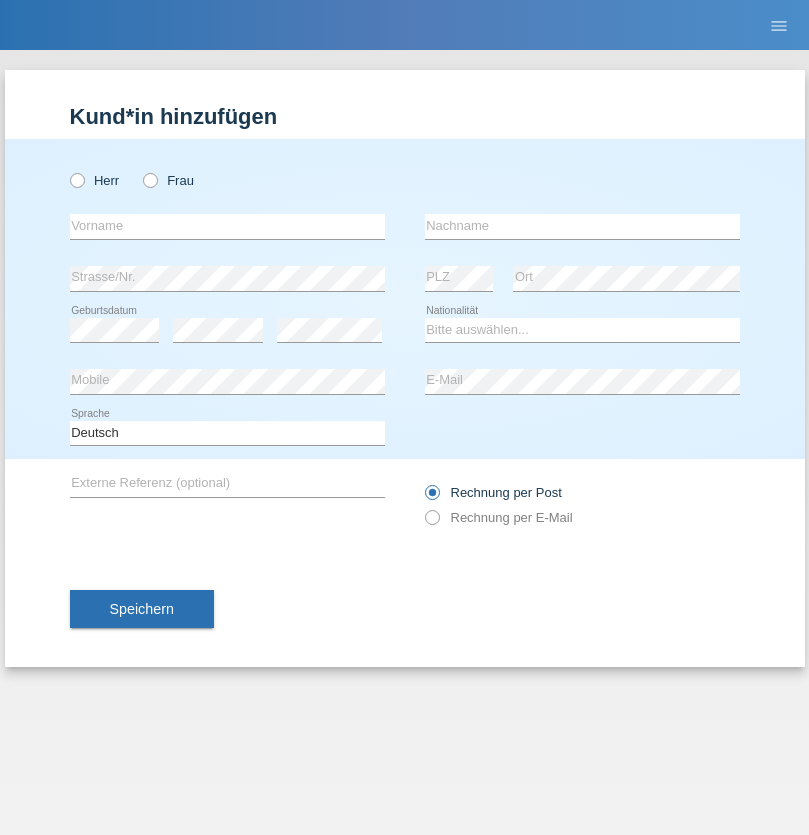 scroll, scrollTop: 0, scrollLeft: 0, axis: both 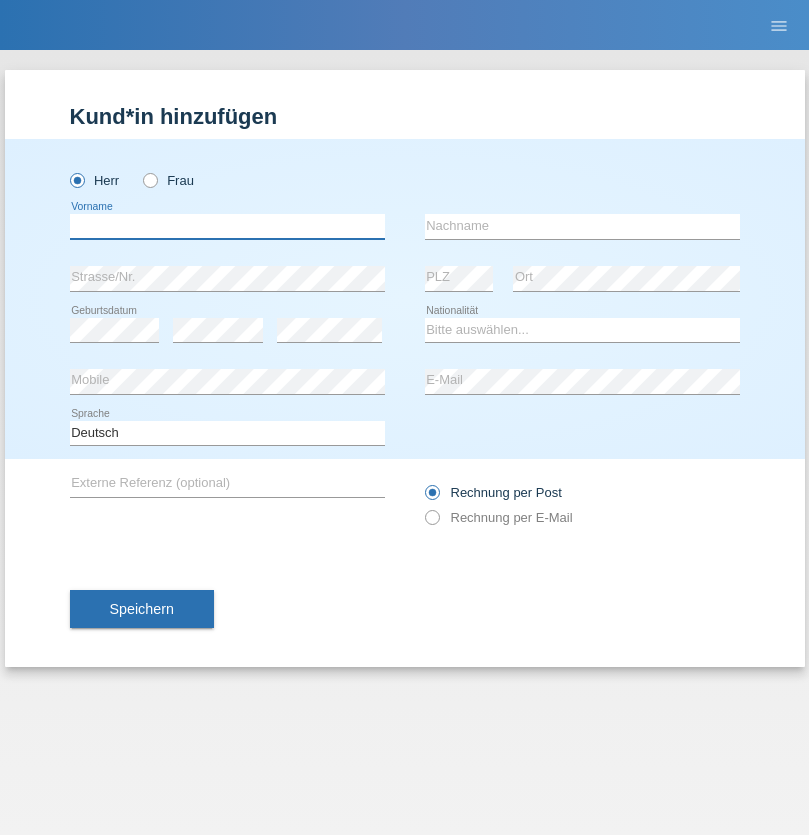 click at bounding box center (227, 226) 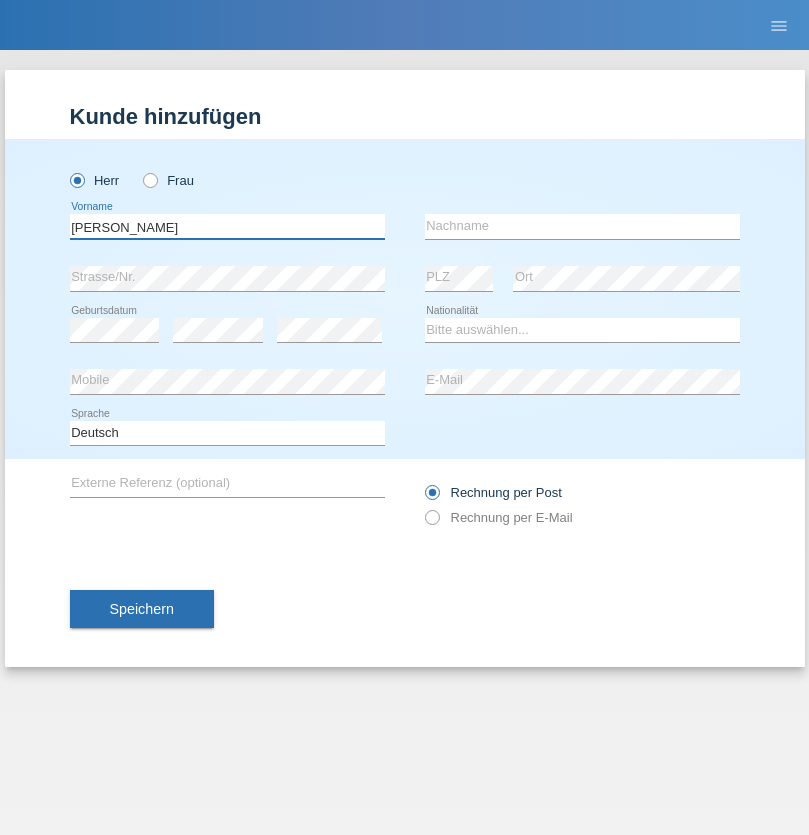 type on "[PERSON_NAME]" 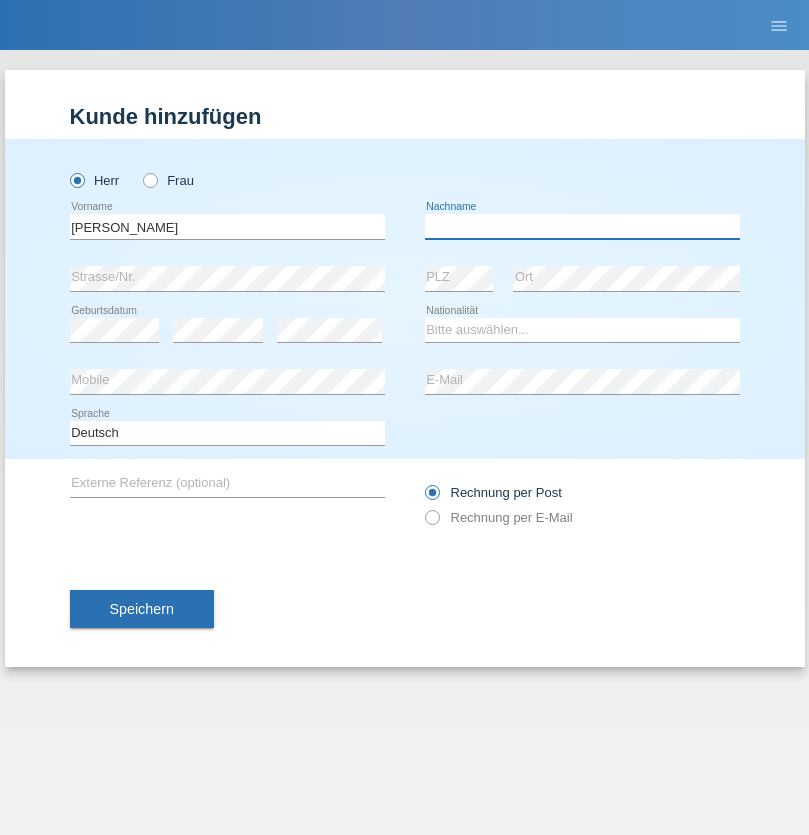 click at bounding box center (582, 226) 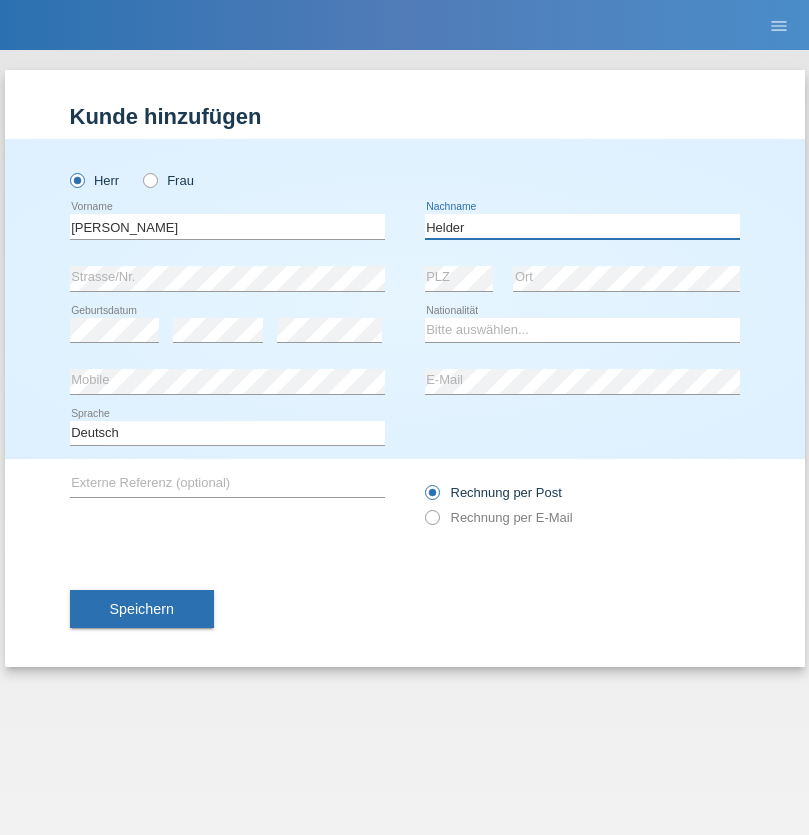 type on "Helder" 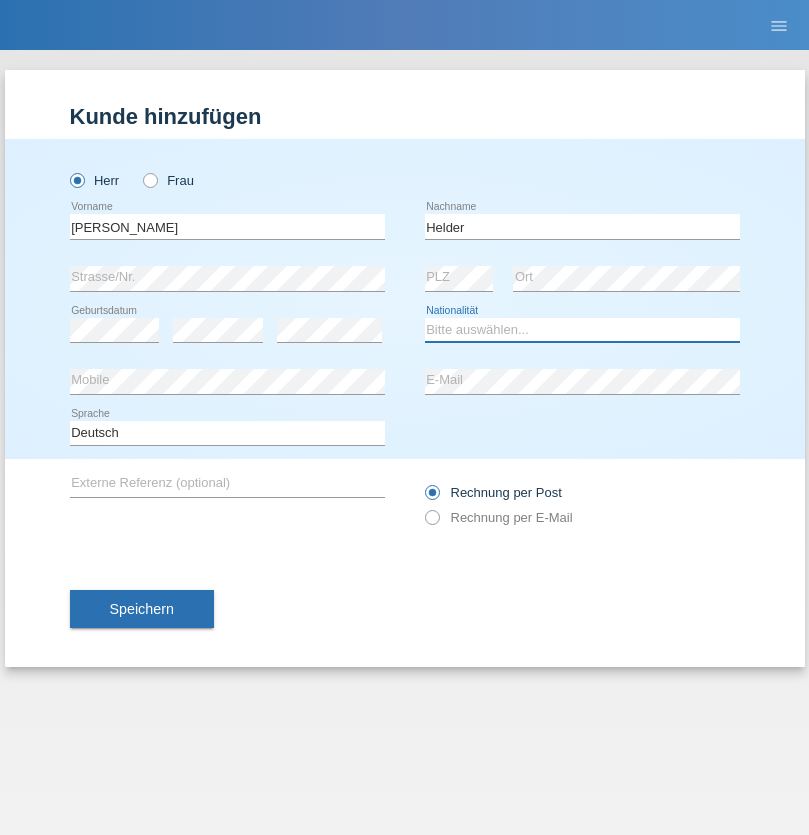select on "PT" 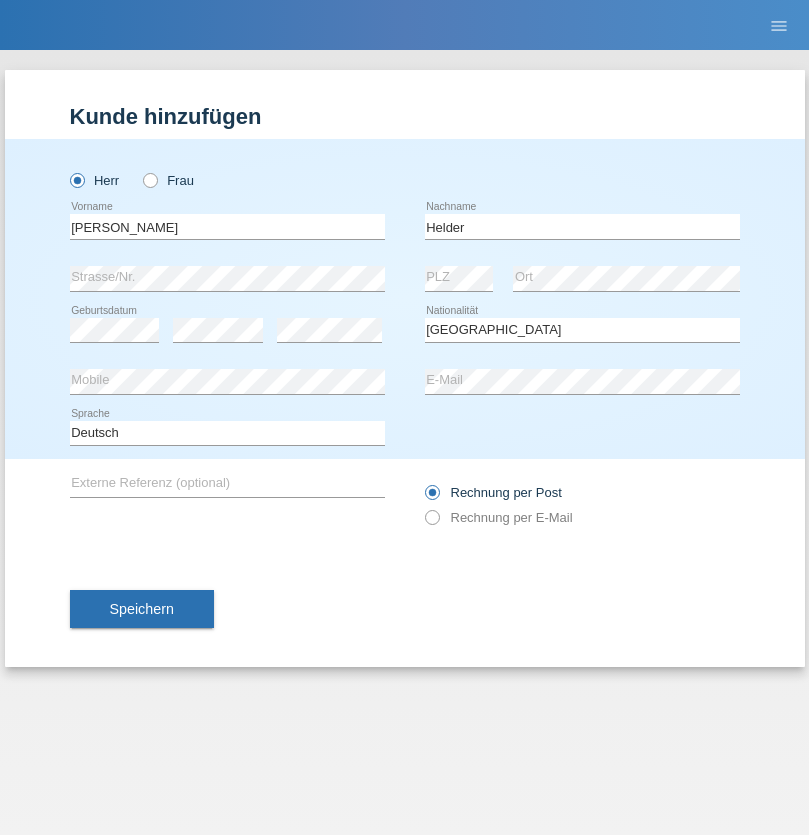 select on "C" 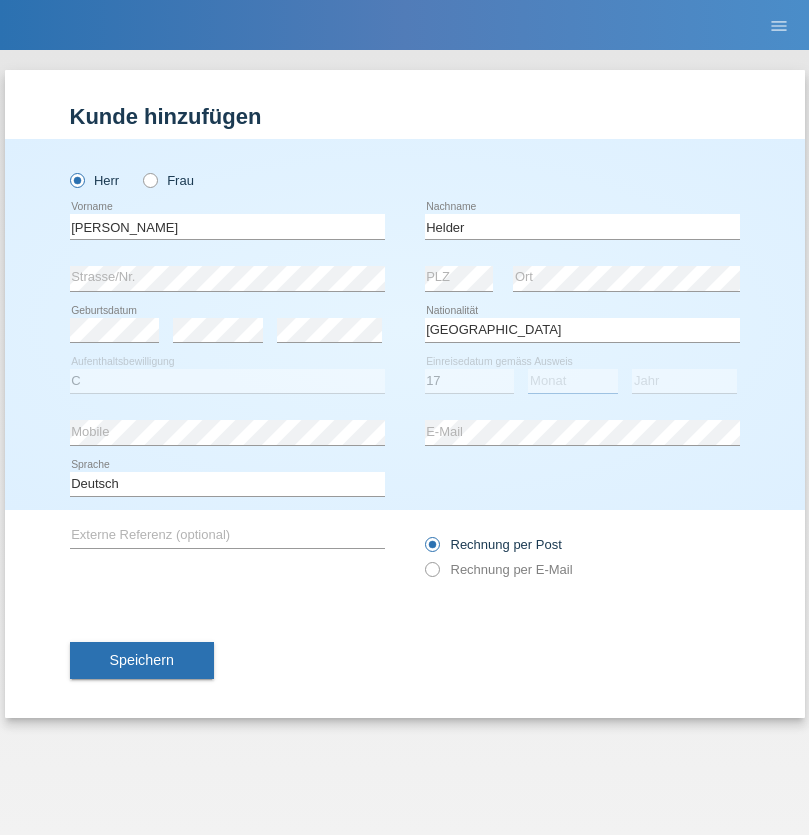 select on "03" 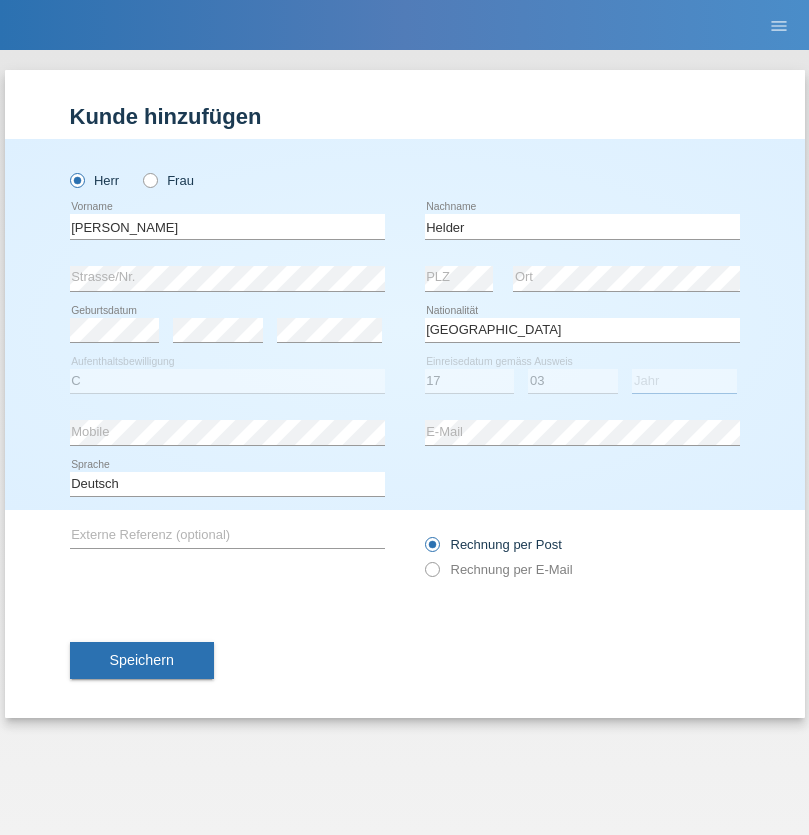 select on "2021" 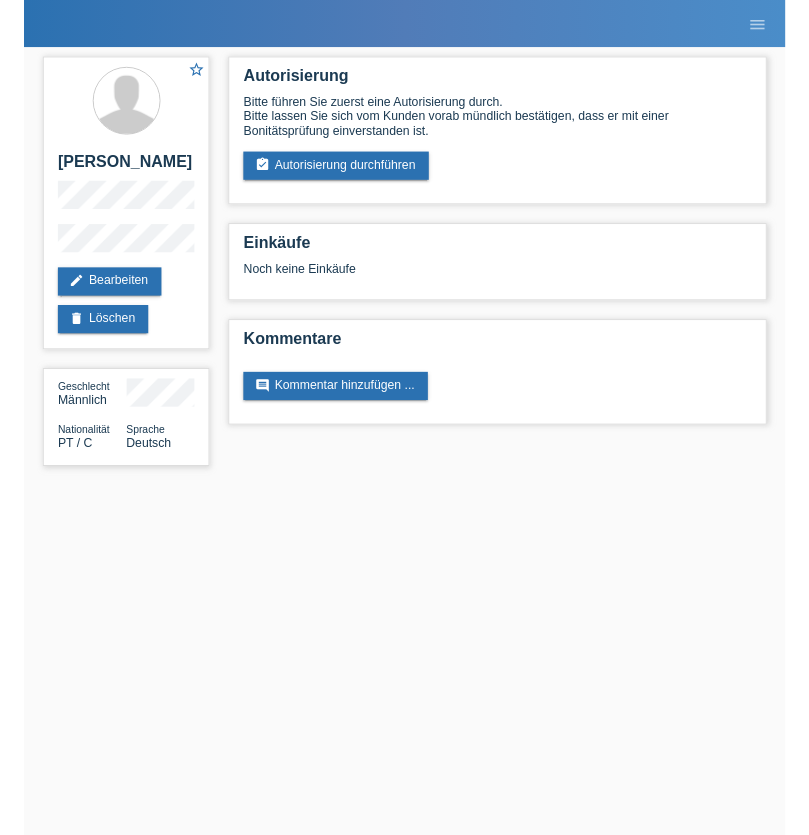 scroll, scrollTop: 0, scrollLeft: 0, axis: both 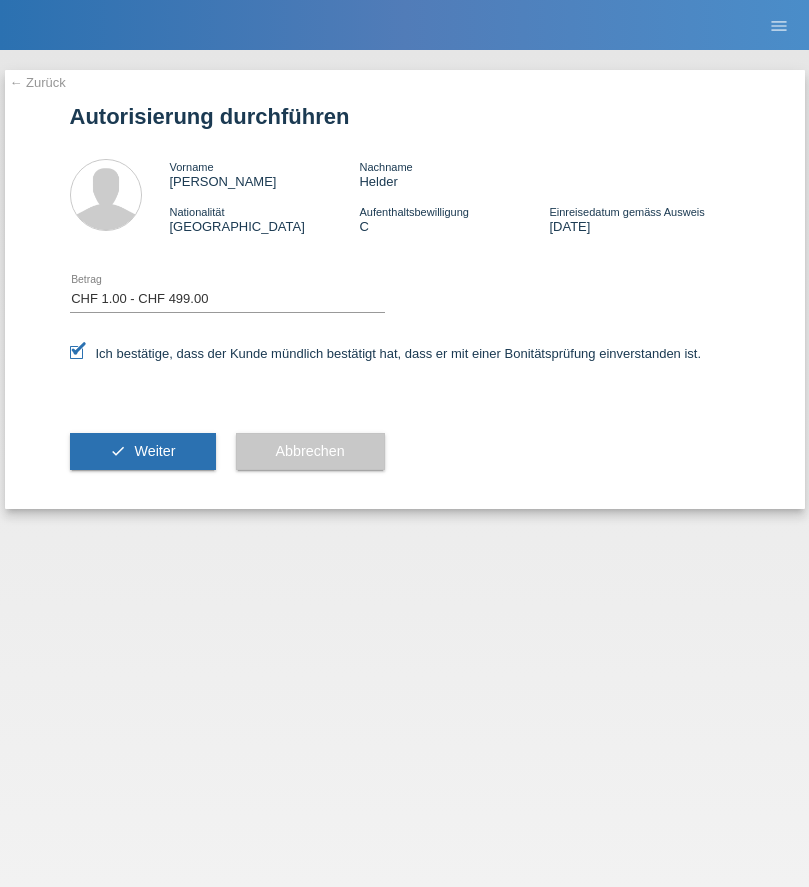 select on "1" 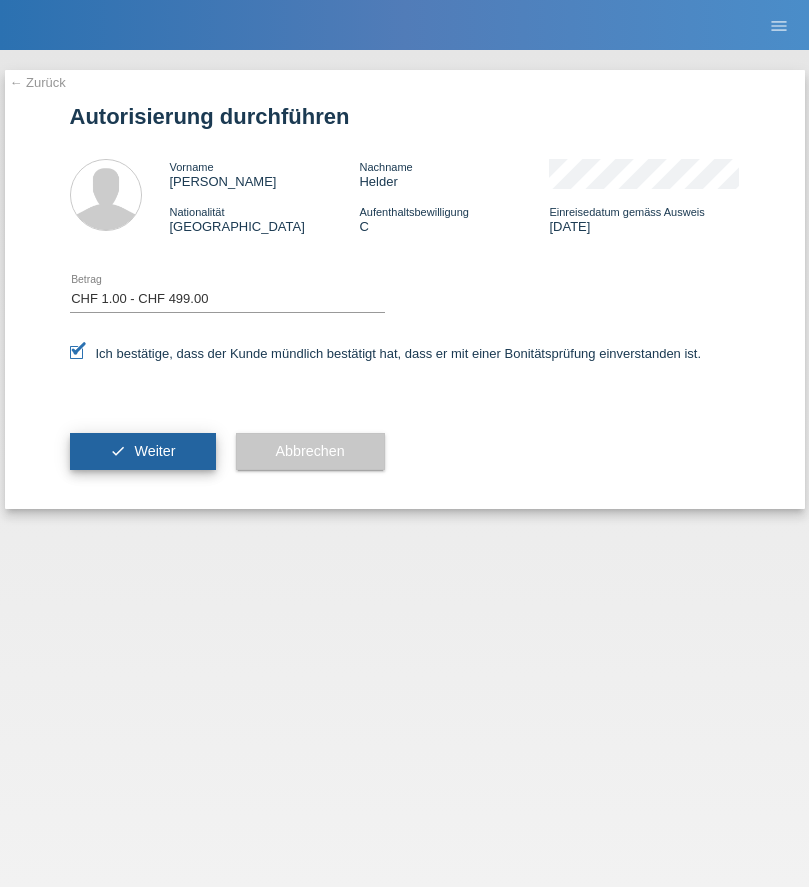 click on "Weiter" at bounding box center (154, 451) 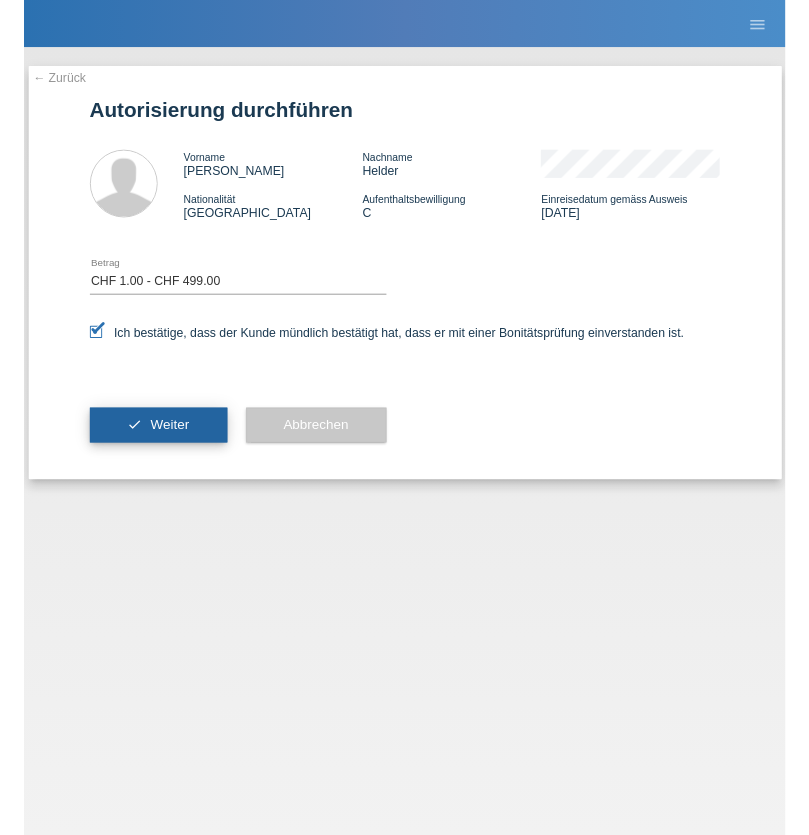 scroll, scrollTop: 0, scrollLeft: 0, axis: both 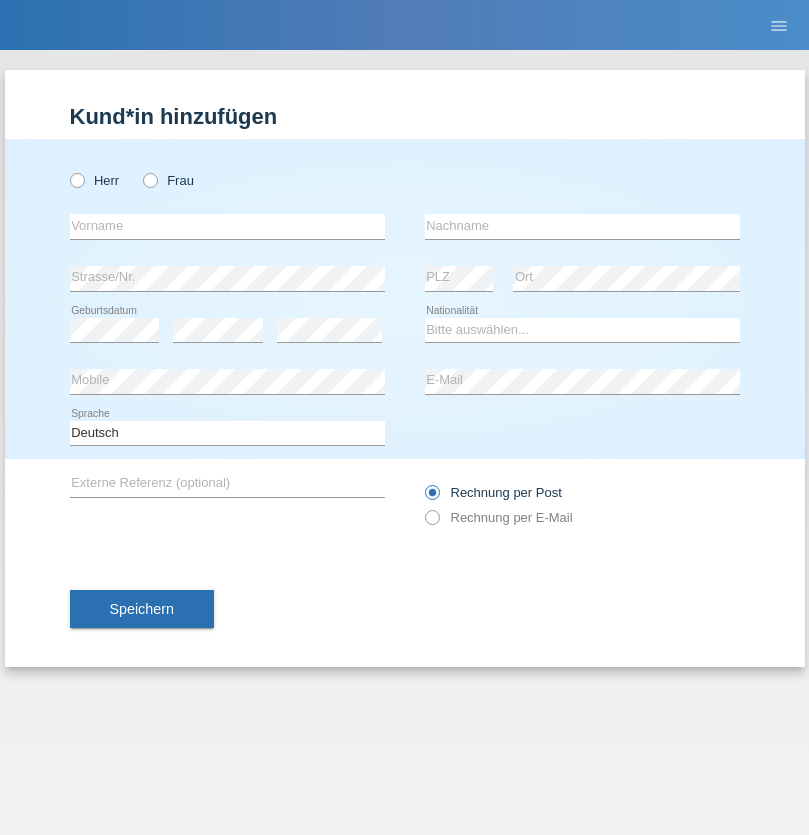 radio on "true" 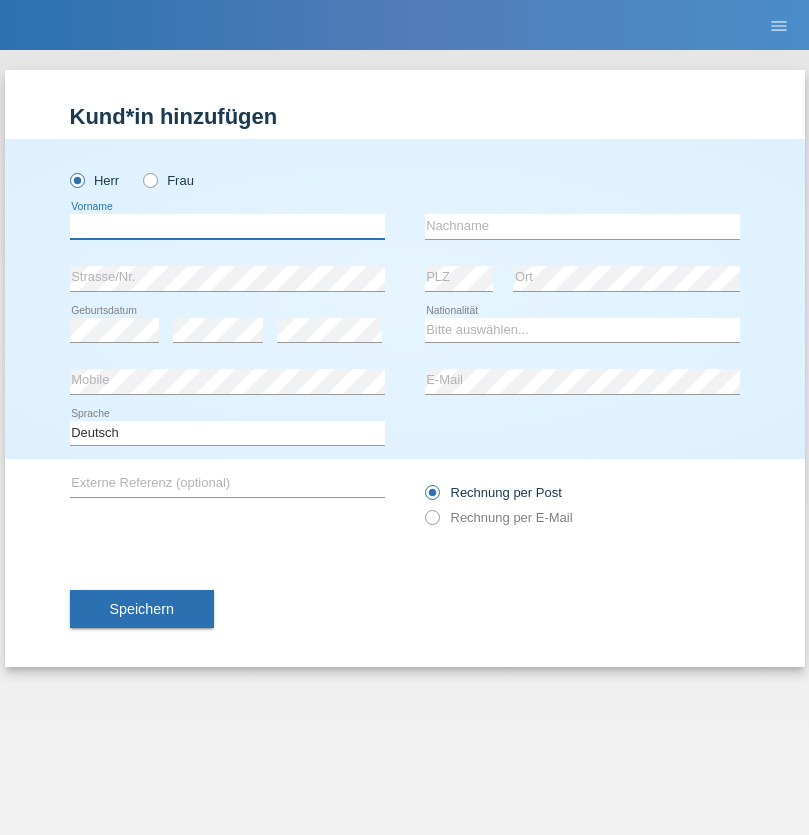 click at bounding box center [227, 226] 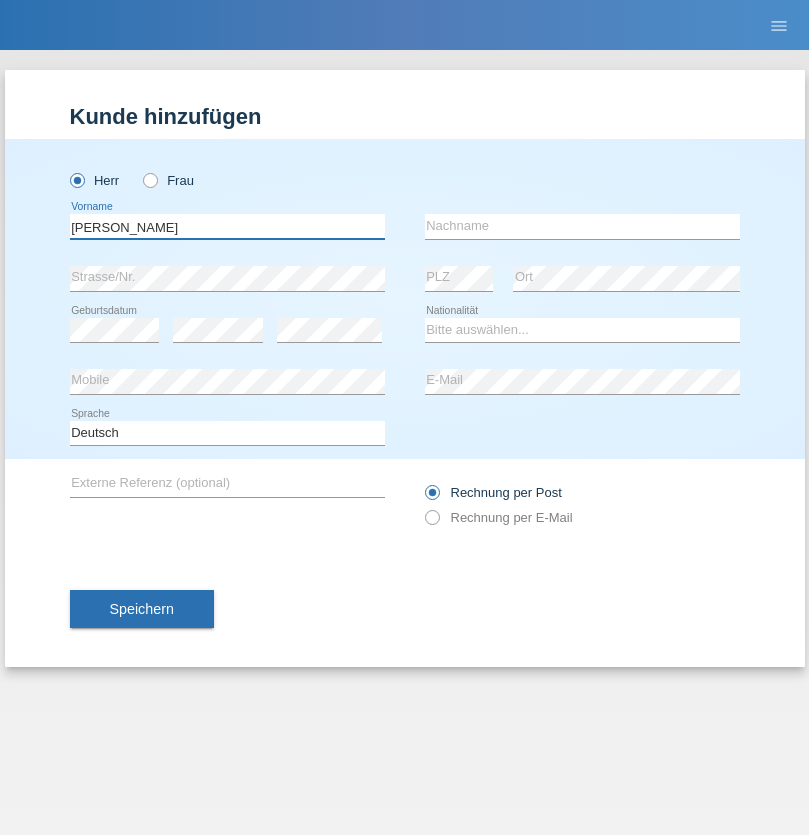 type on "Daniel" 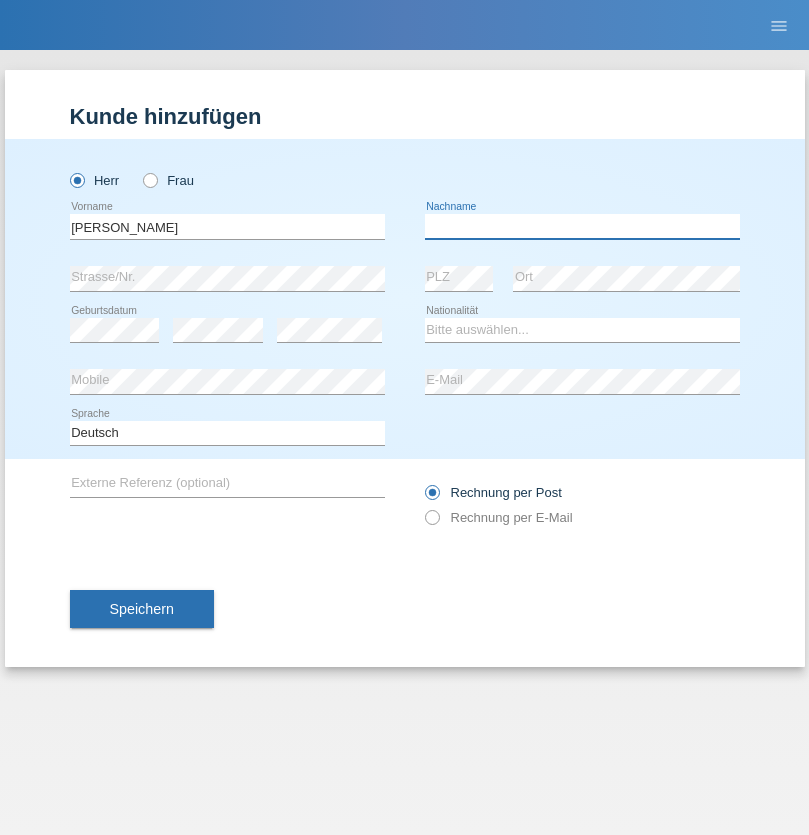 click at bounding box center [582, 226] 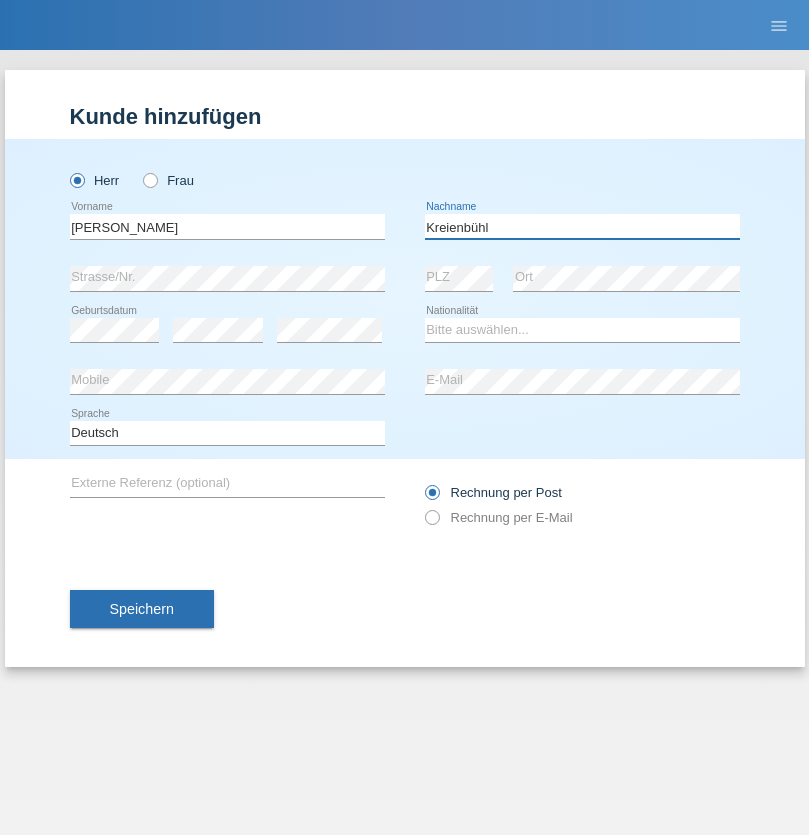 type on "Kreienbühl" 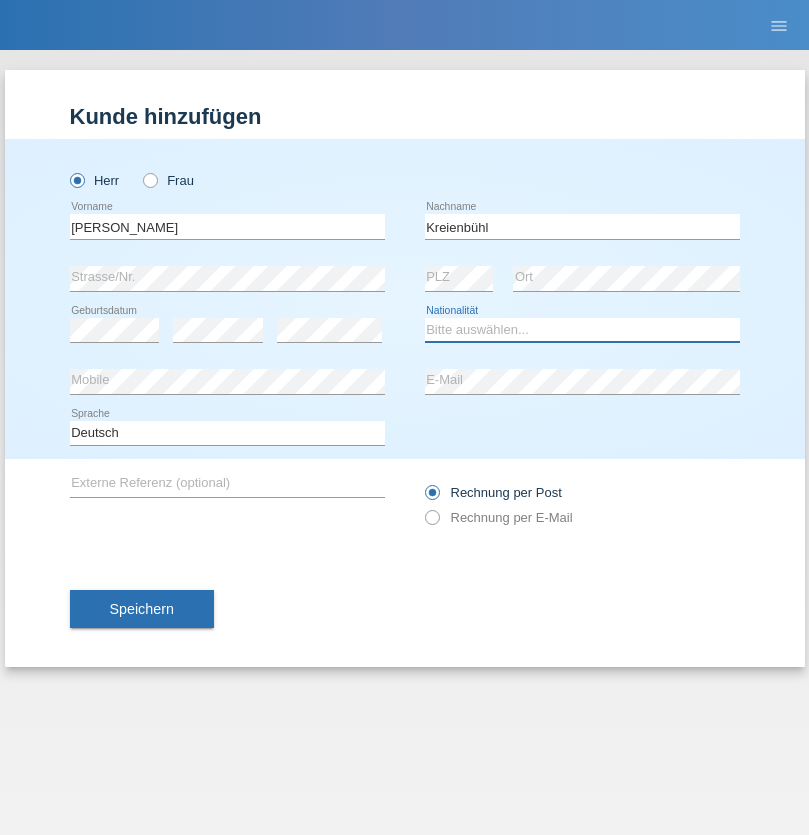 select on "CH" 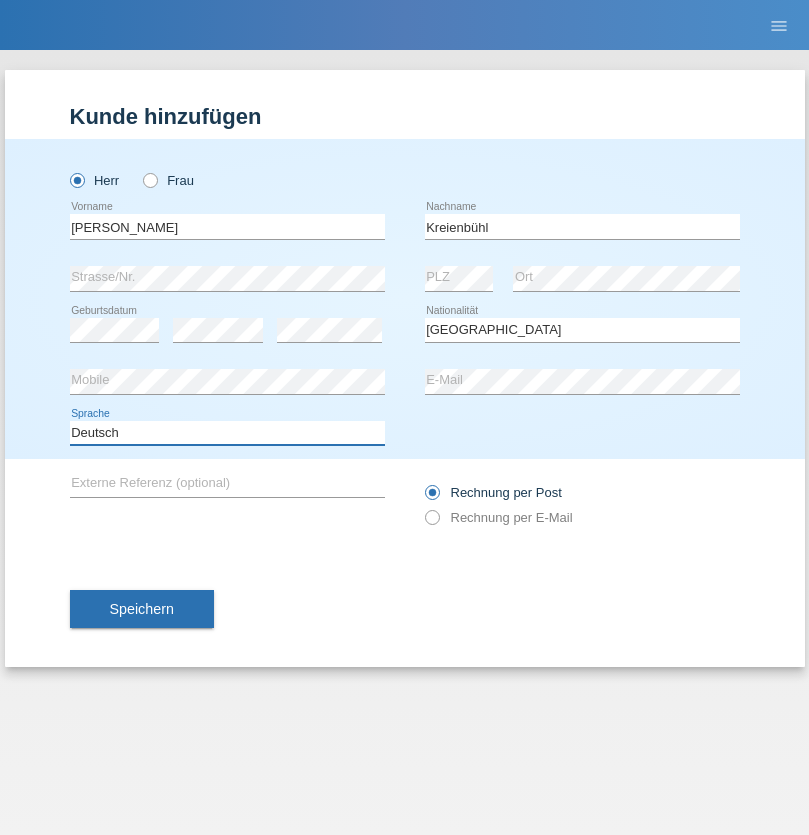 select on "en" 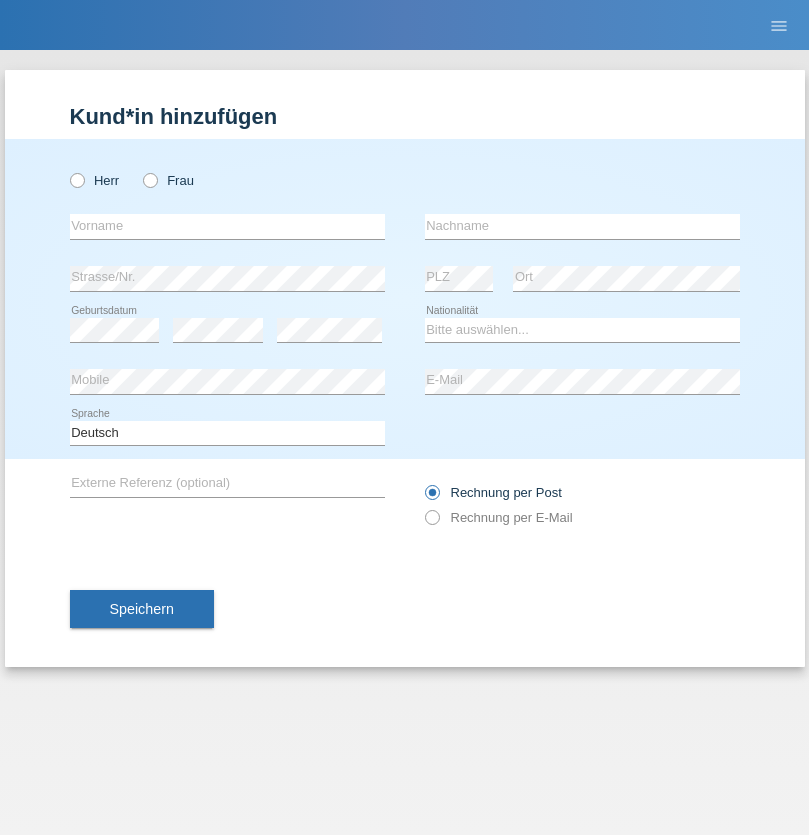 scroll, scrollTop: 0, scrollLeft: 0, axis: both 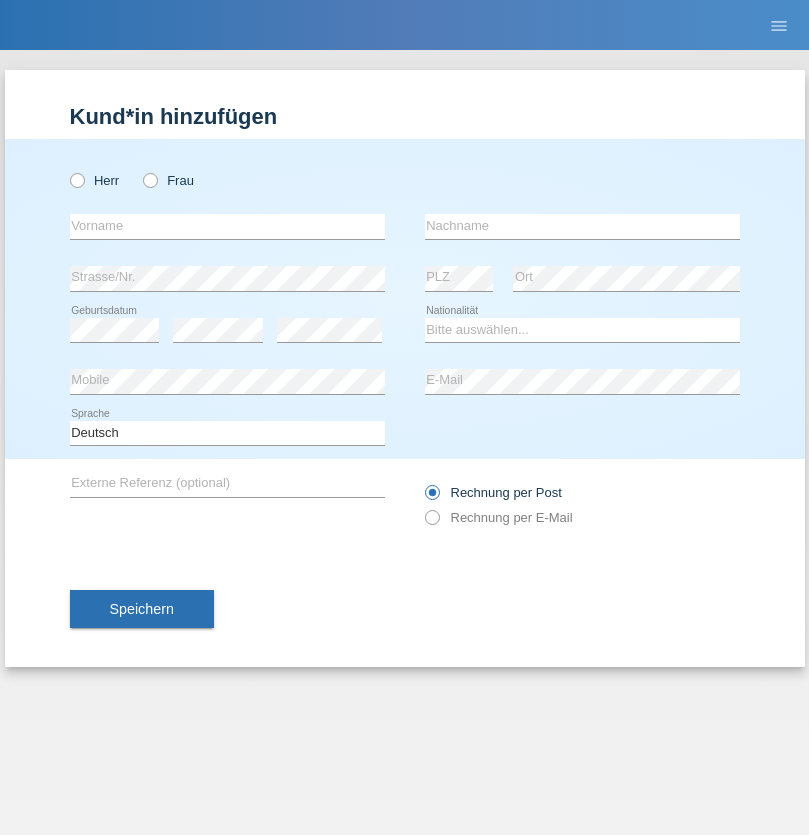 radio on "true" 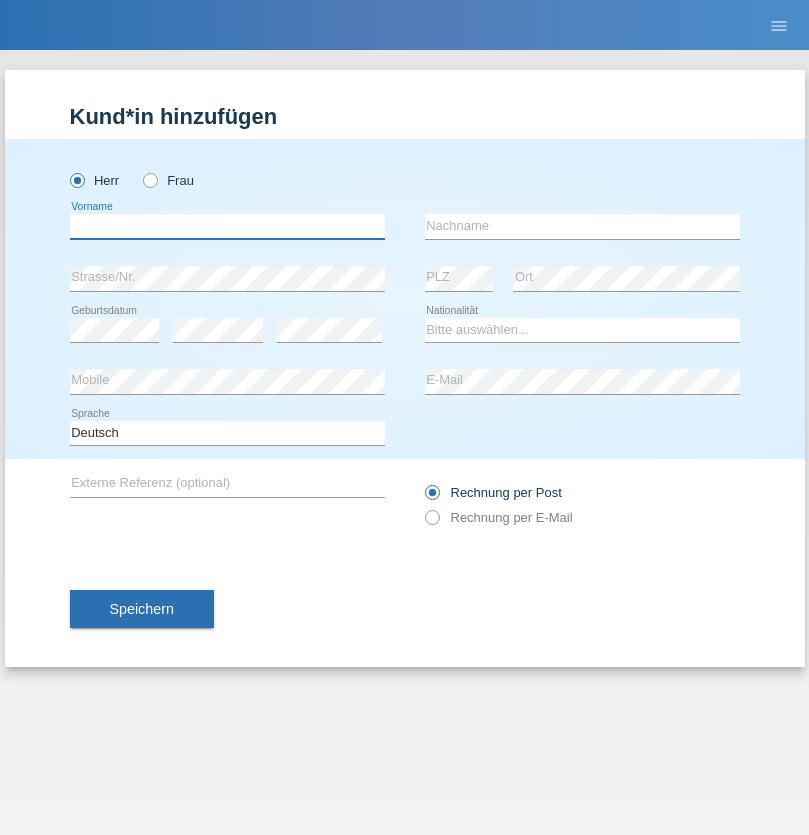 click at bounding box center (227, 226) 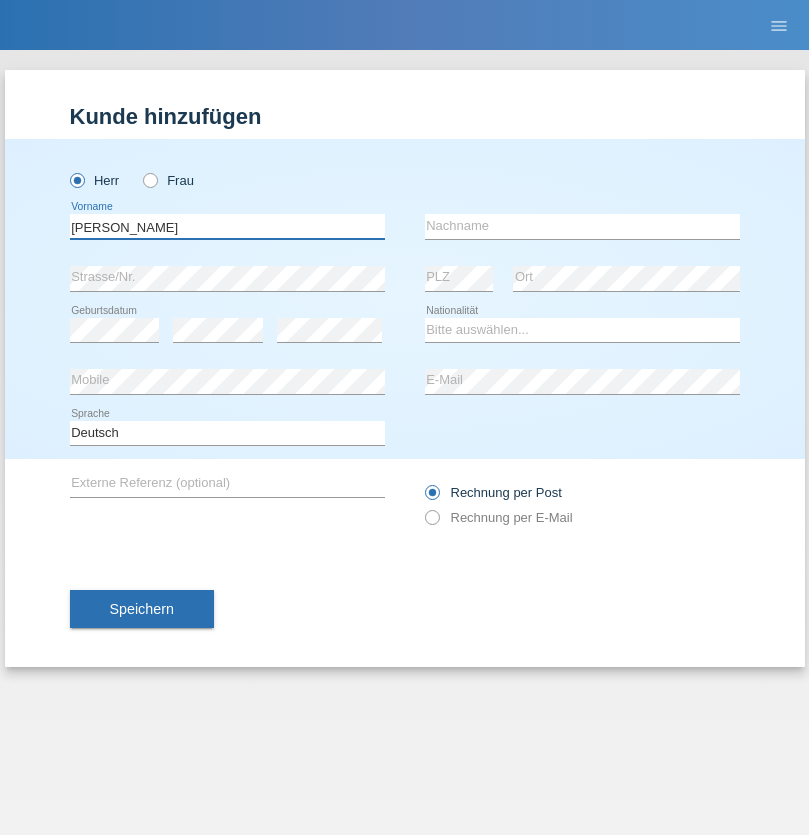 type on "Artur" 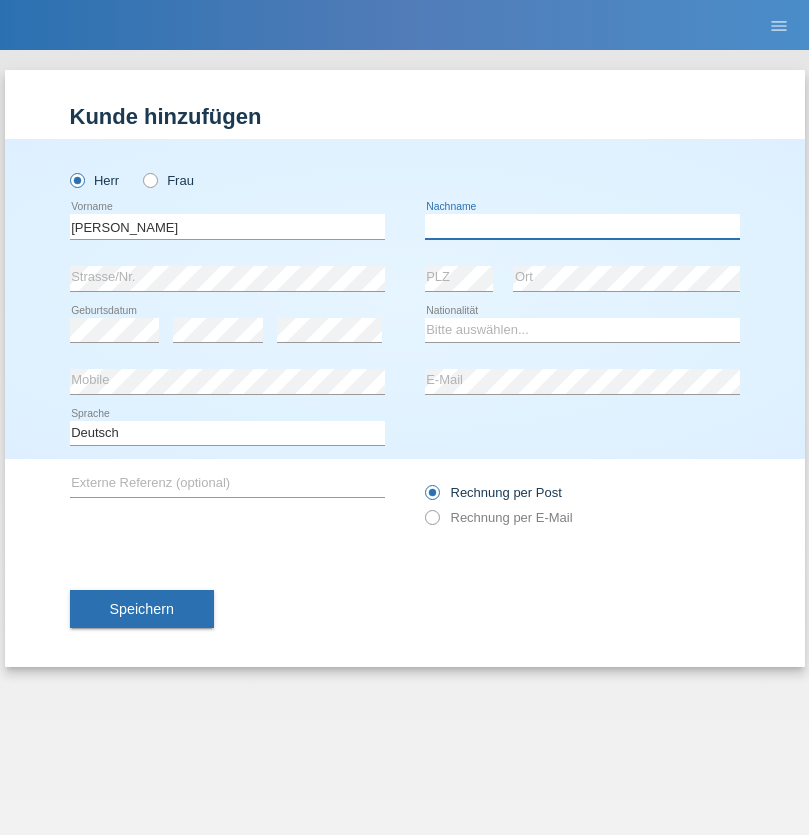 click at bounding box center (582, 226) 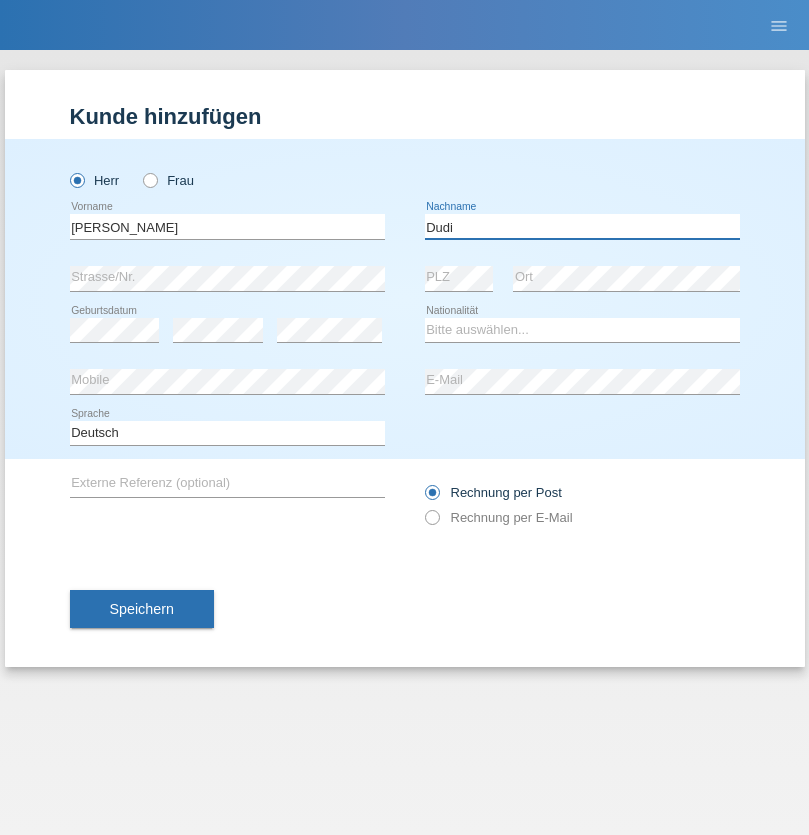 type on "Dudi" 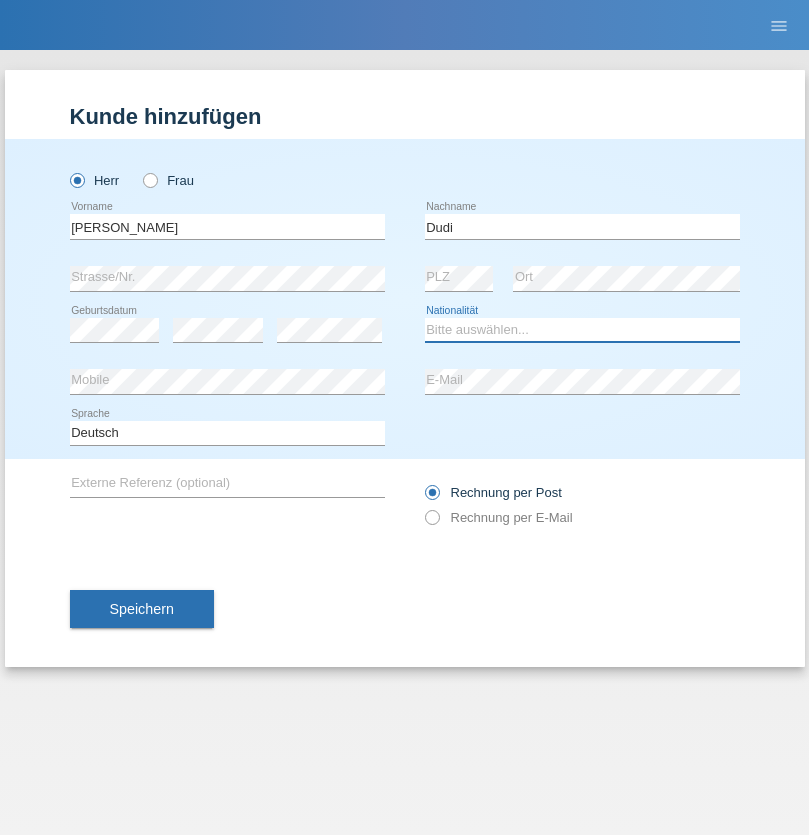 select on "SK" 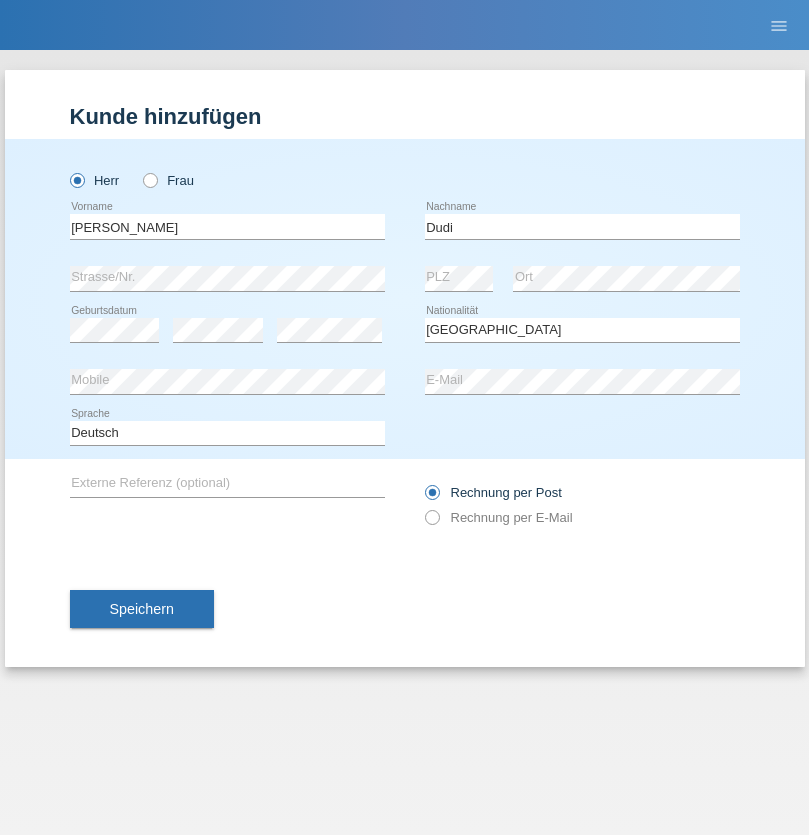 select on "C" 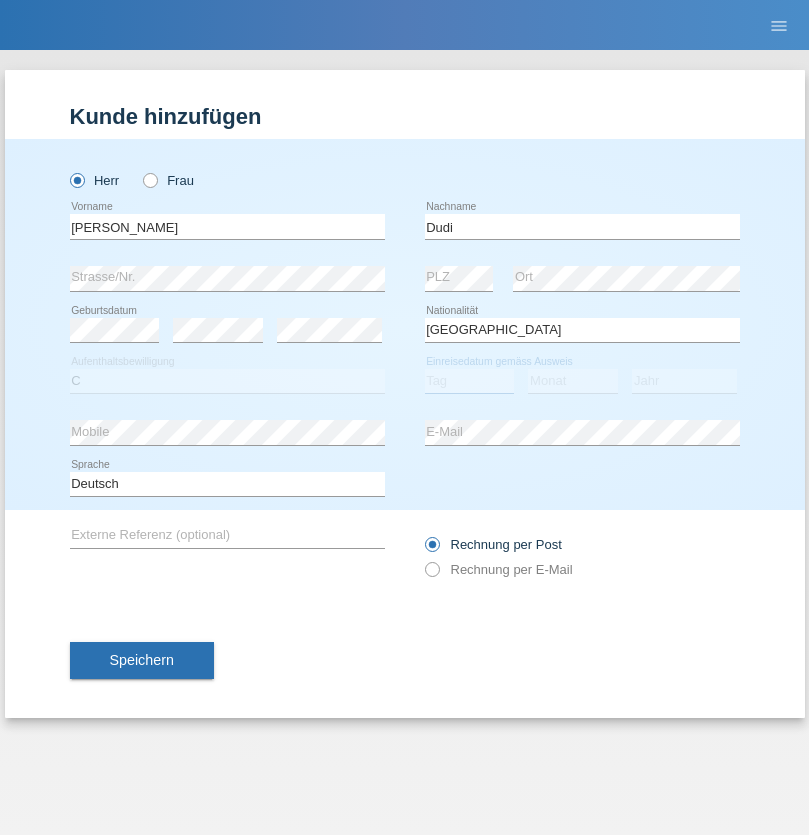 select on "25" 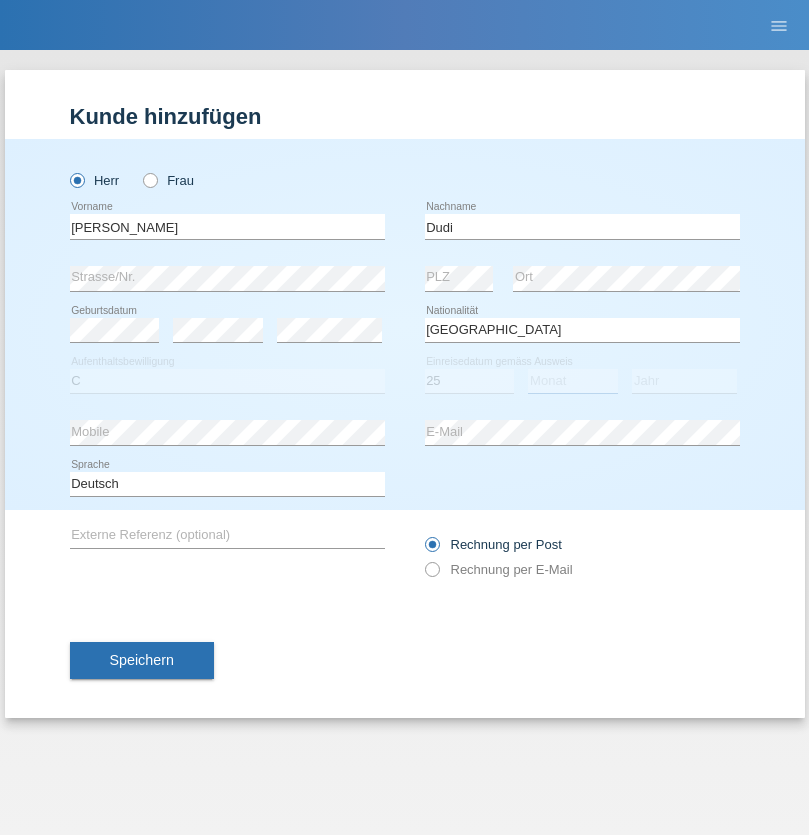 select on "05" 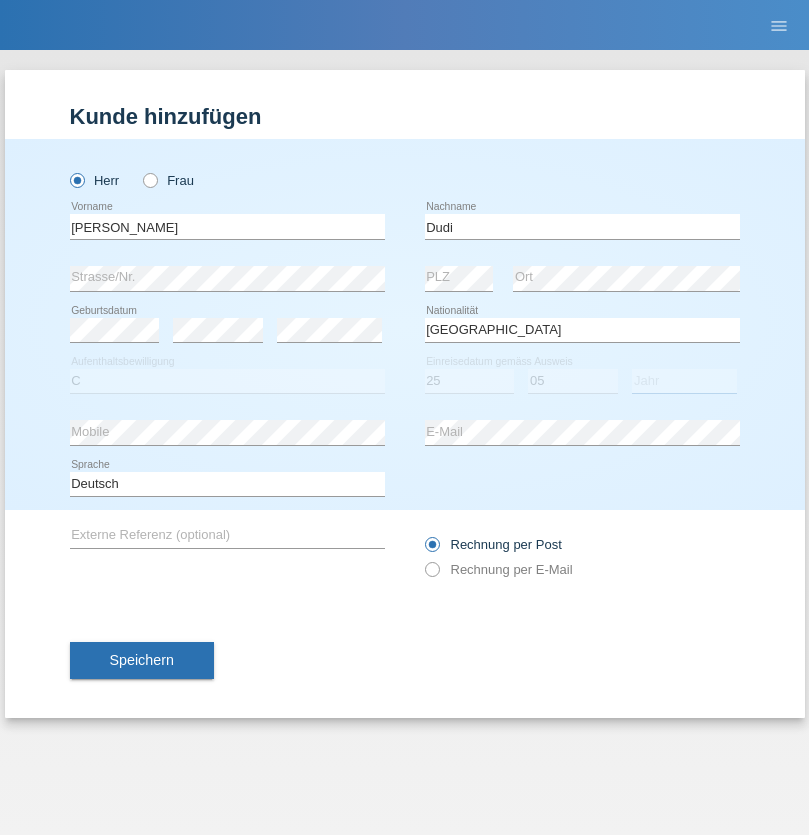 select on "2021" 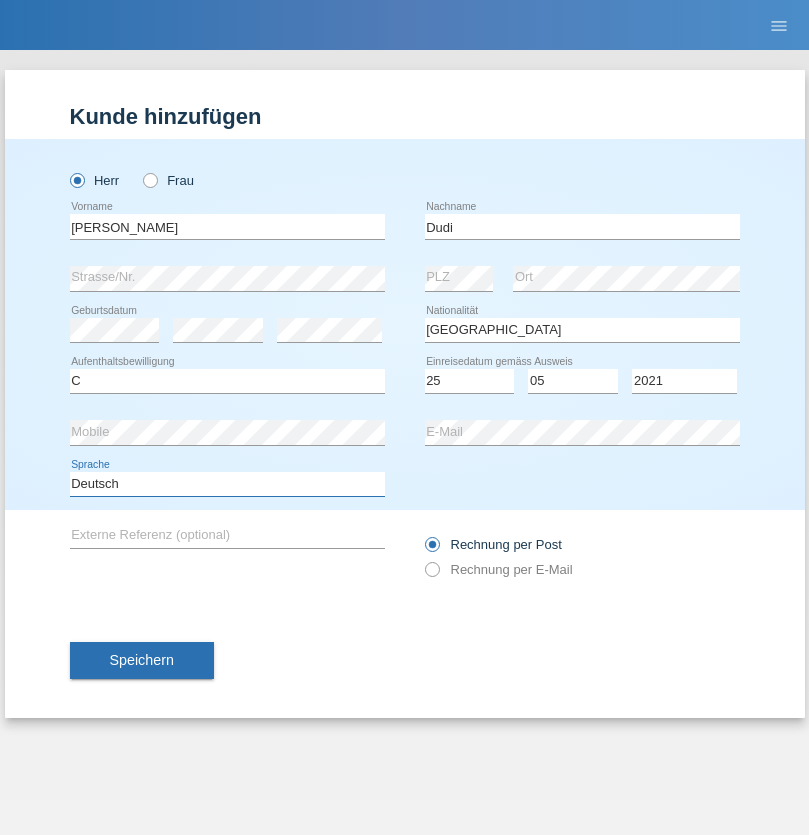 select on "en" 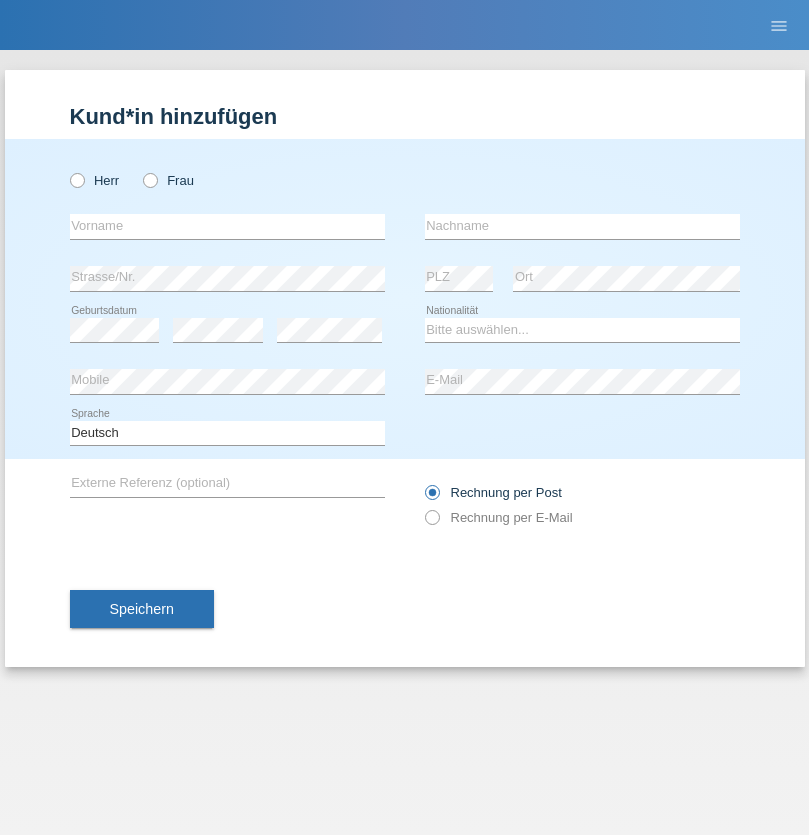 scroll, scrollTop: 0, scrollLeft: 0, axis: both 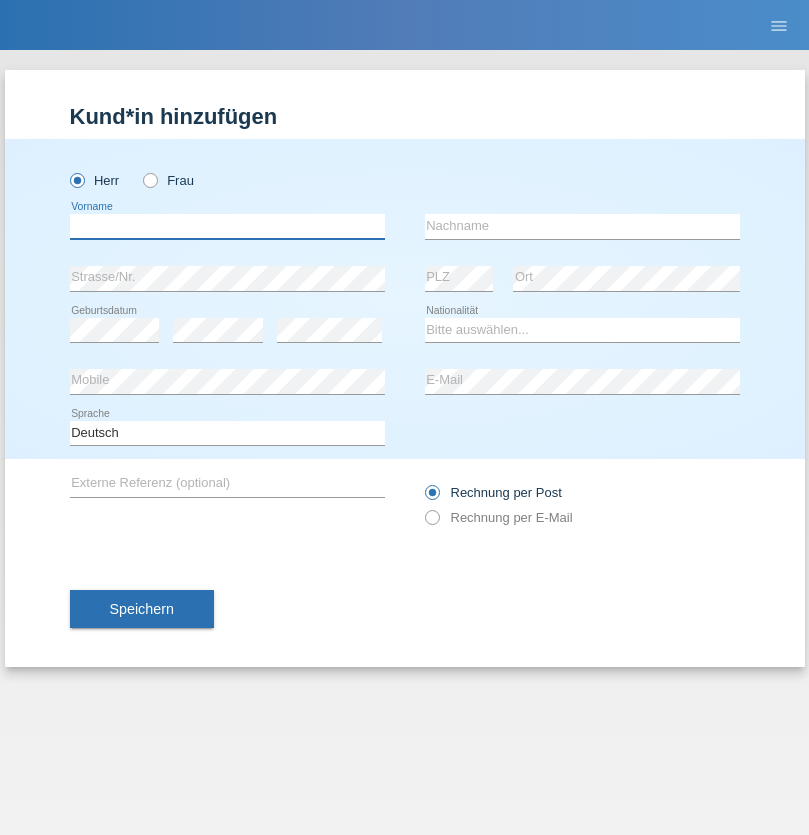 click at bounding box center (227, 226) 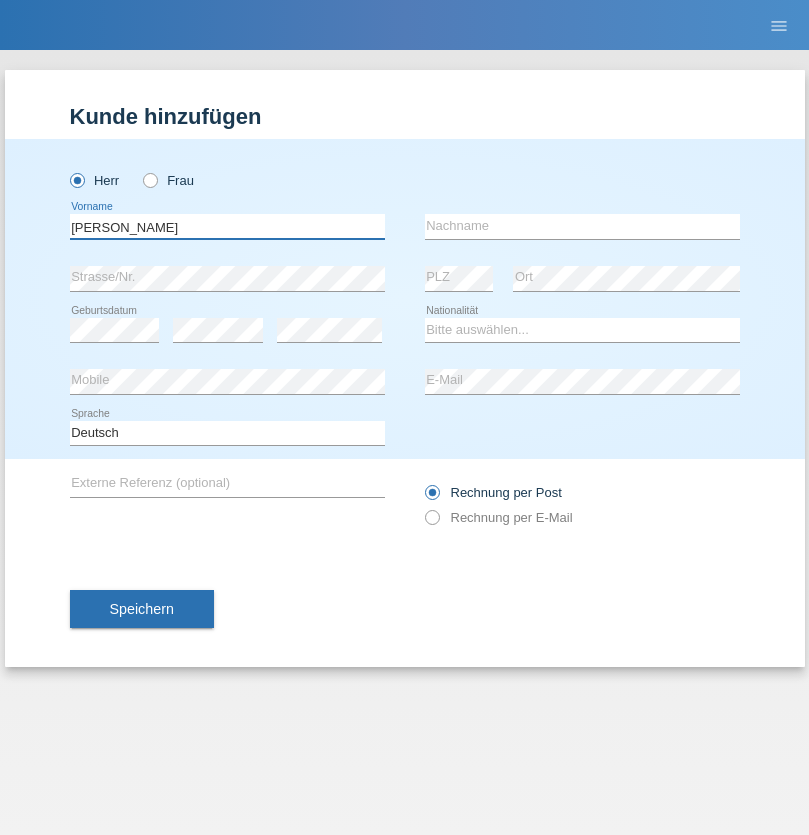 type on "[PERSON_NAME]" 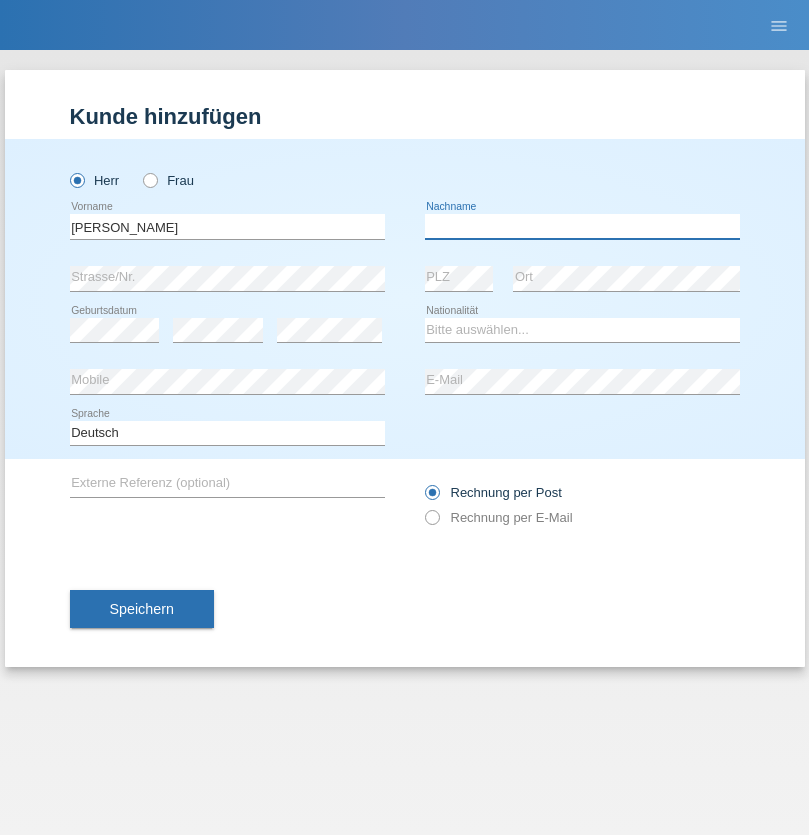 click at bounding box center (582, 226) 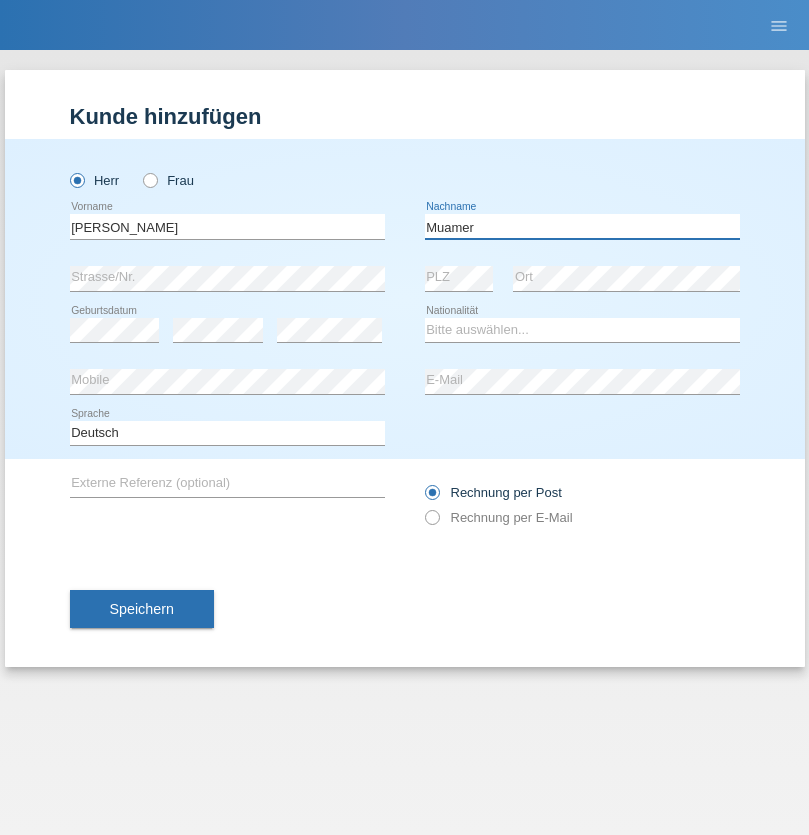 type on "Muamer" 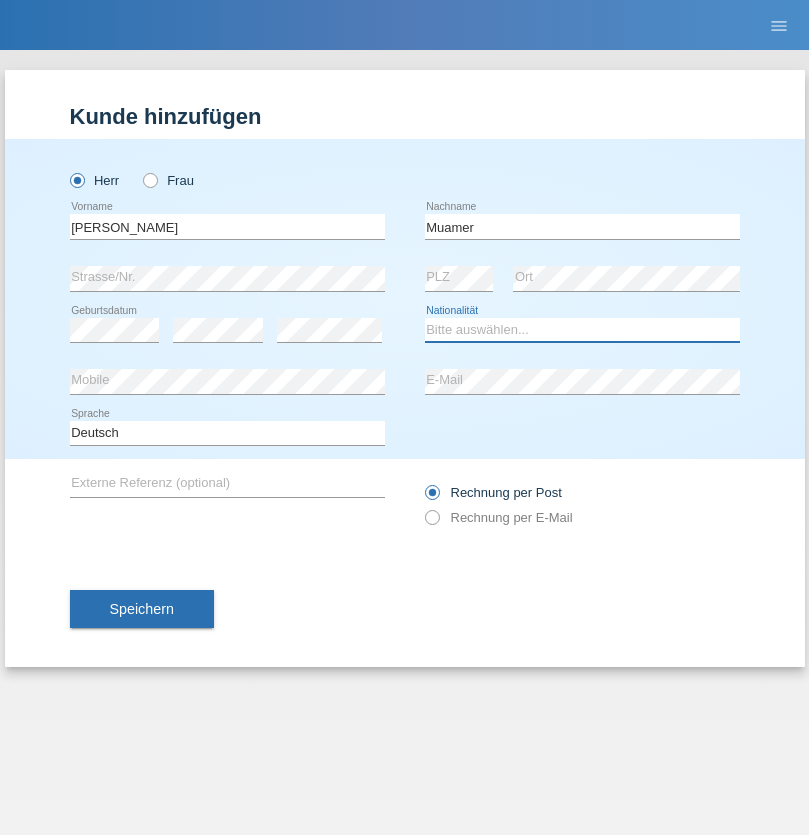 select on "CH" 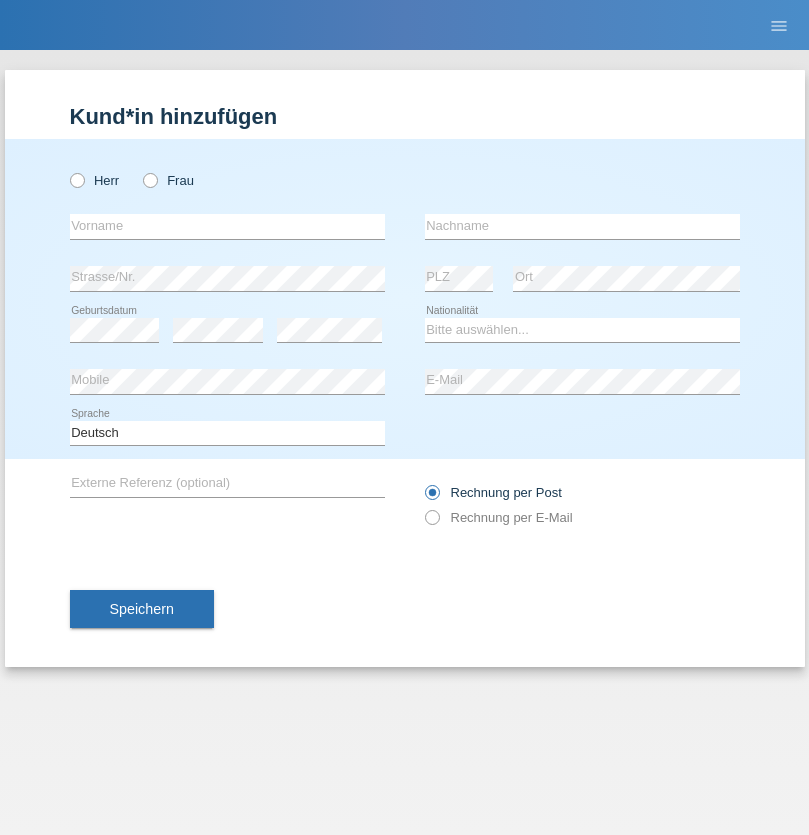 scroll, scrollTop: 0, scrollLeft: 0, axis: both 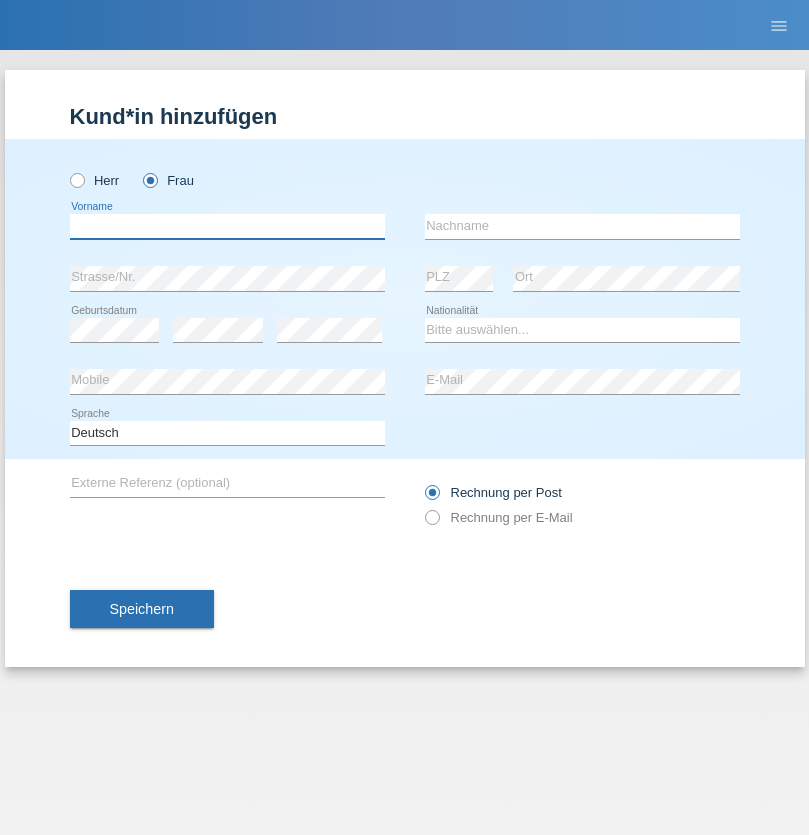 click at bounding box center [227, 226] 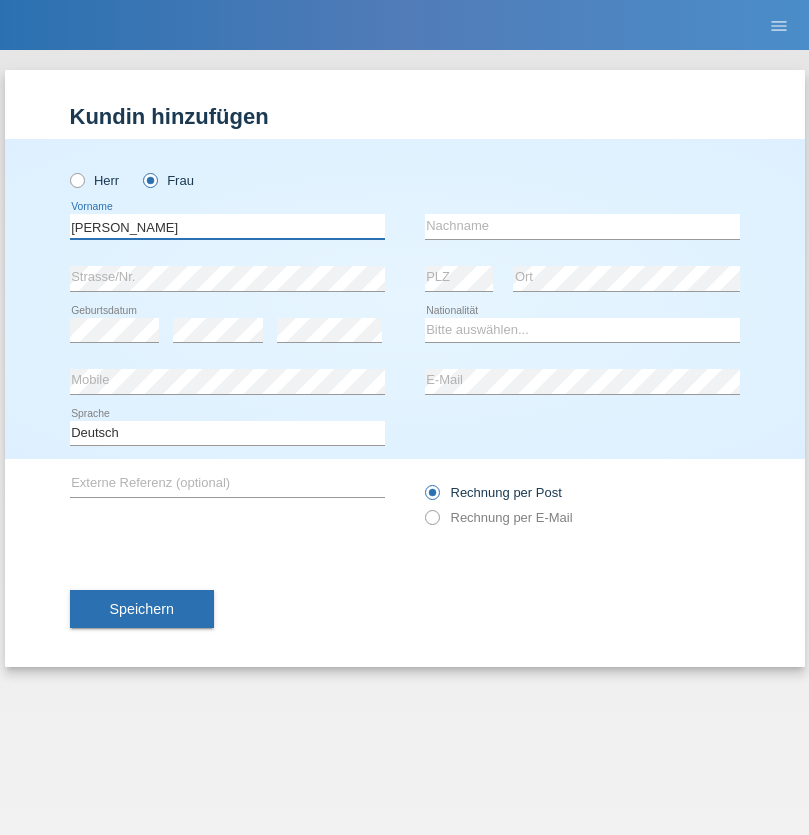 type on "Alberto" 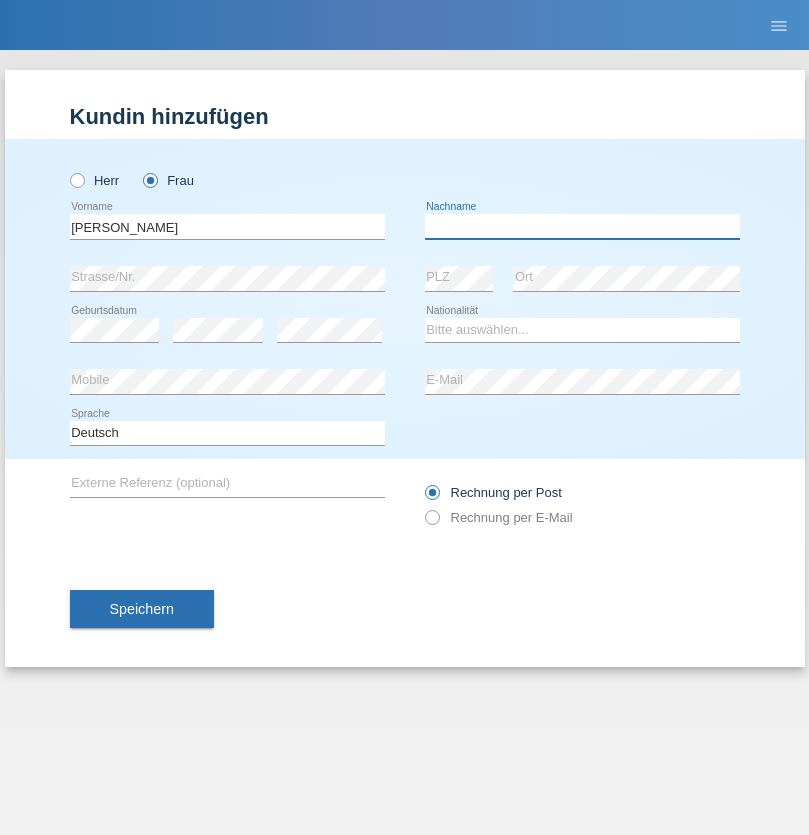 click at bounding box center [582, 226] 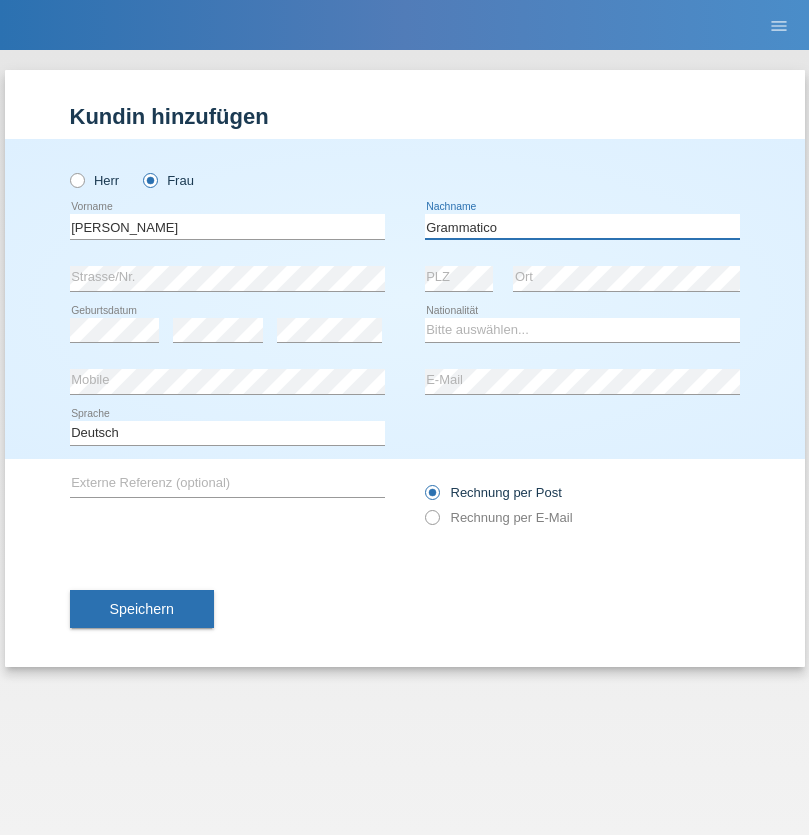 type on "Grammatico" 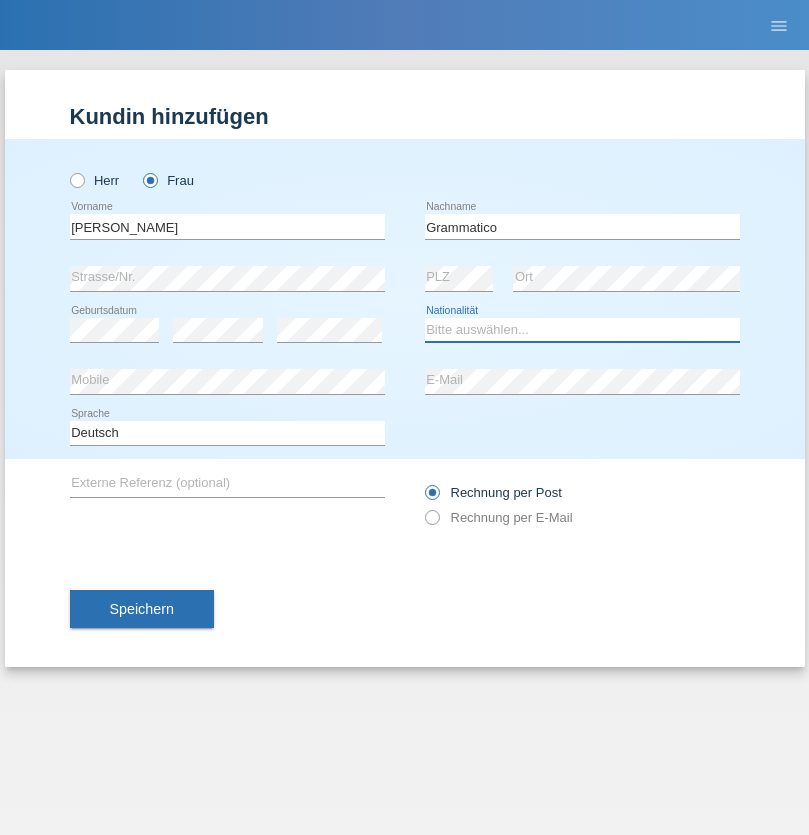 select on "CH" 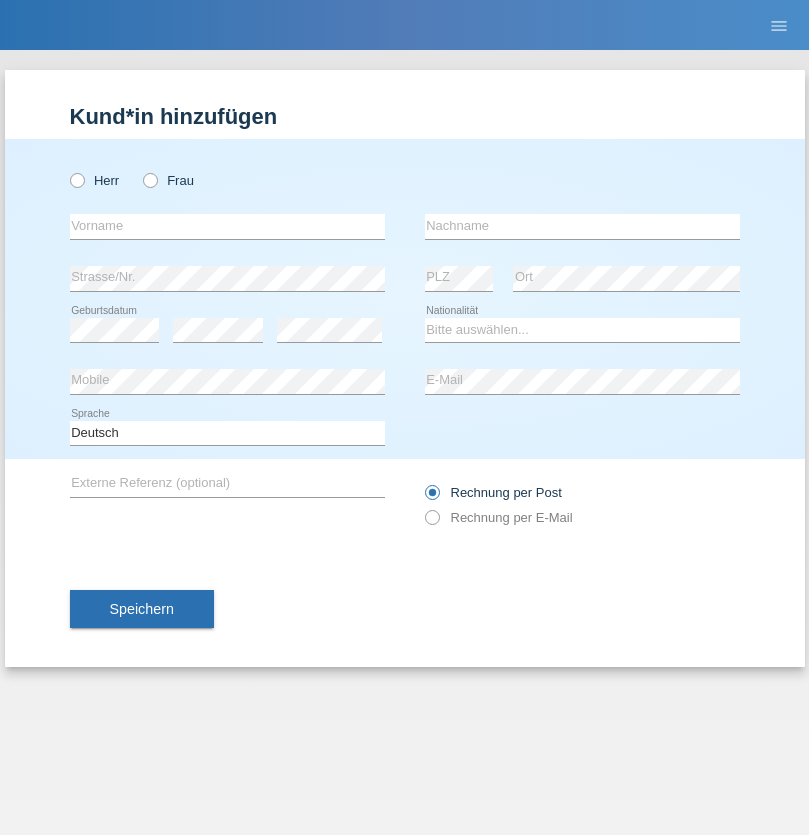 scroll, scrollTop: 0, scrollLeft: 0, axis: both 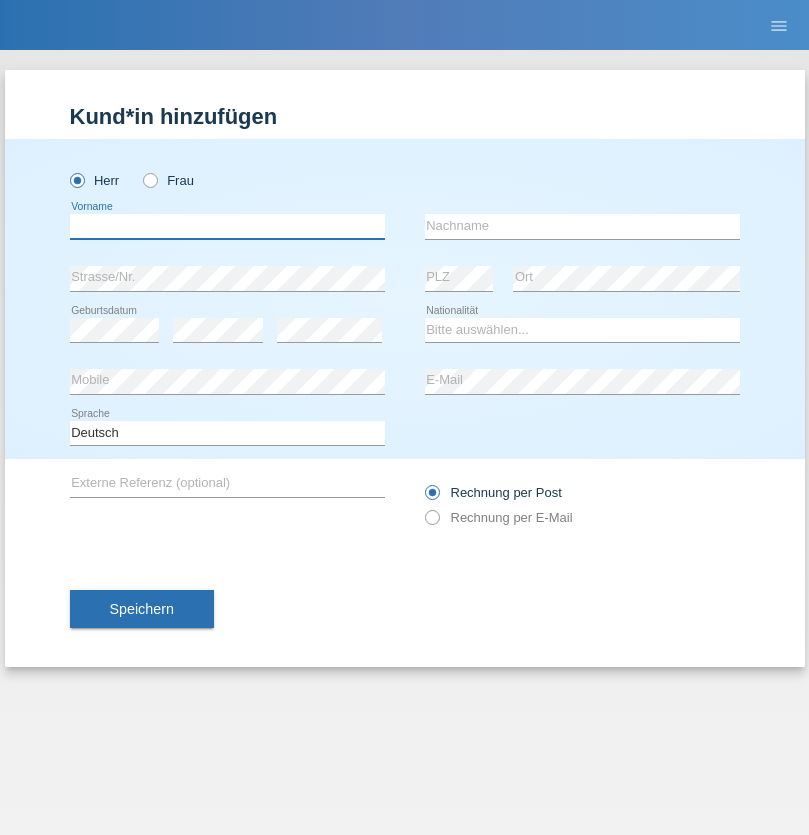 click at bounding box center (227, 226) 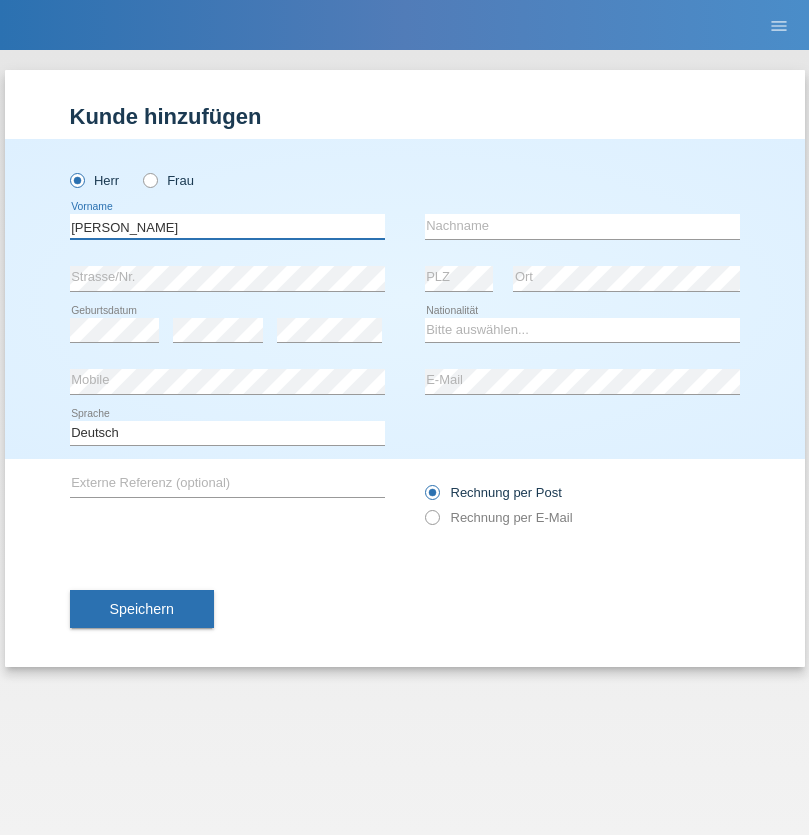 type on "Ivo" 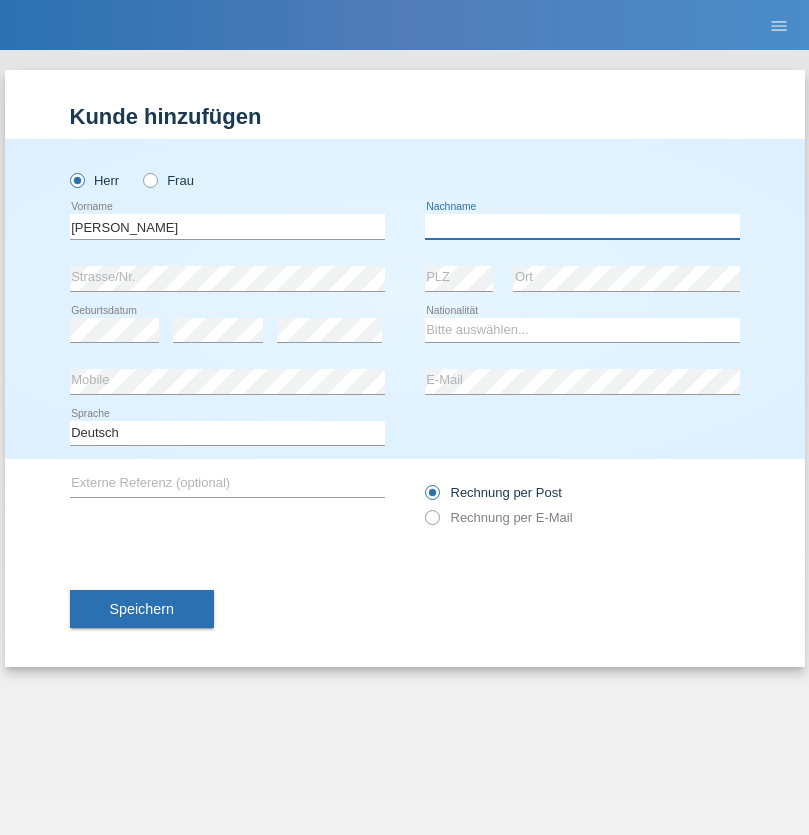 click at bounding box center [582, 226] 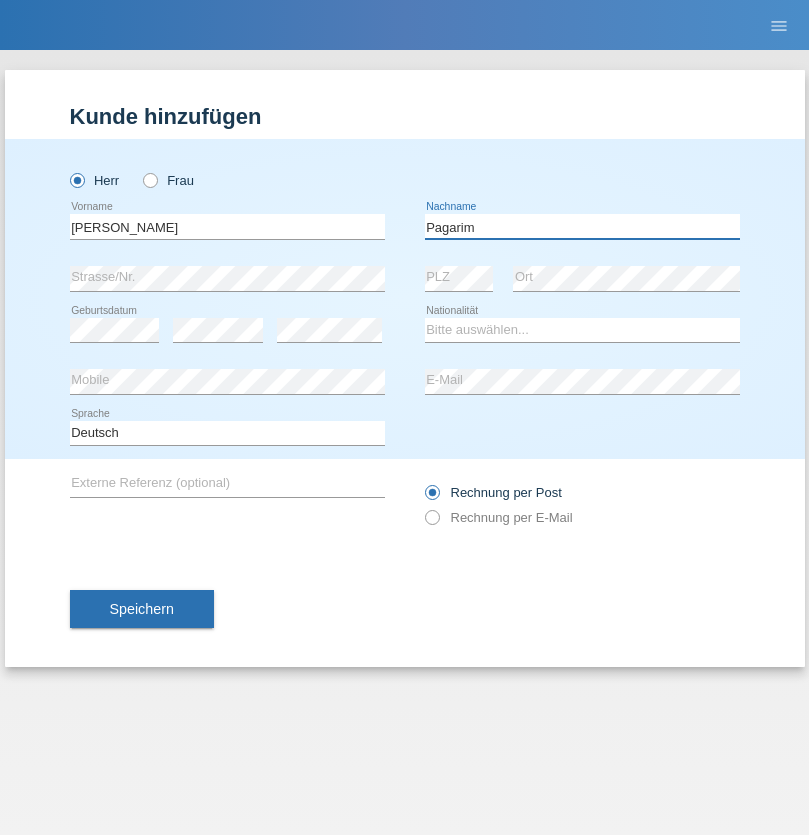 type on "Pagarim" 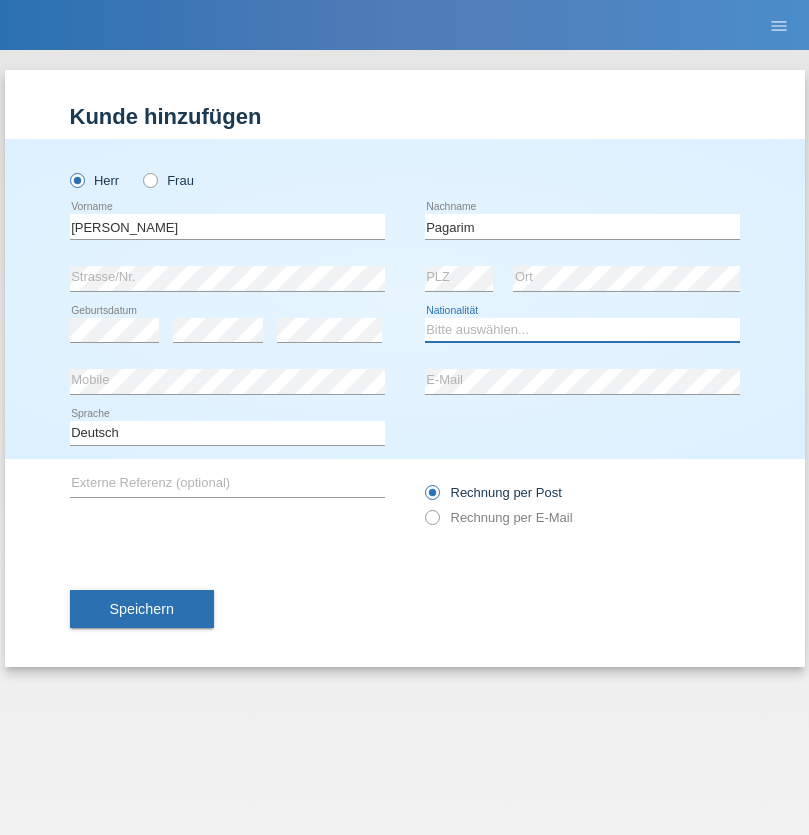 select on "CH" 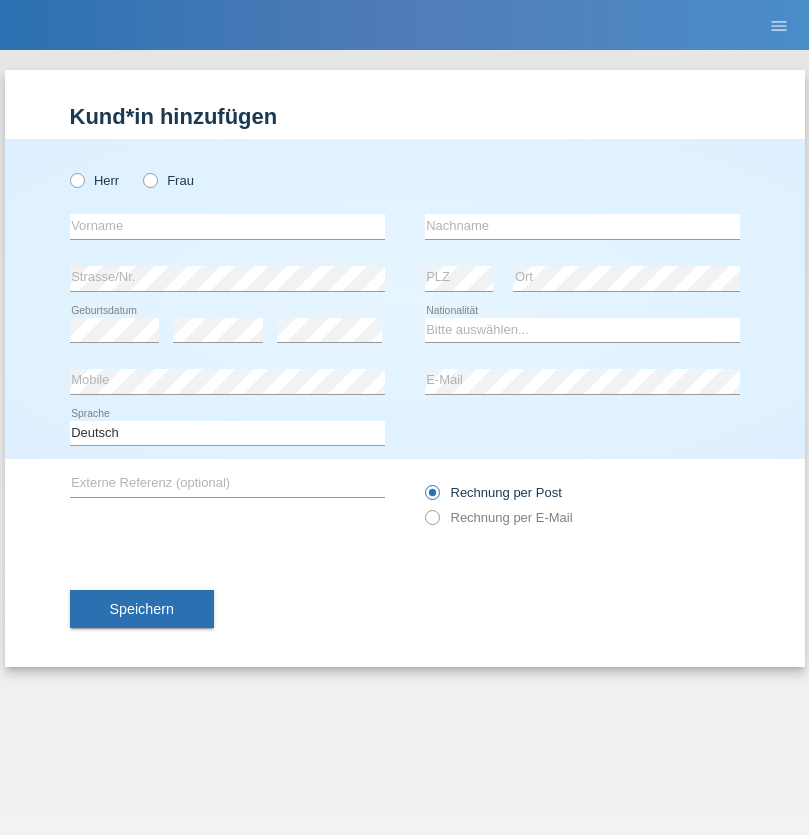 scroll, scrollTop: 0, scrollLeft: 0, axis: both 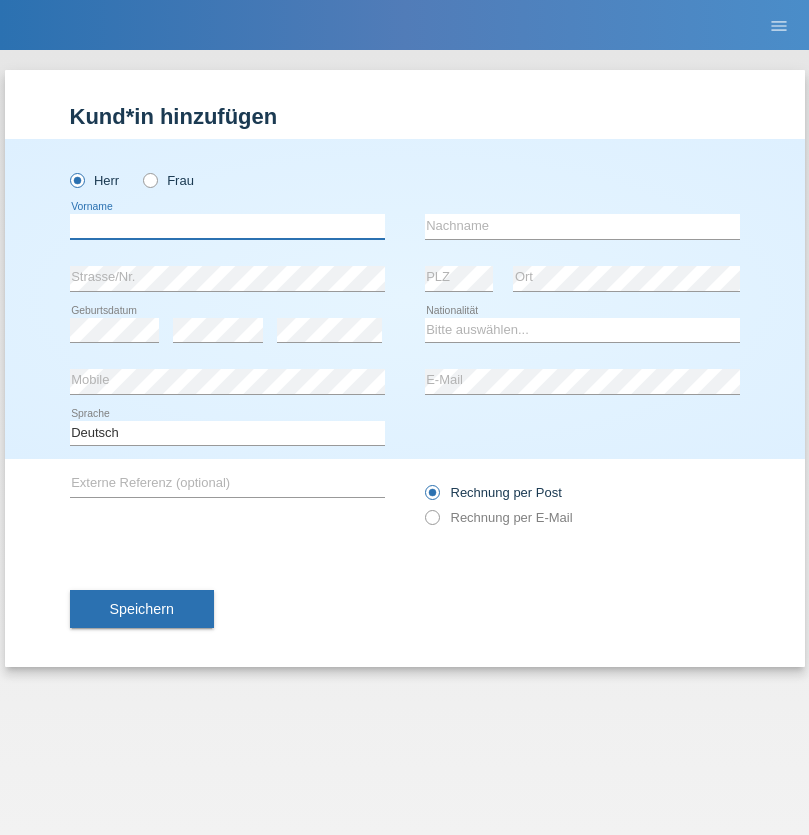 click at bounding box center [227, 226] 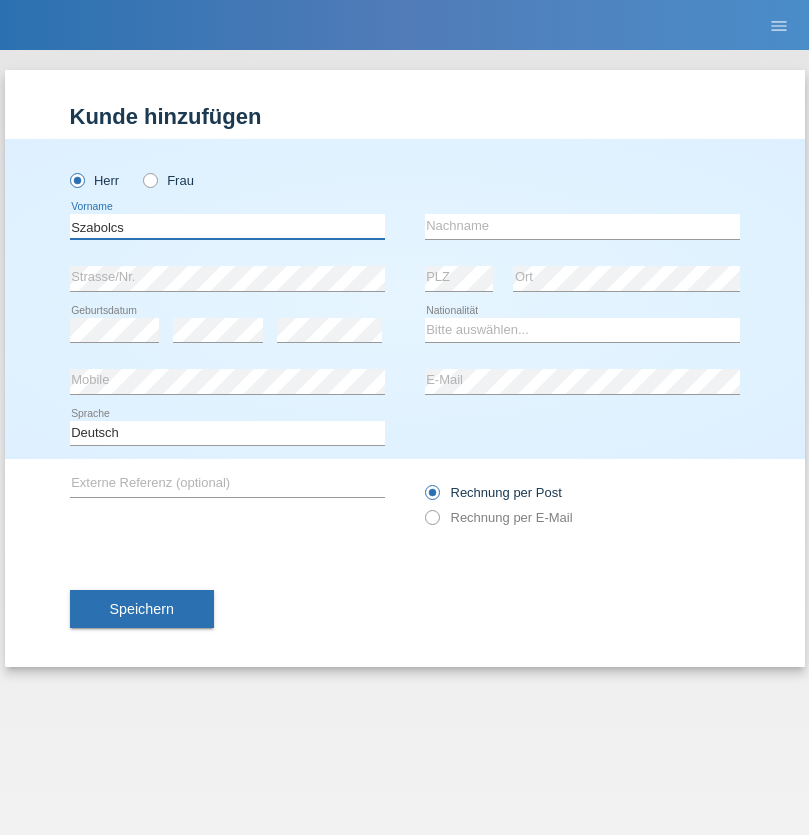 type on "Szabolcs" 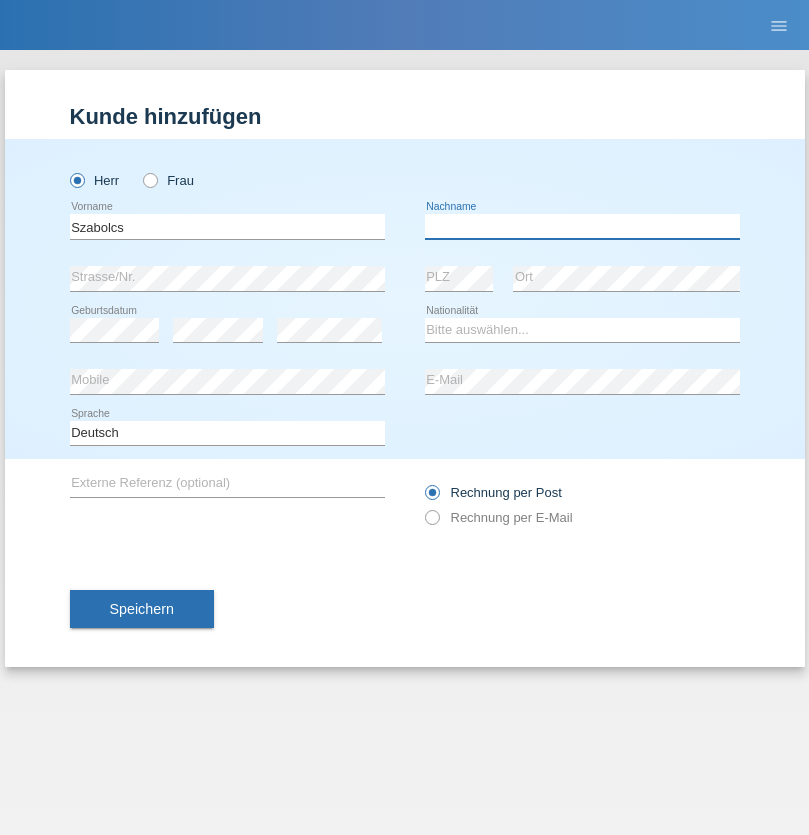 click at bounding box center (582, 226) 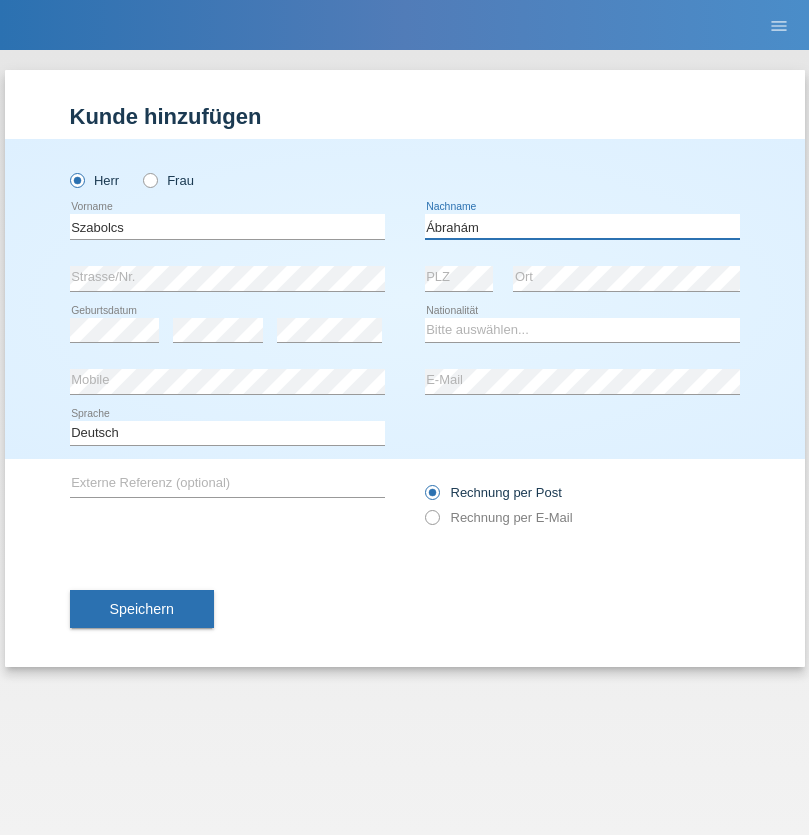 type on "Ábrahám" 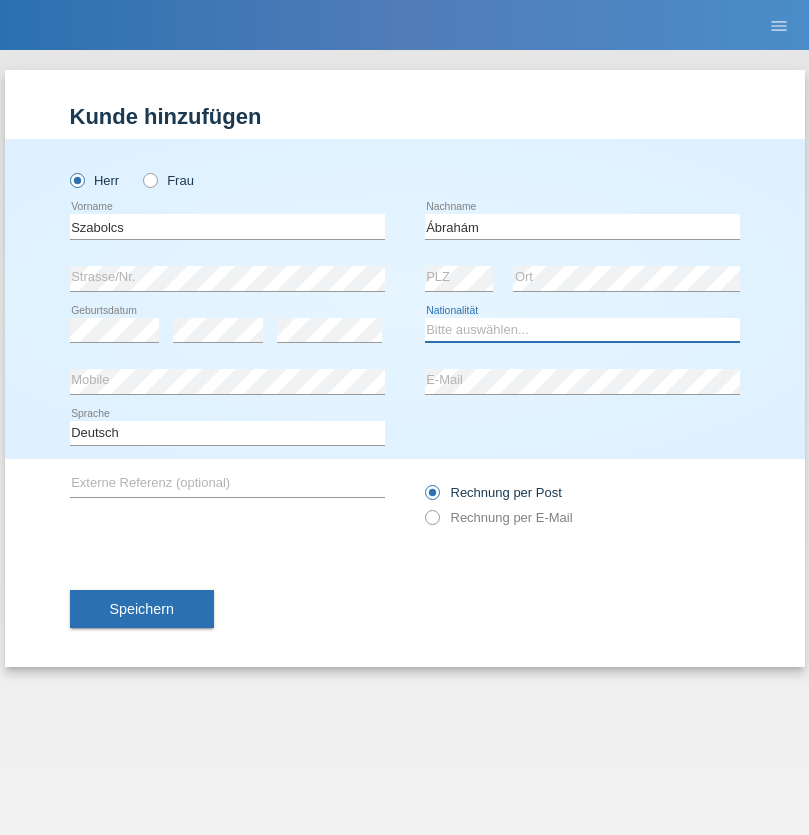 select on "HU" 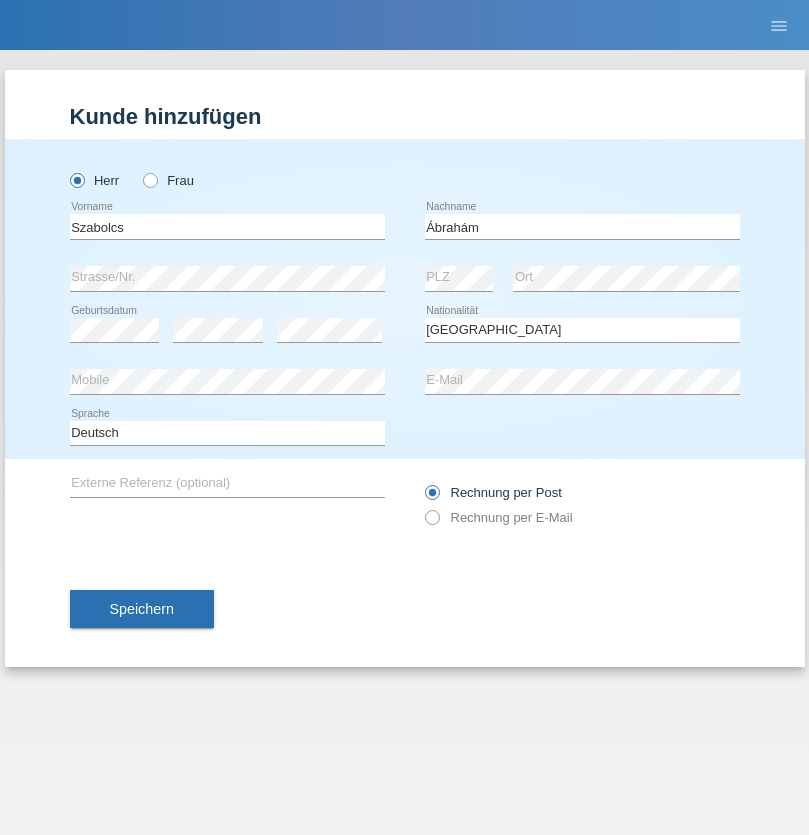 select on "C" 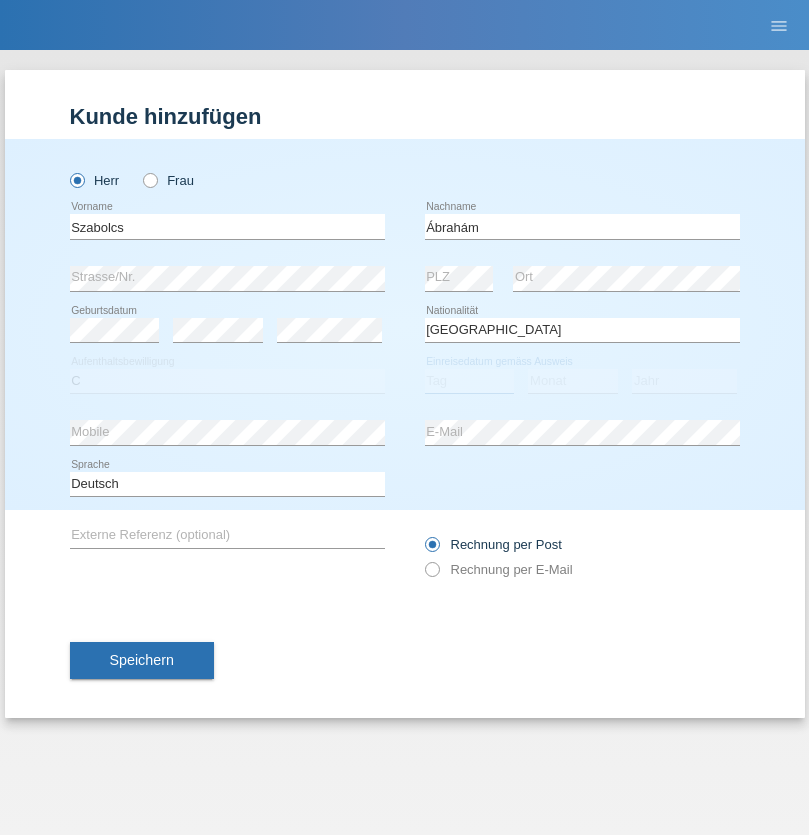 select on "09" 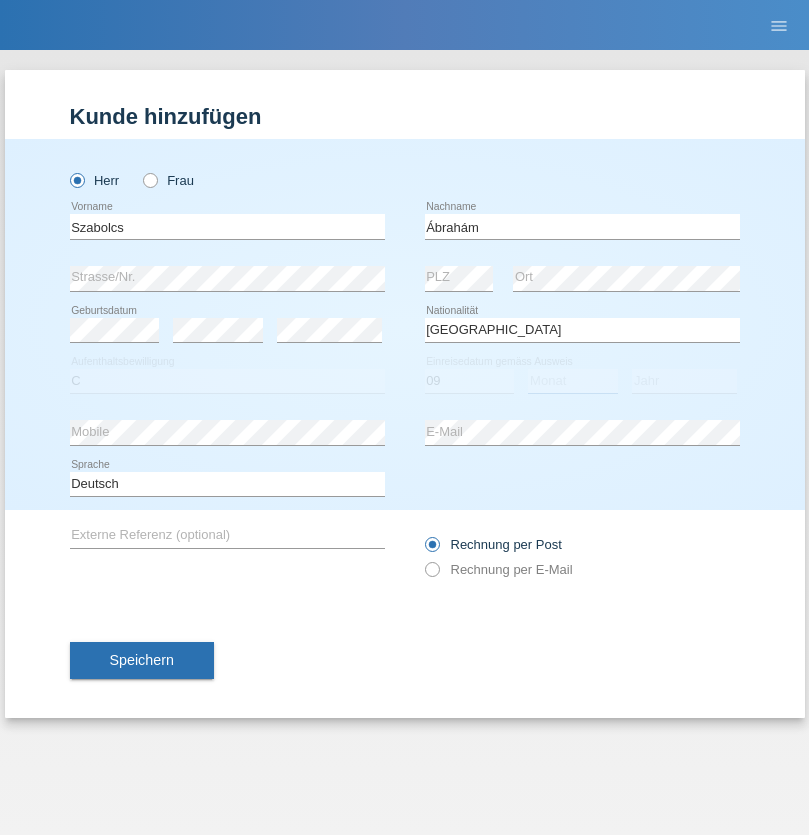select on "12" 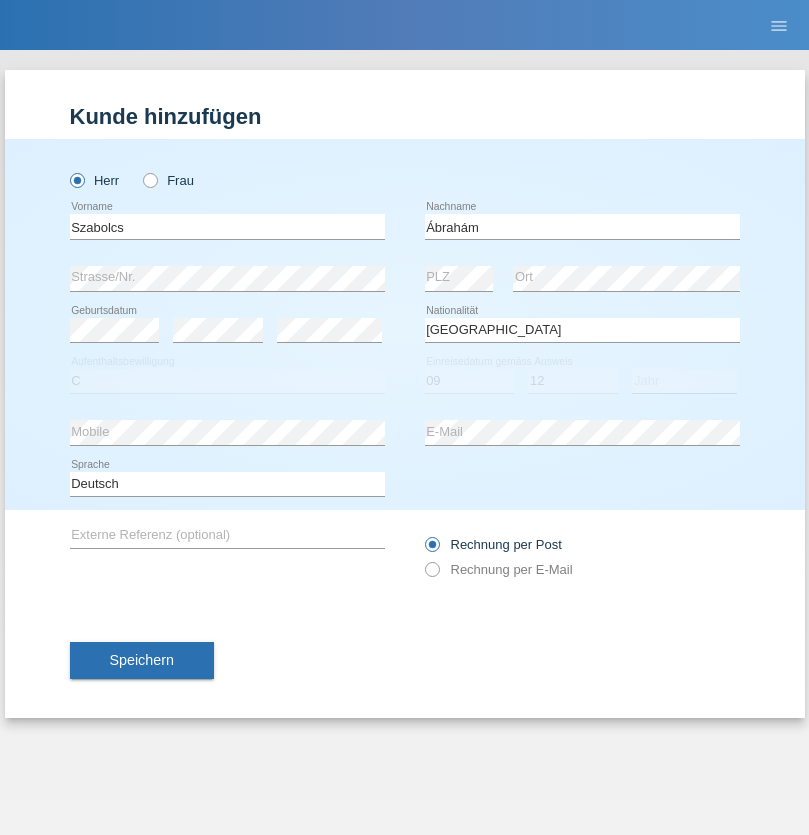 select on "2021" 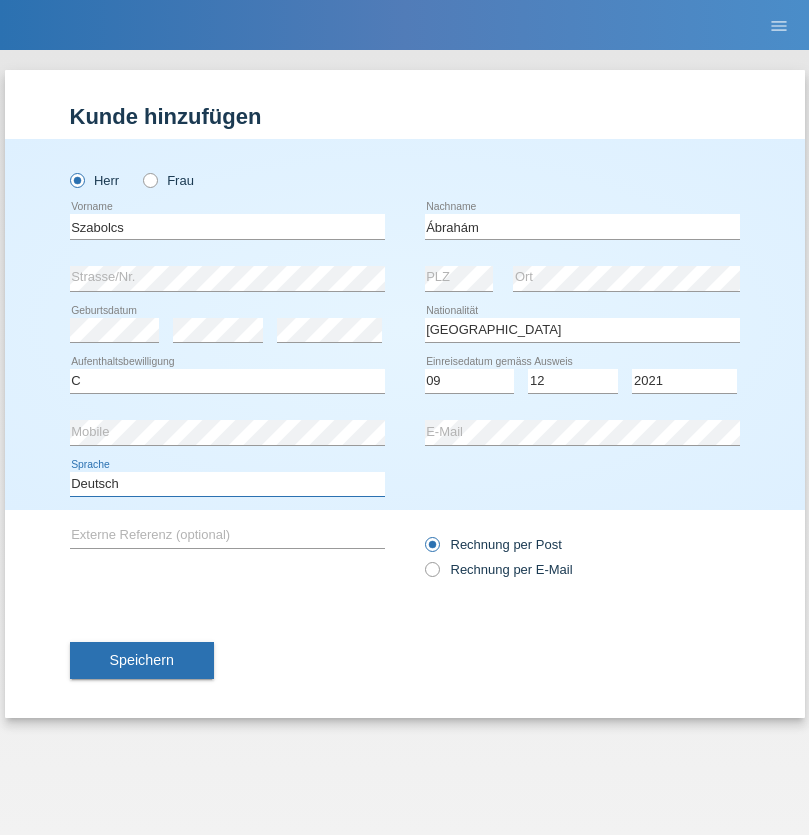 select on "en" 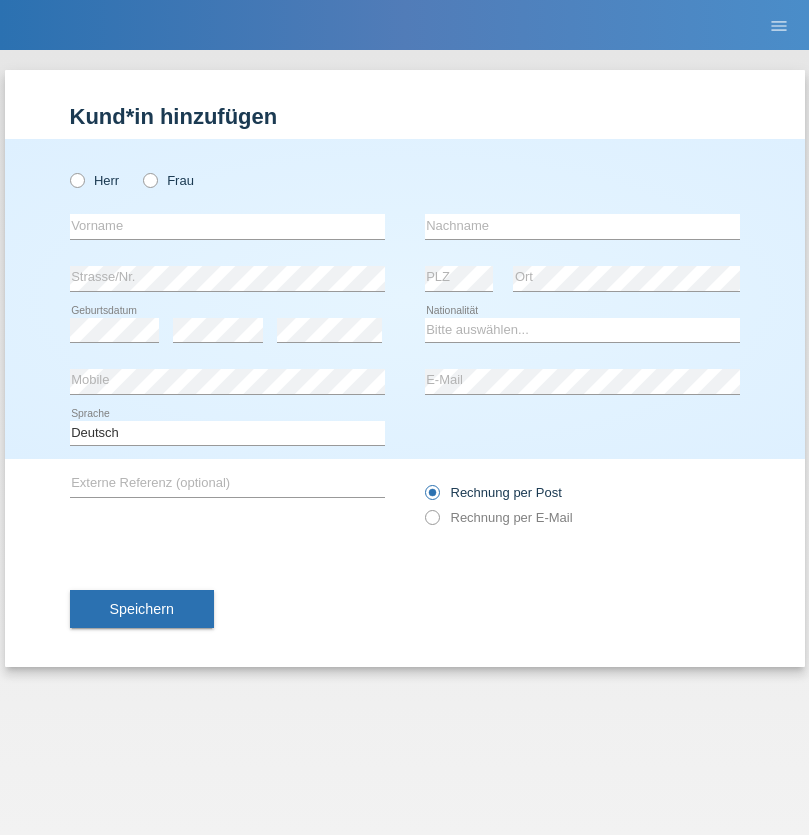 scroll, scrollTop: 0, scrollLeft: 0, axis: both 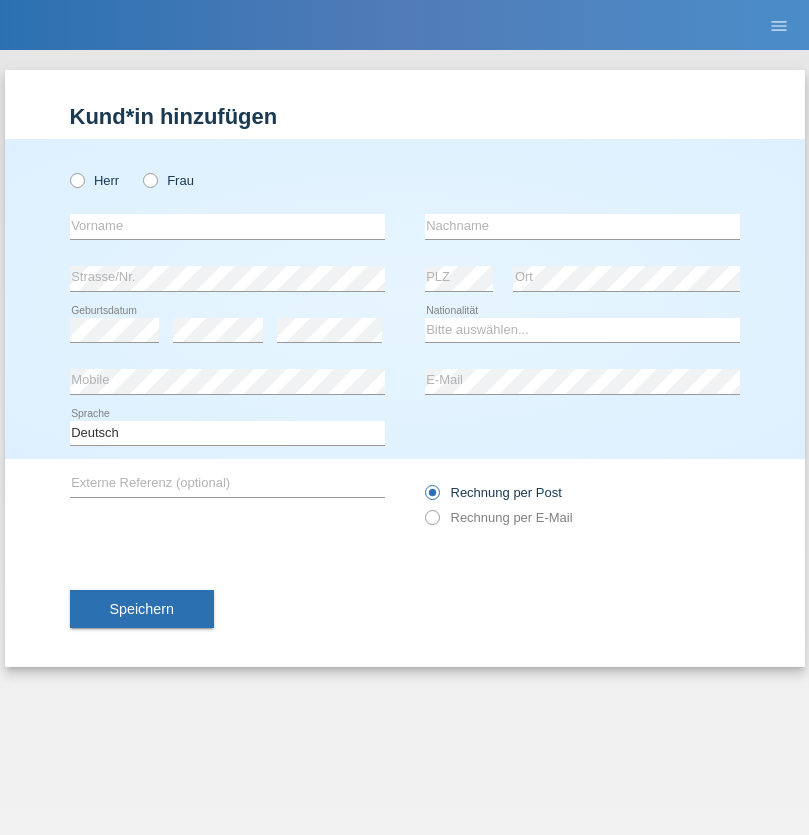 radio on "true" 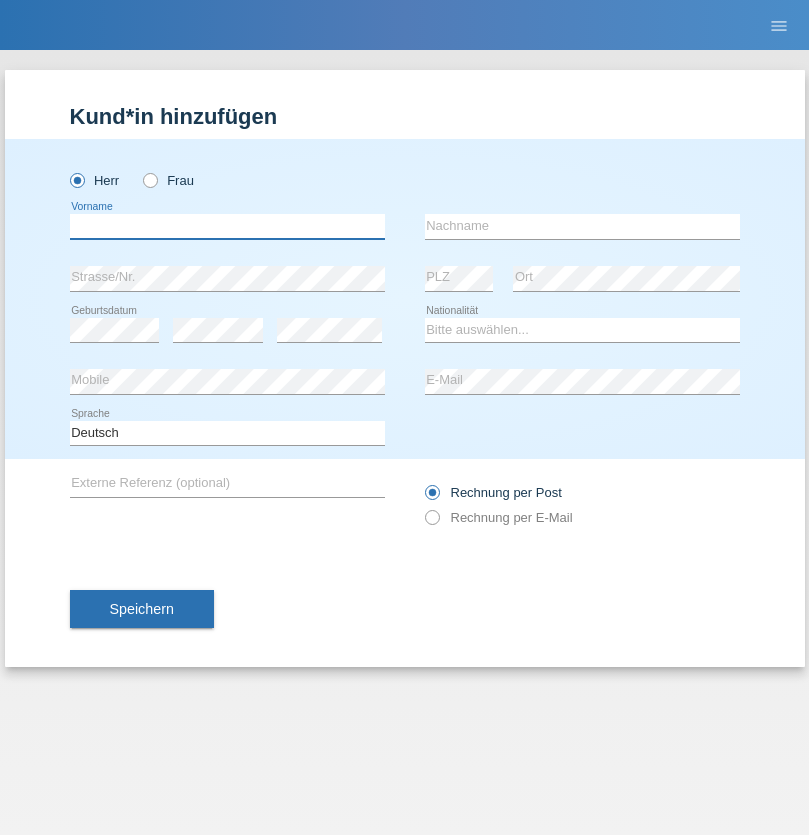 click at bounding box center [227, 226] 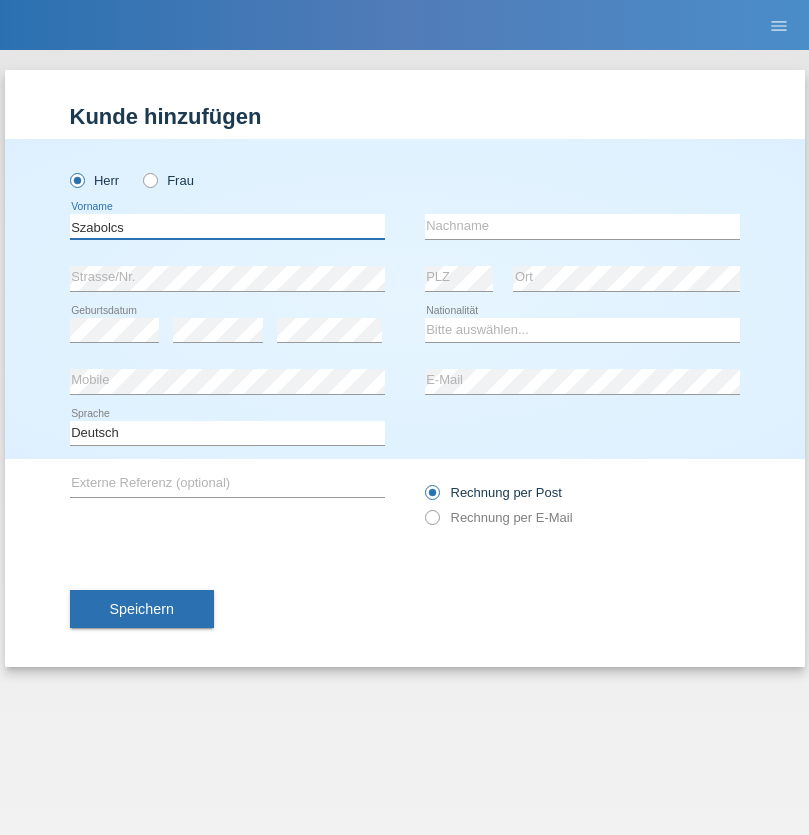 type on "Szabolcs" 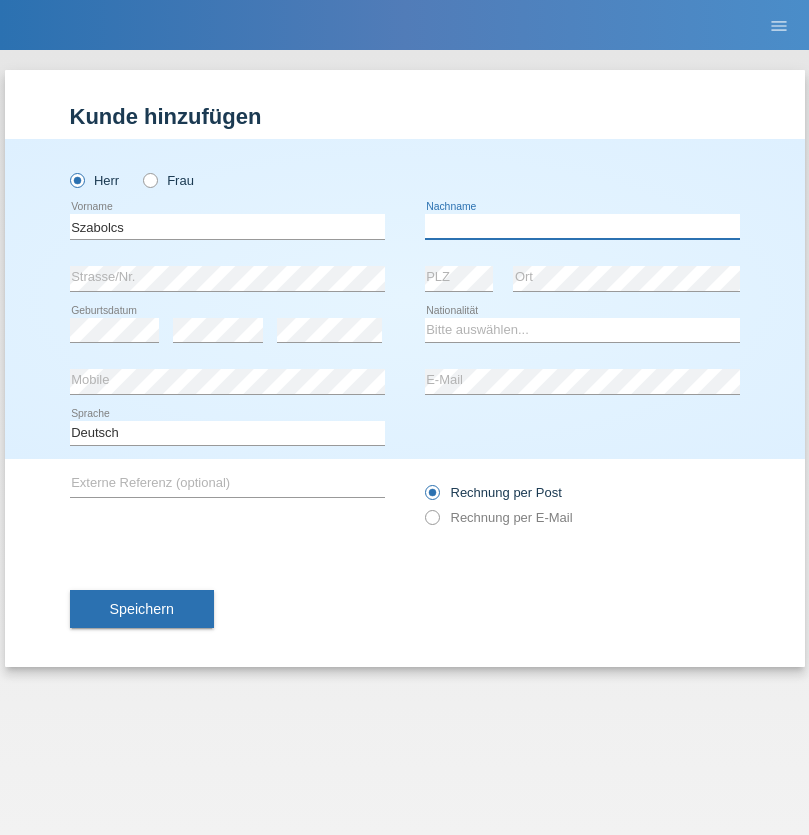 click at bounding box center (582, 226) 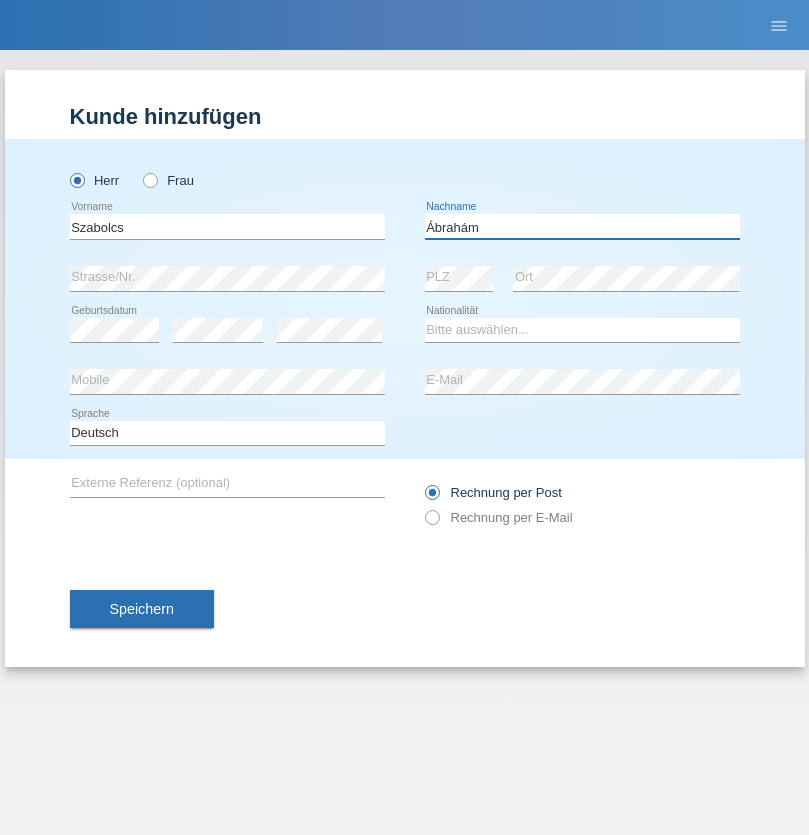type on "Ábrahám" 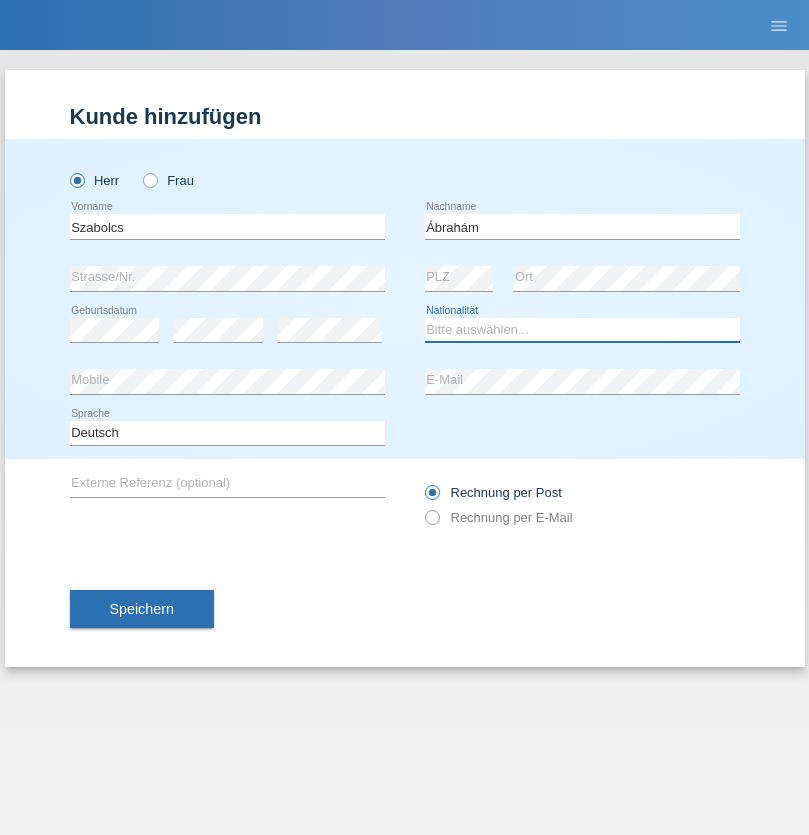 select on "HU" 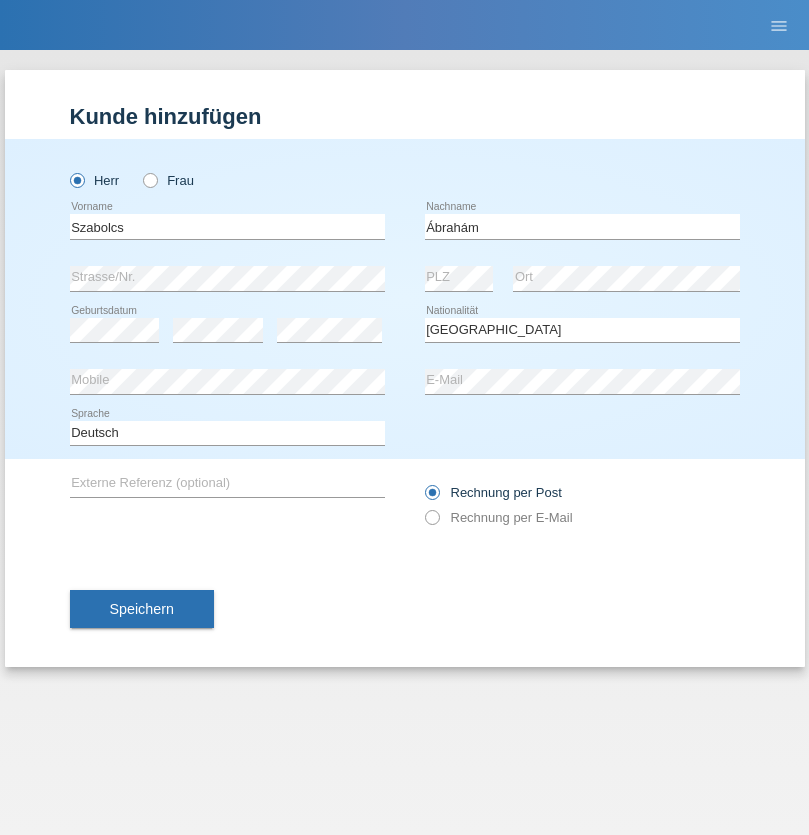 select on "C" 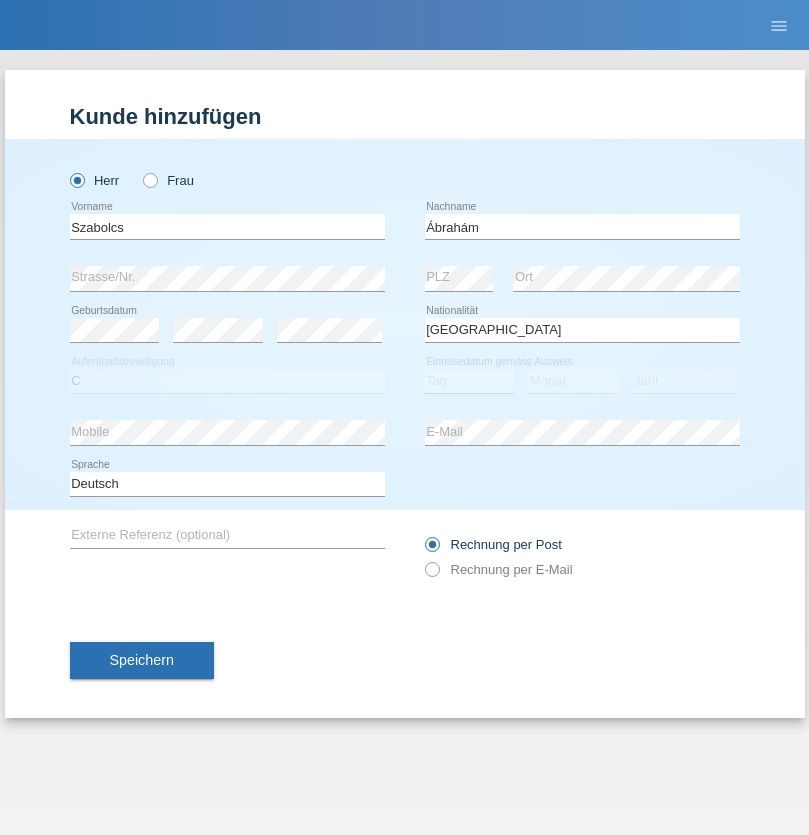select on "09" 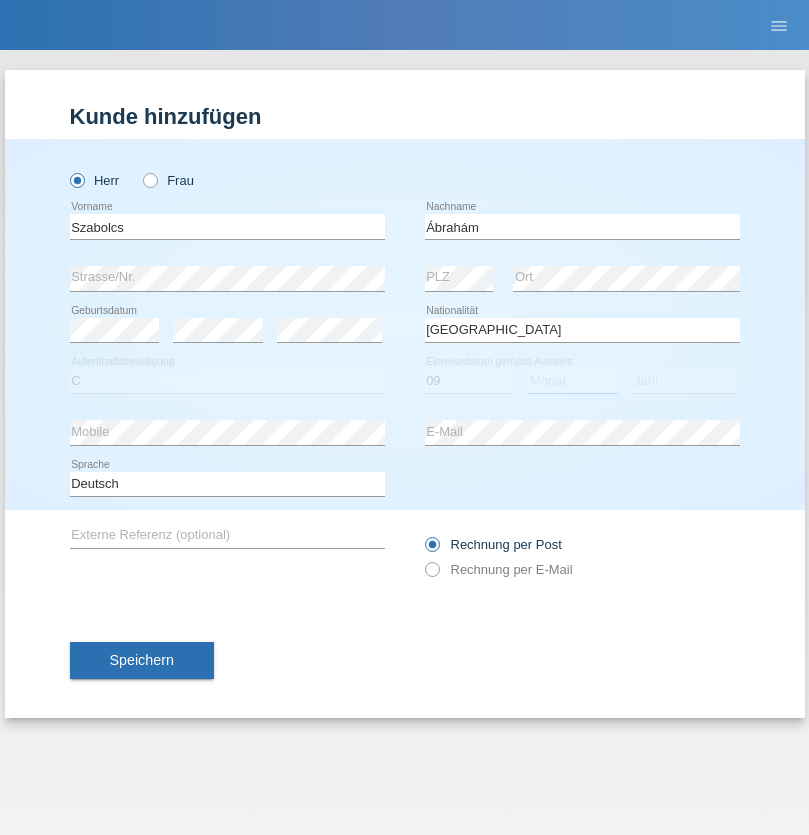 select on "12" 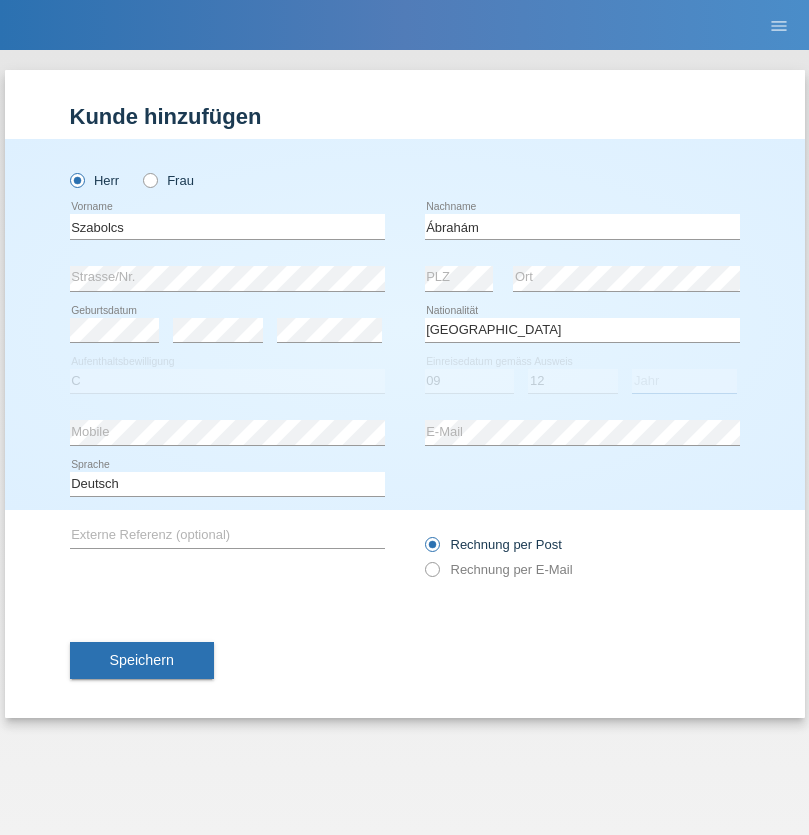 select on "2021" 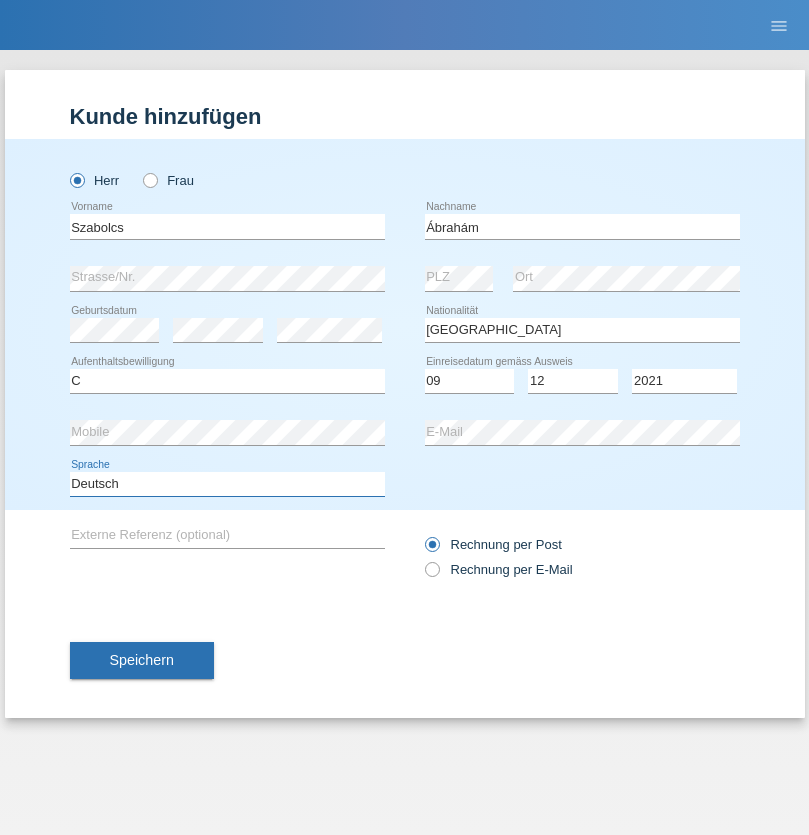 select on "en" 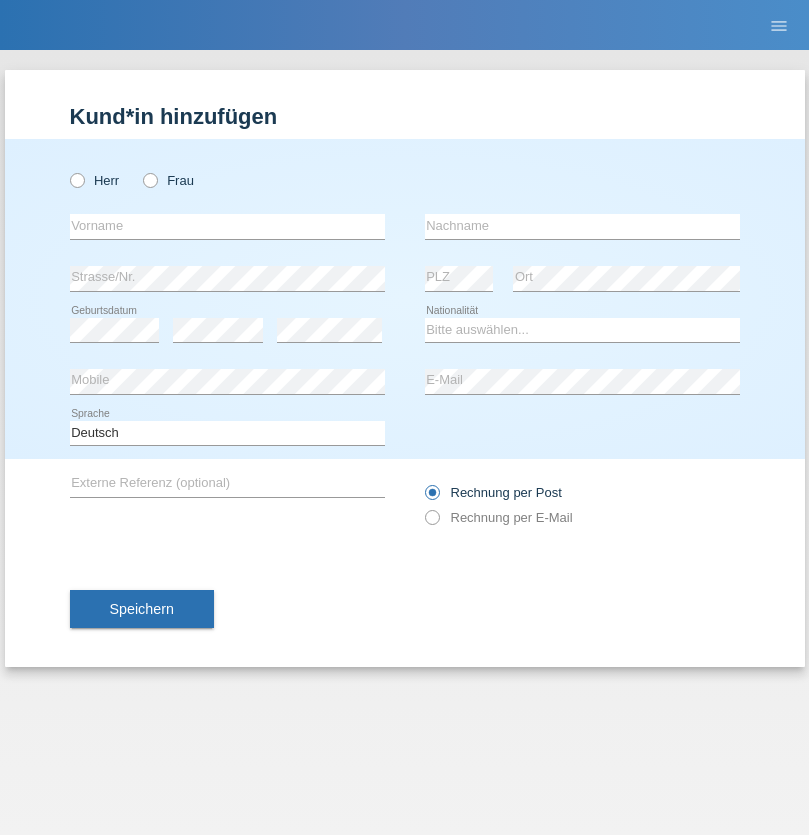 scroll, scrollTop: 0, scrollLeft: 0, axis: both 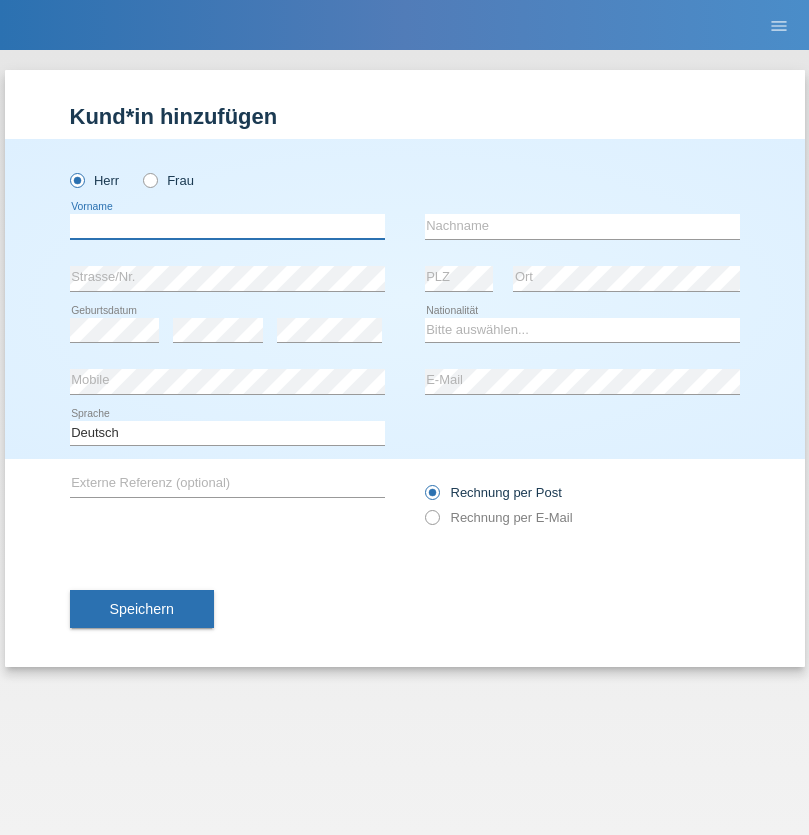 click at bounding box center (227, 226) 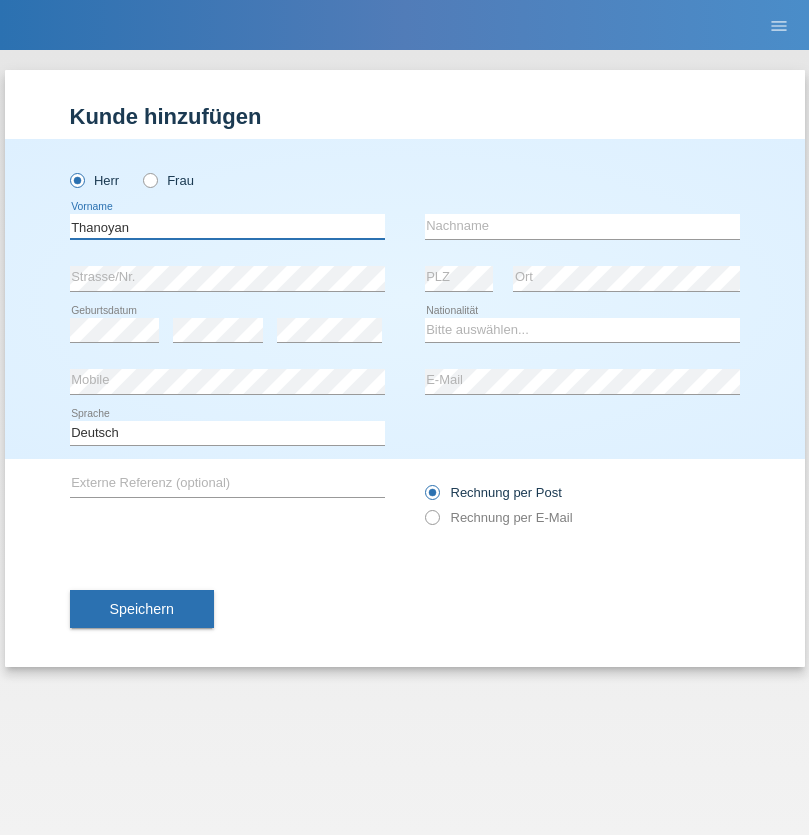 type on "Thanoyan" 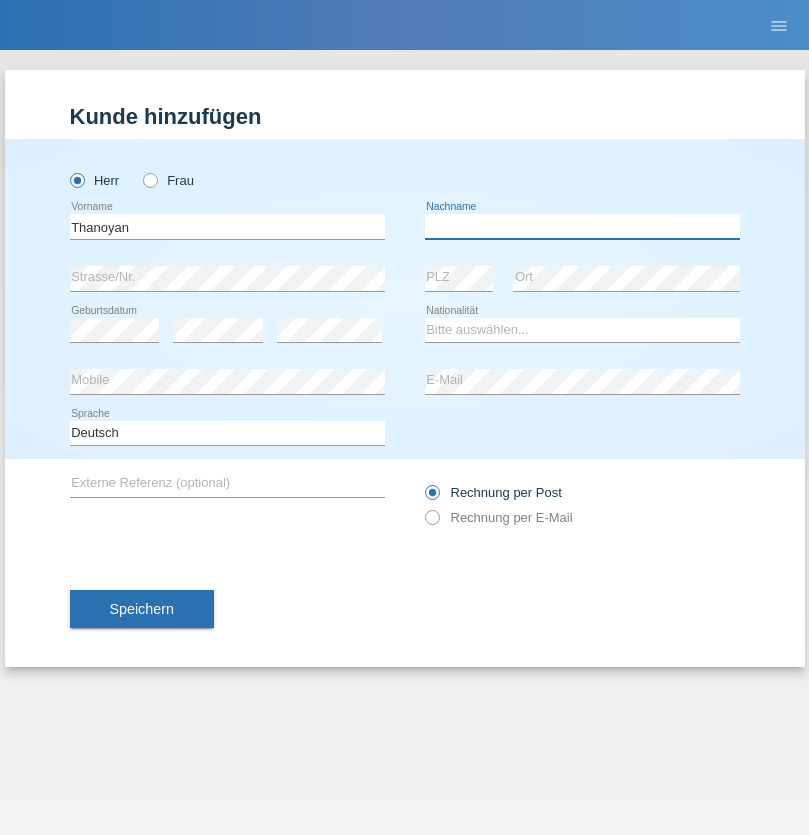 click at bounding box center (582, 226) 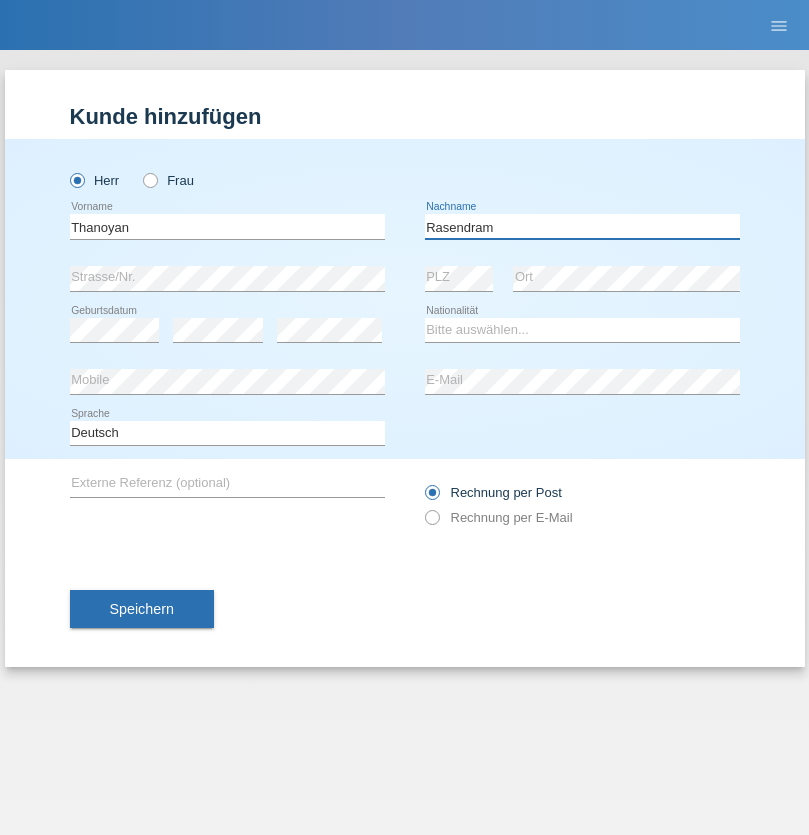 type on "Rasendram" 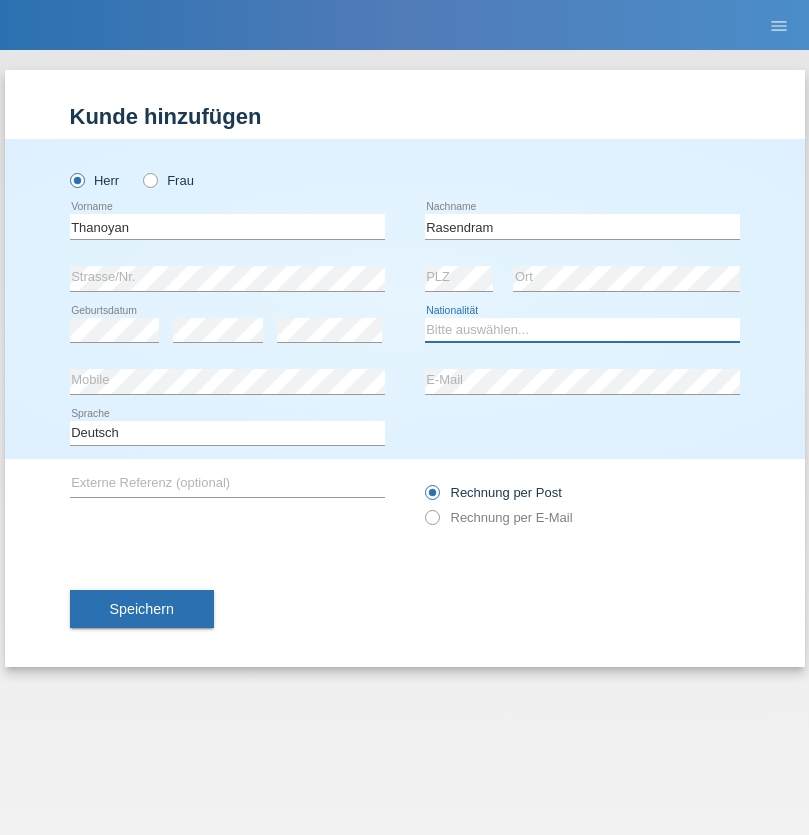 select on "LK" 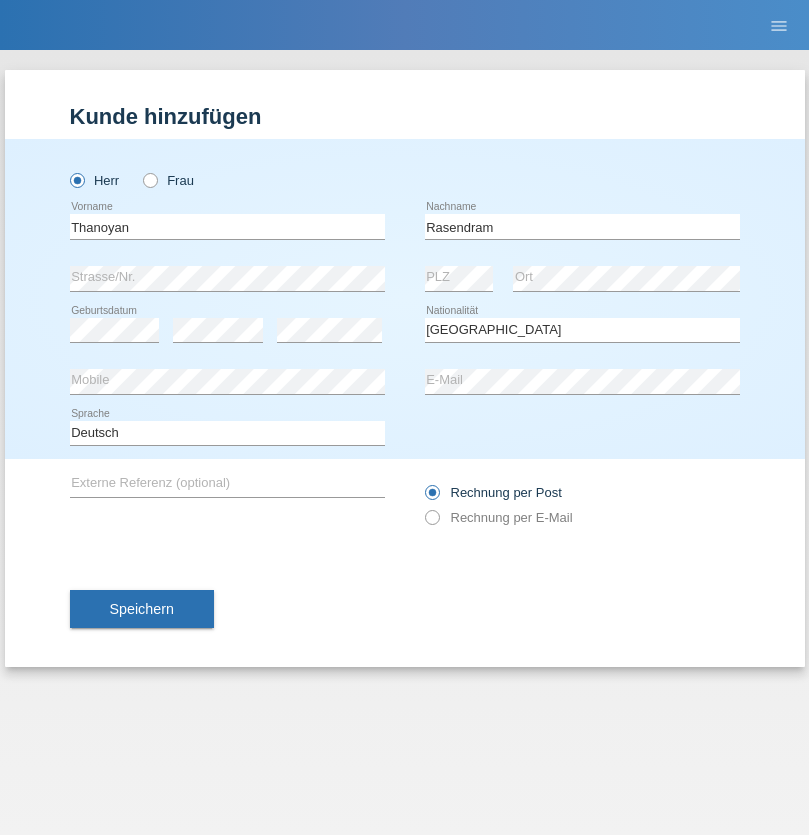 select on "C" 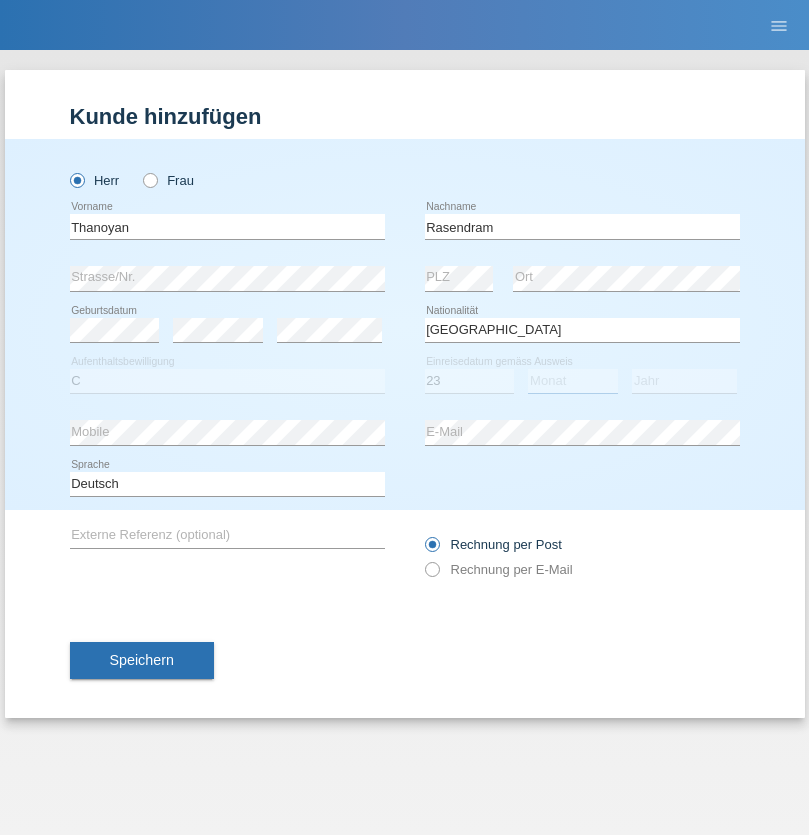 select on "02" 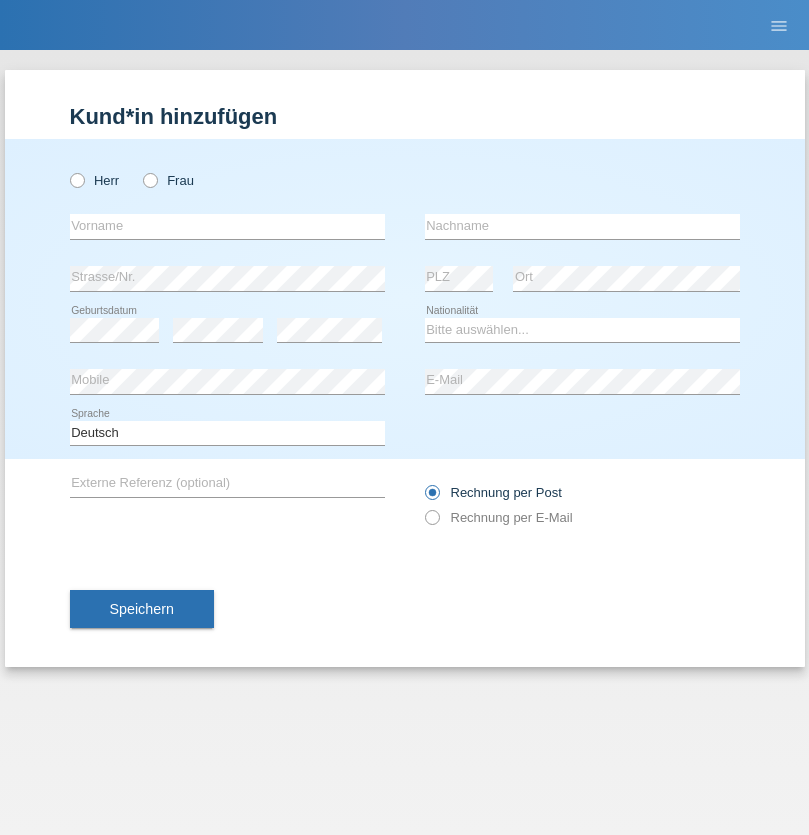 scroll, scrollTop: 0, scrollLeft: 0, axis: both 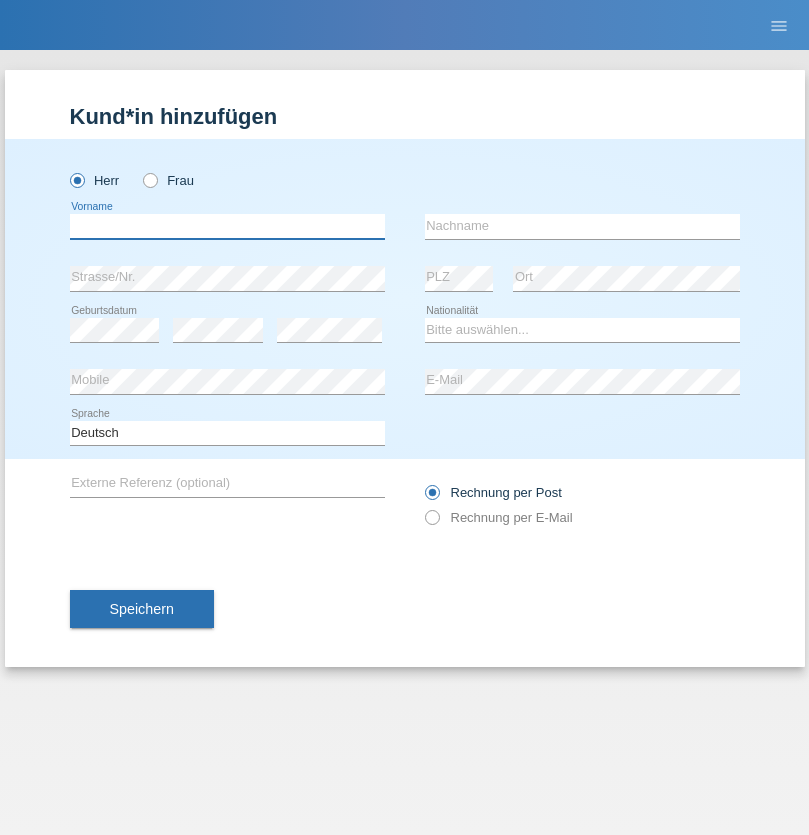 click at bounding box center (227, 226) 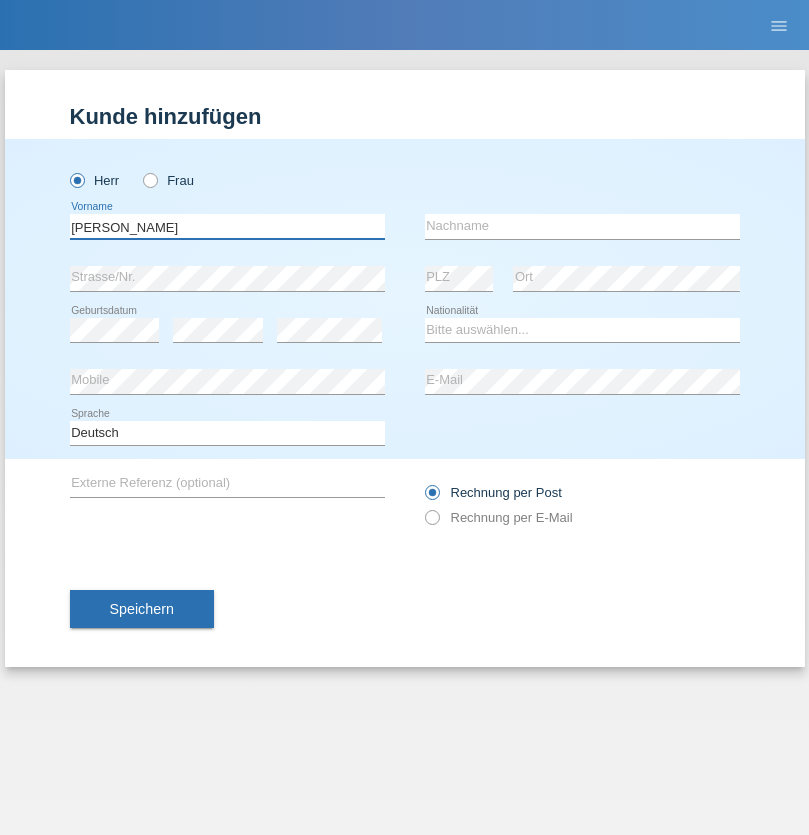 type on "[PERSON_NAME]" 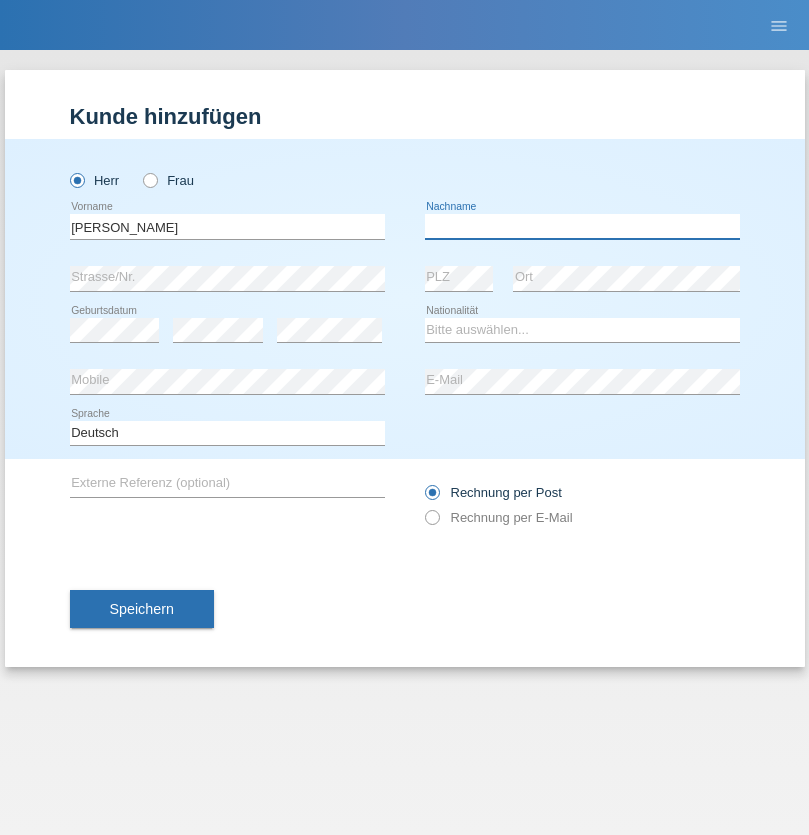 click at bounding box center [582, 226] 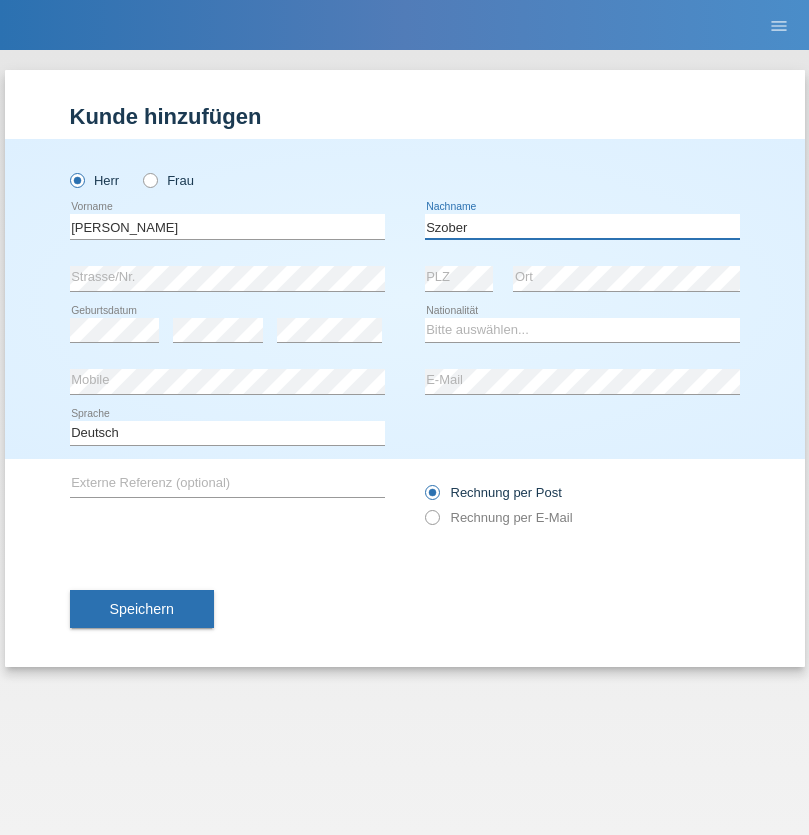 type on "Szober" 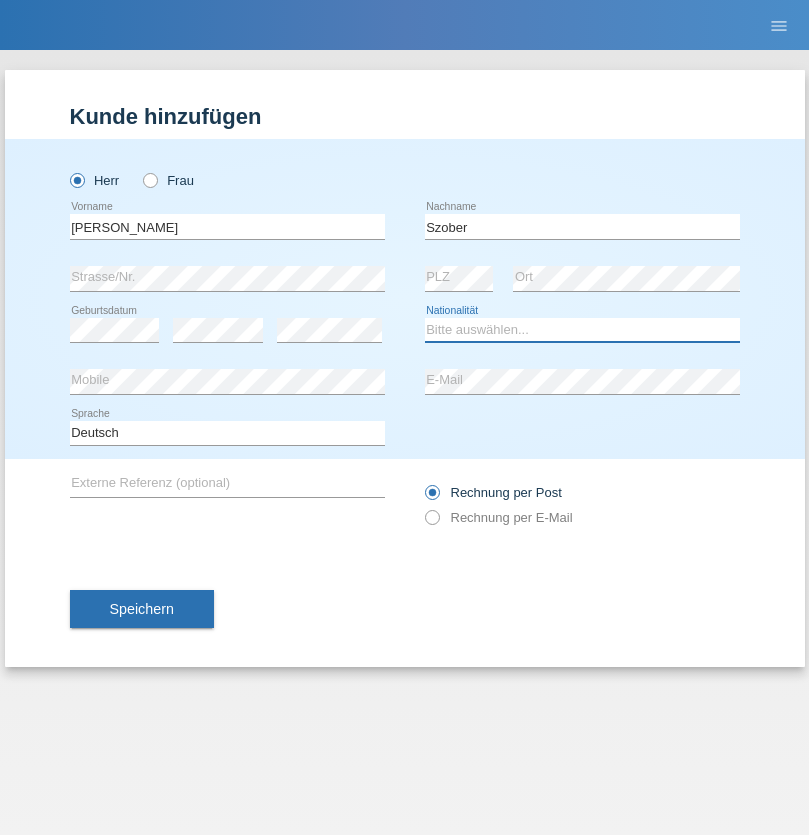 select on "PL" 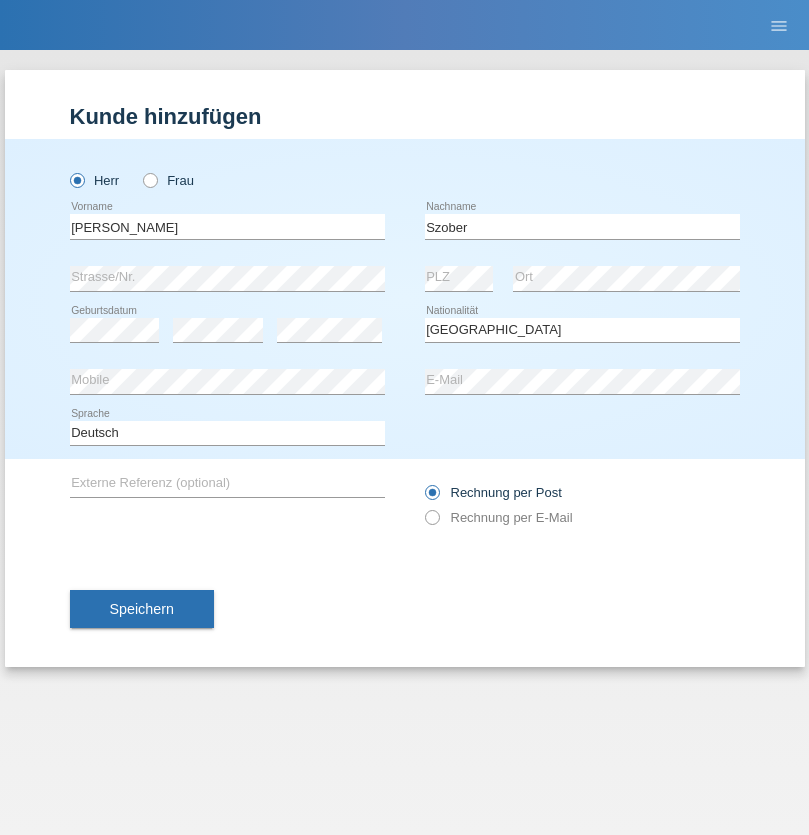 select on "C" 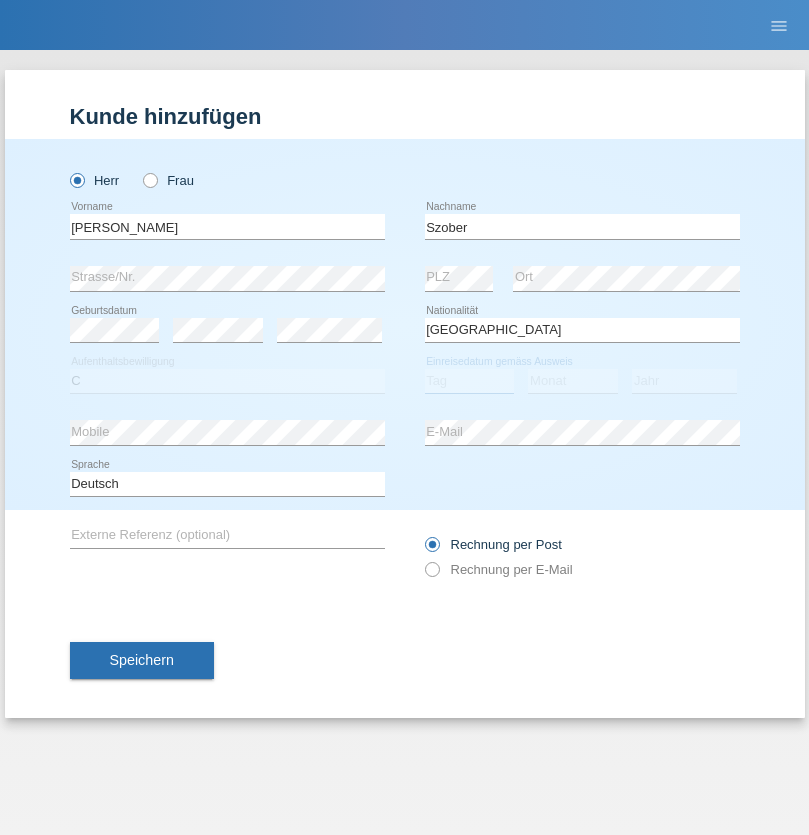 select on "01" 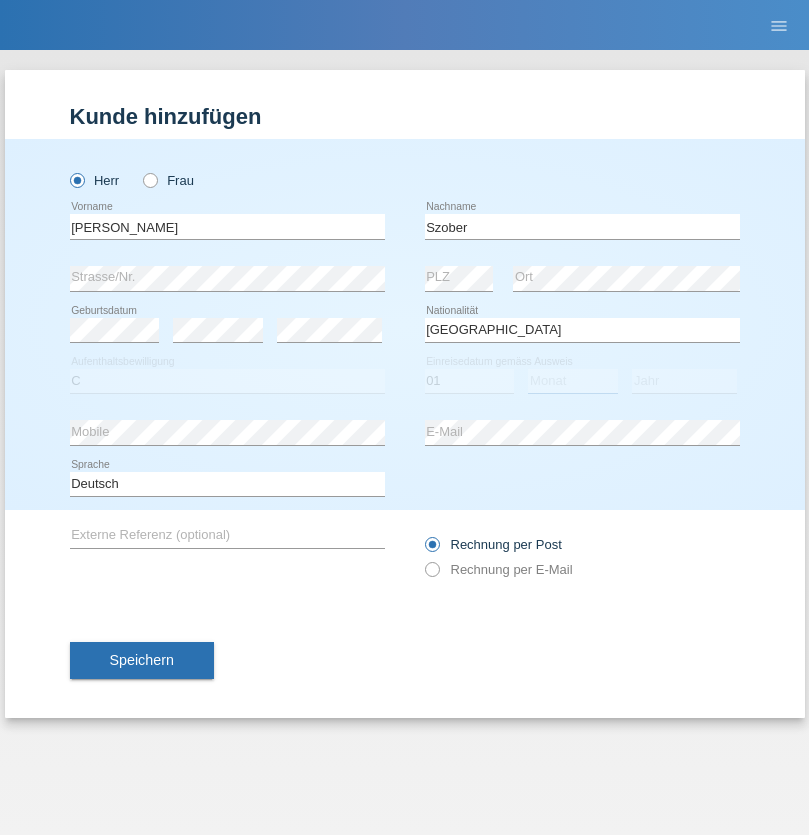 select on "05" 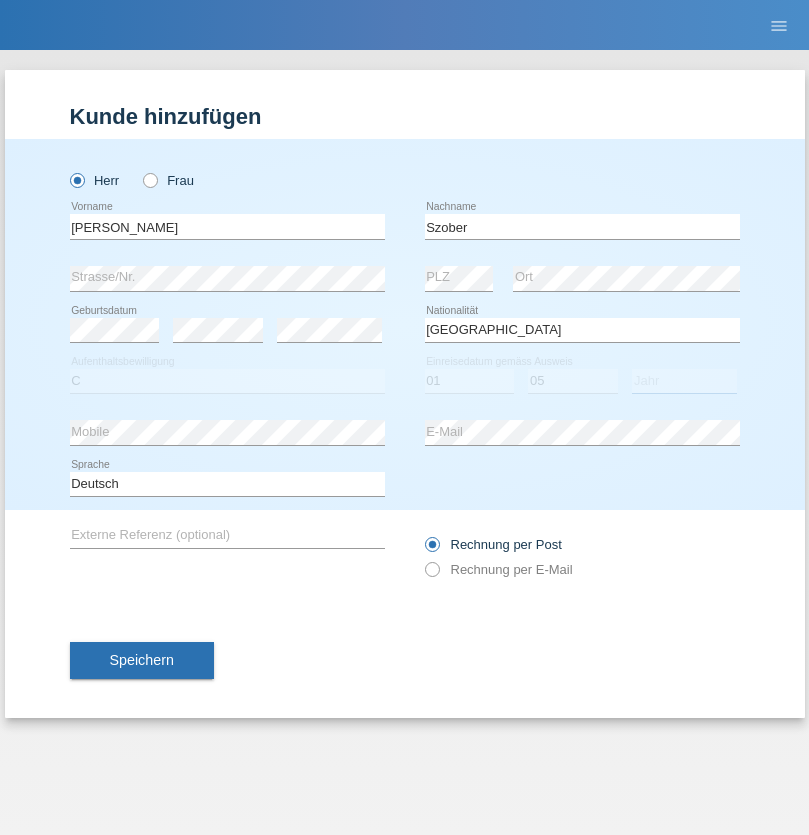 select on "2021" 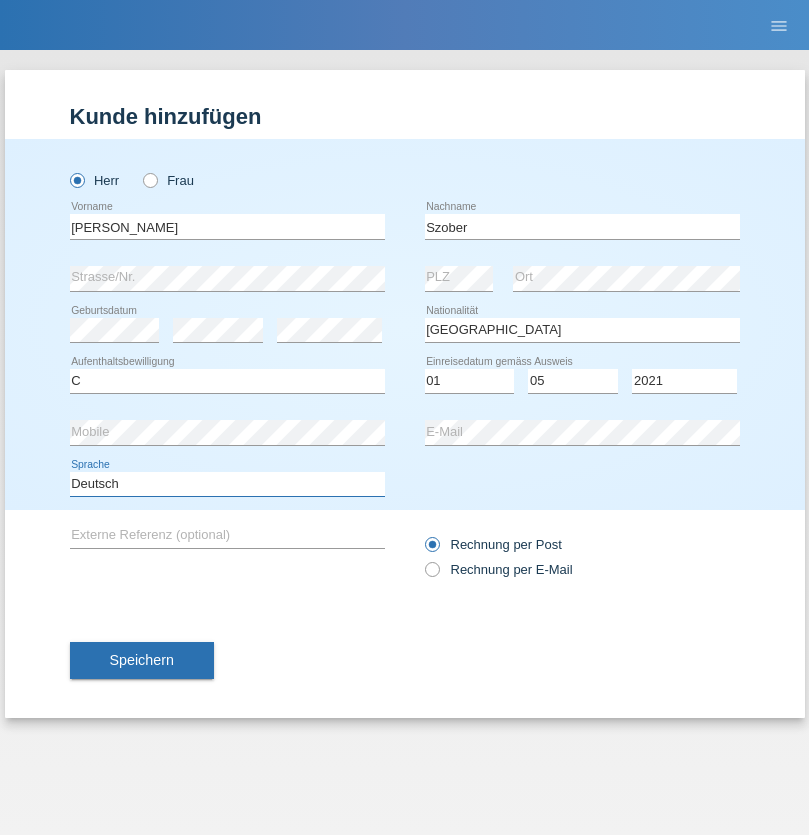 select on "en" 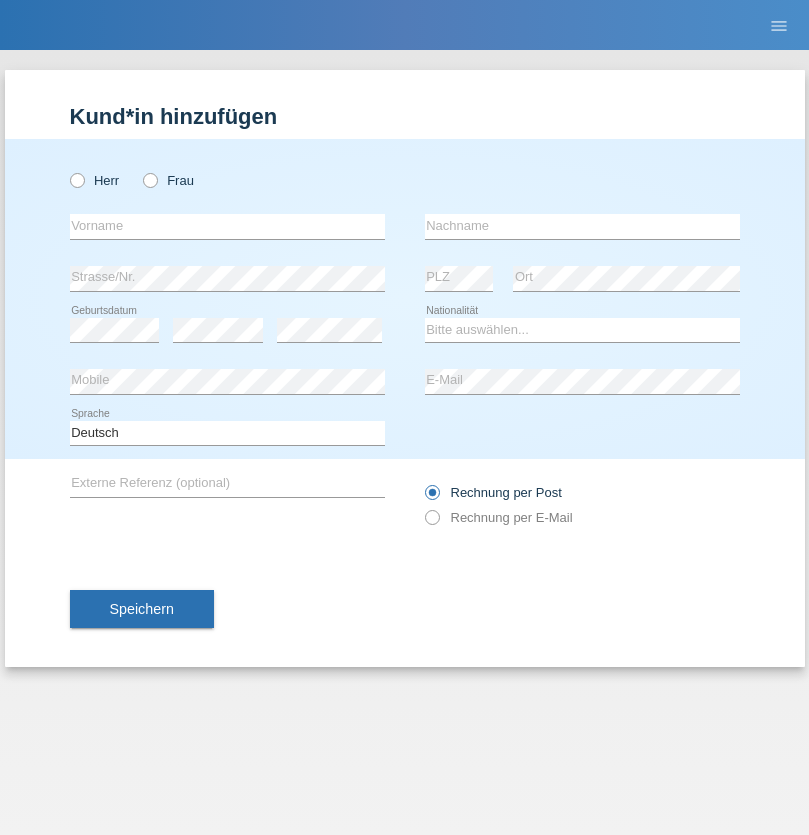 scroll, scrollTop: 0, scrollLeft: 0, axis: both 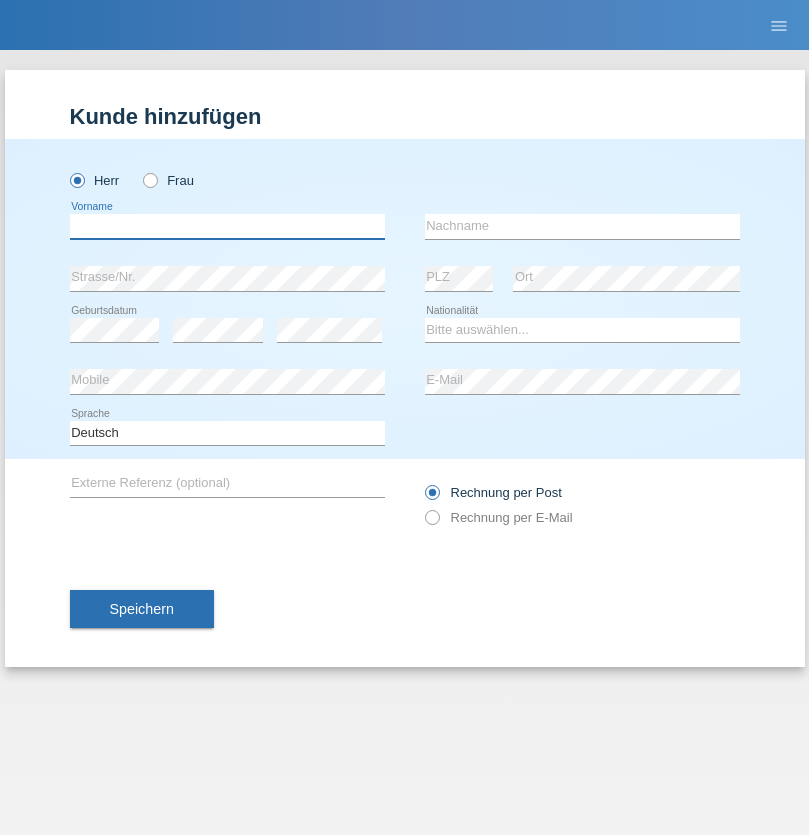 click at bounding box center (227, 226) 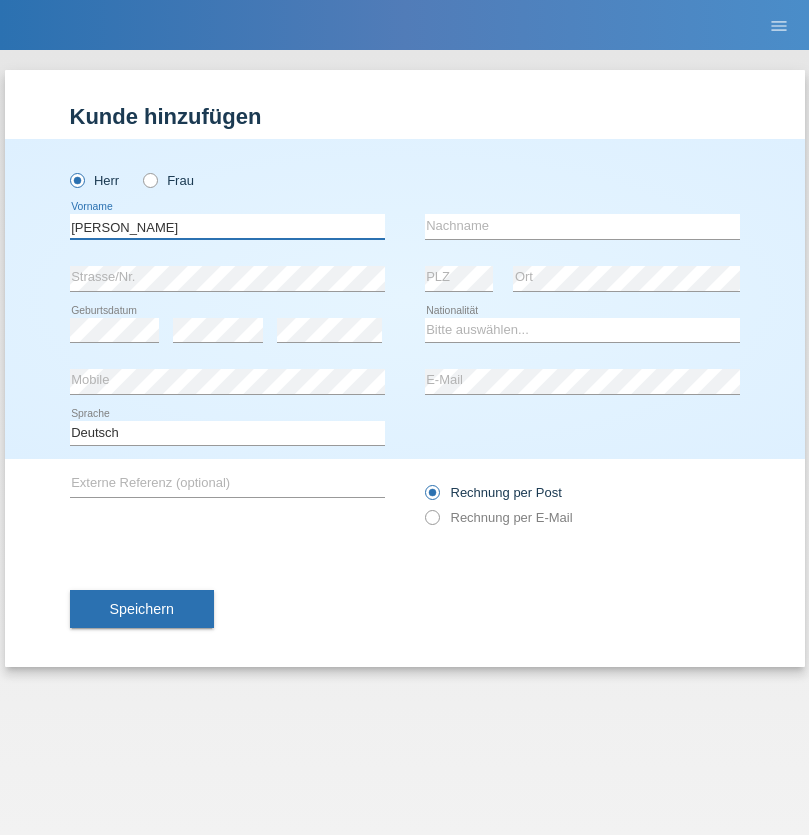 type on "[PERSON_NAME]" 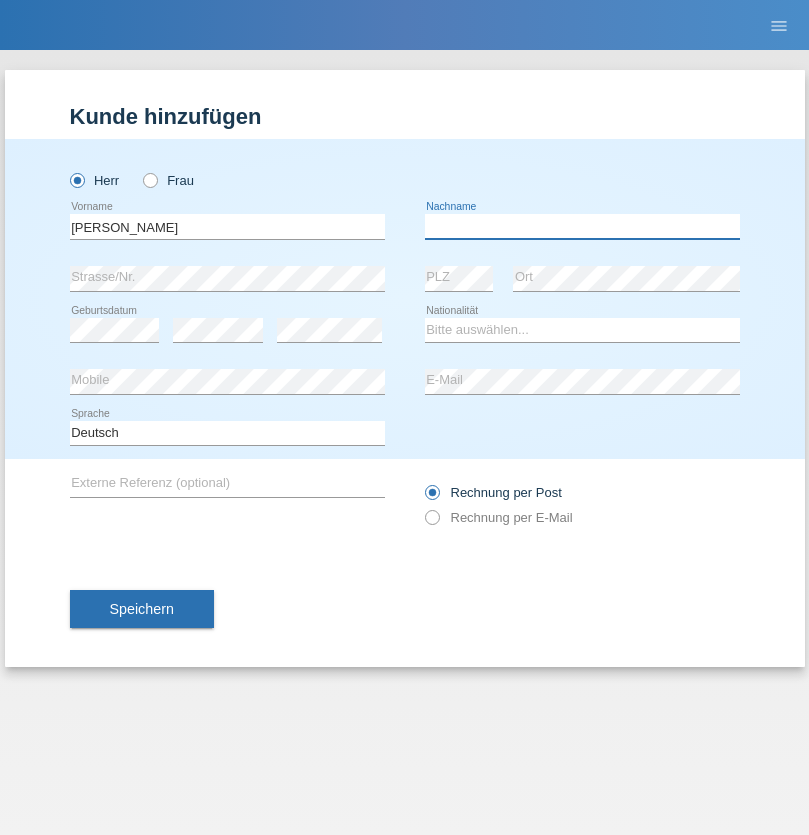 click at bounding box center [582, 226] 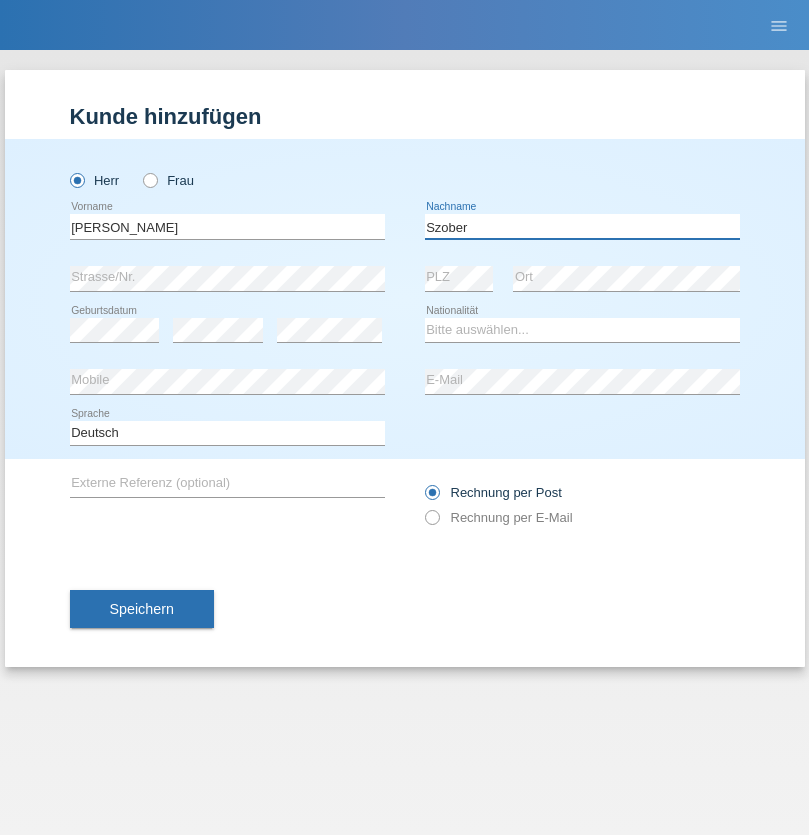 type on "Szober" 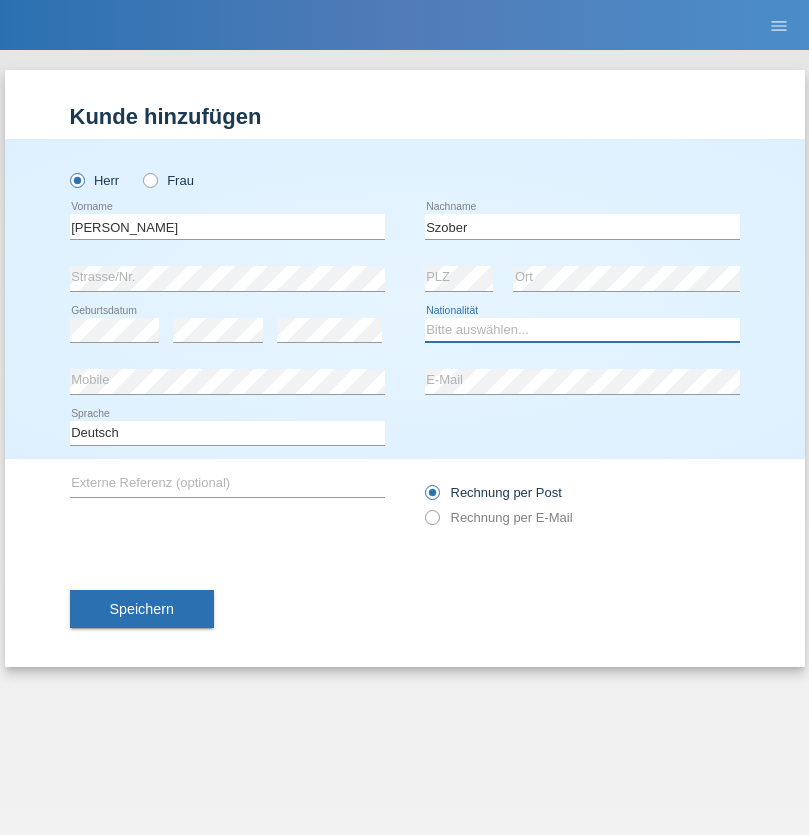 select on "PL" 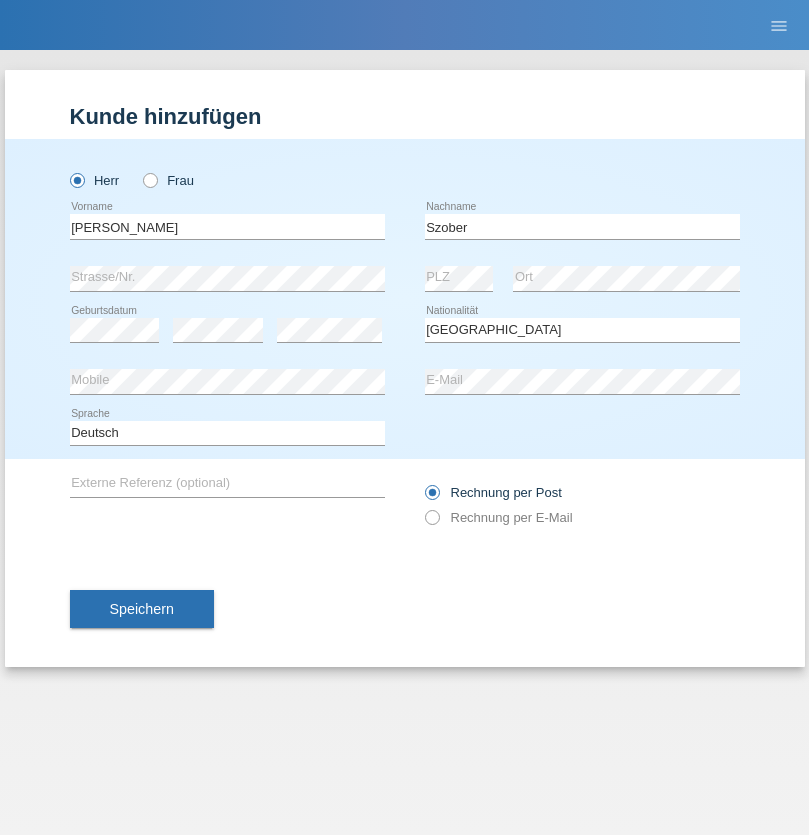 select on "C" 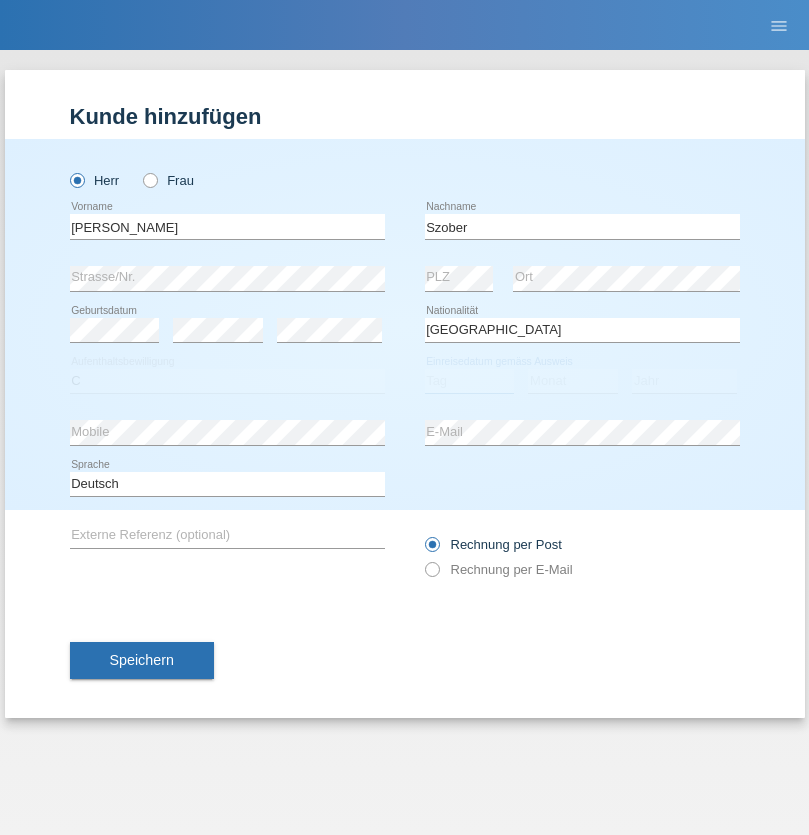 select on "01" 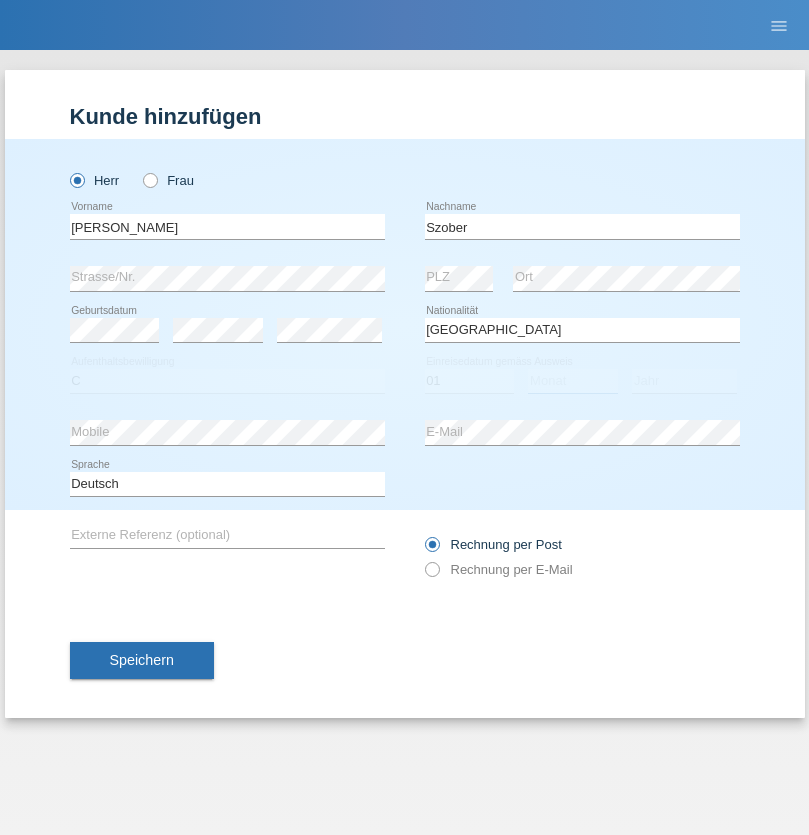 select on "05" 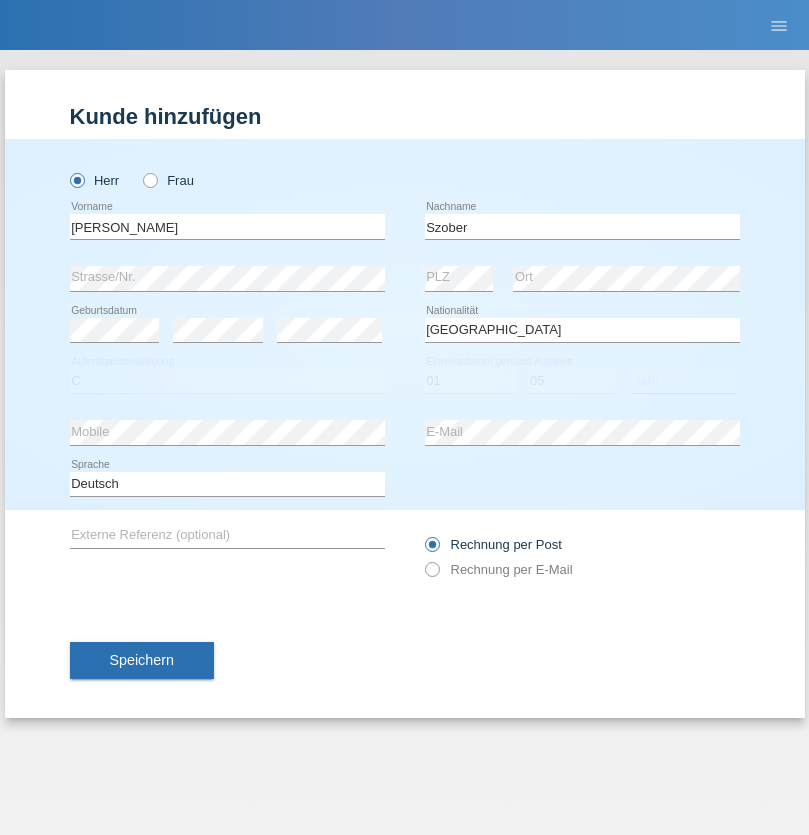 select on "2021" 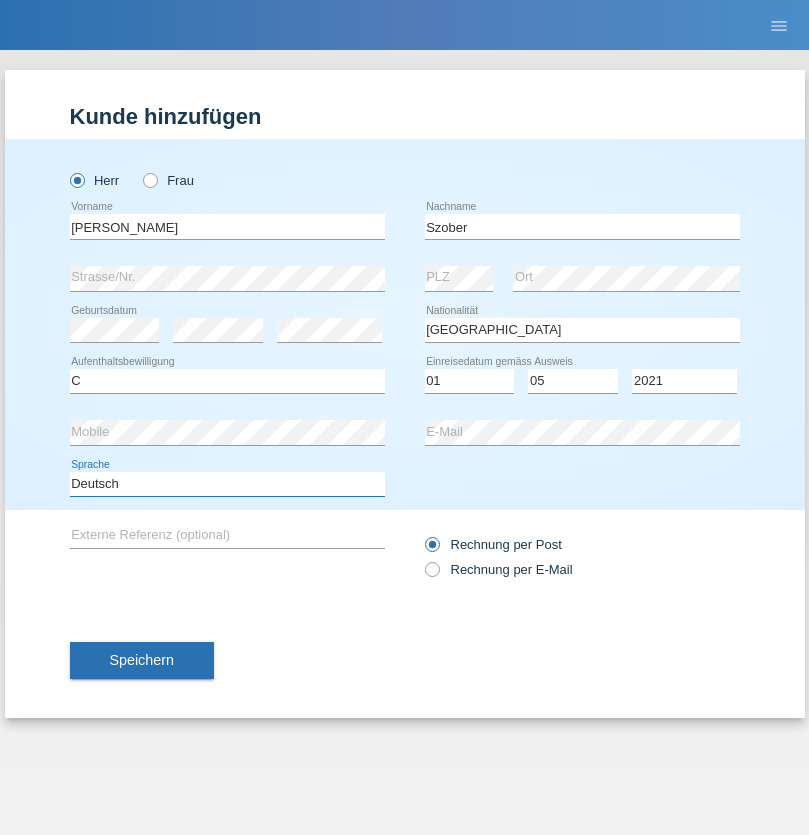 select on "en" 